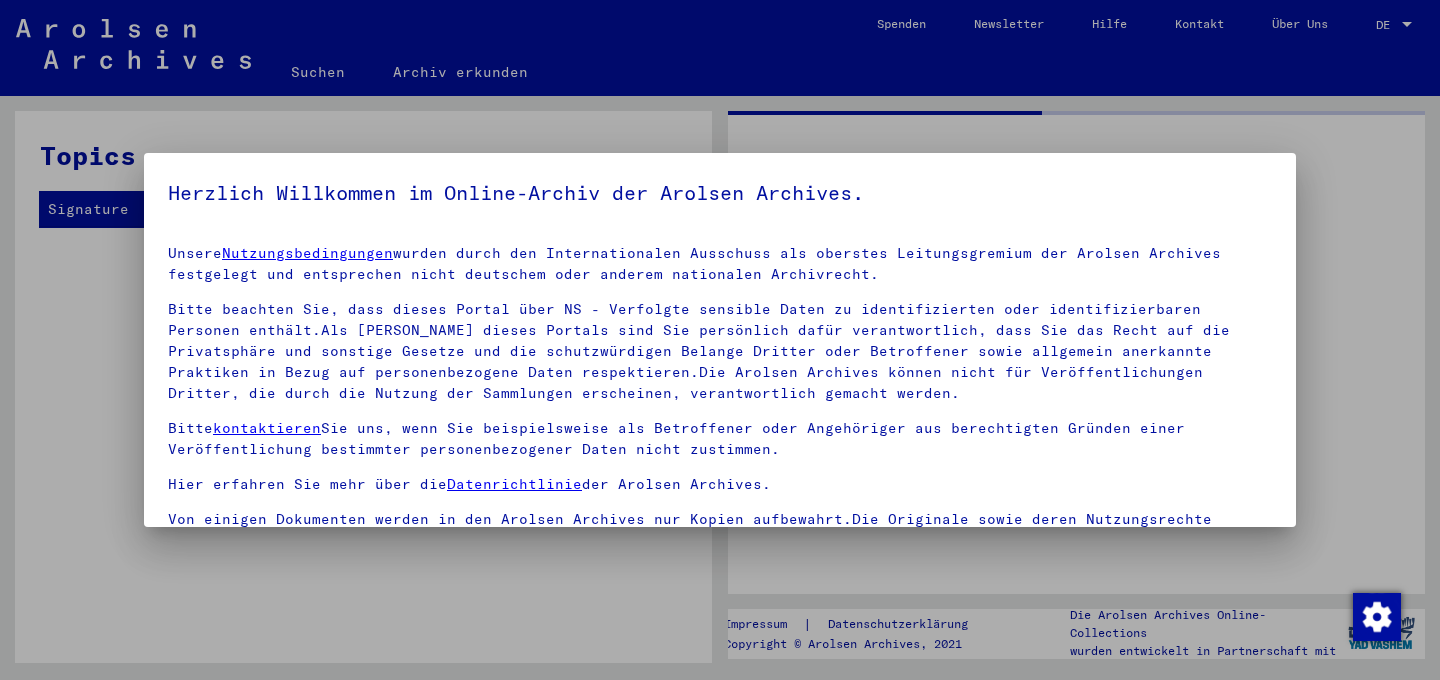 scroll, scrollTop: 0, scrollLeft: 0, axis: both 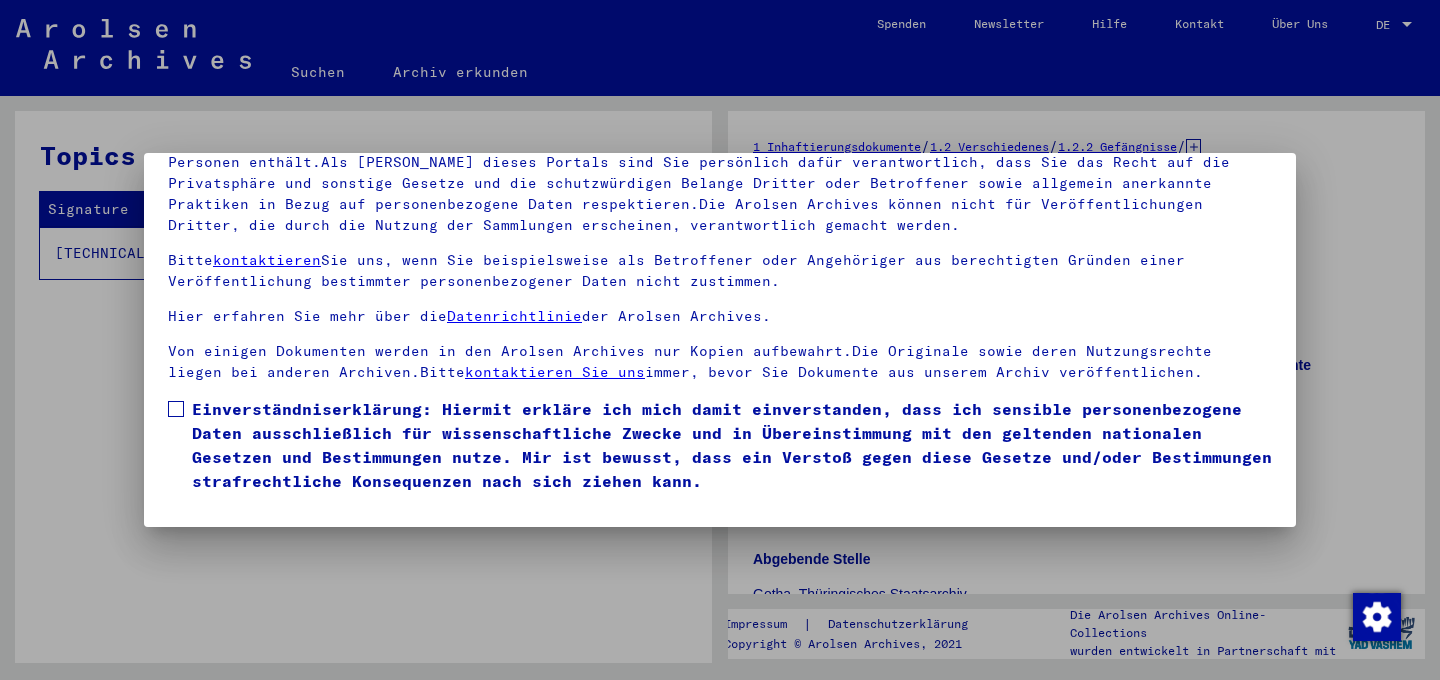 click at bounding box center [176, 409] 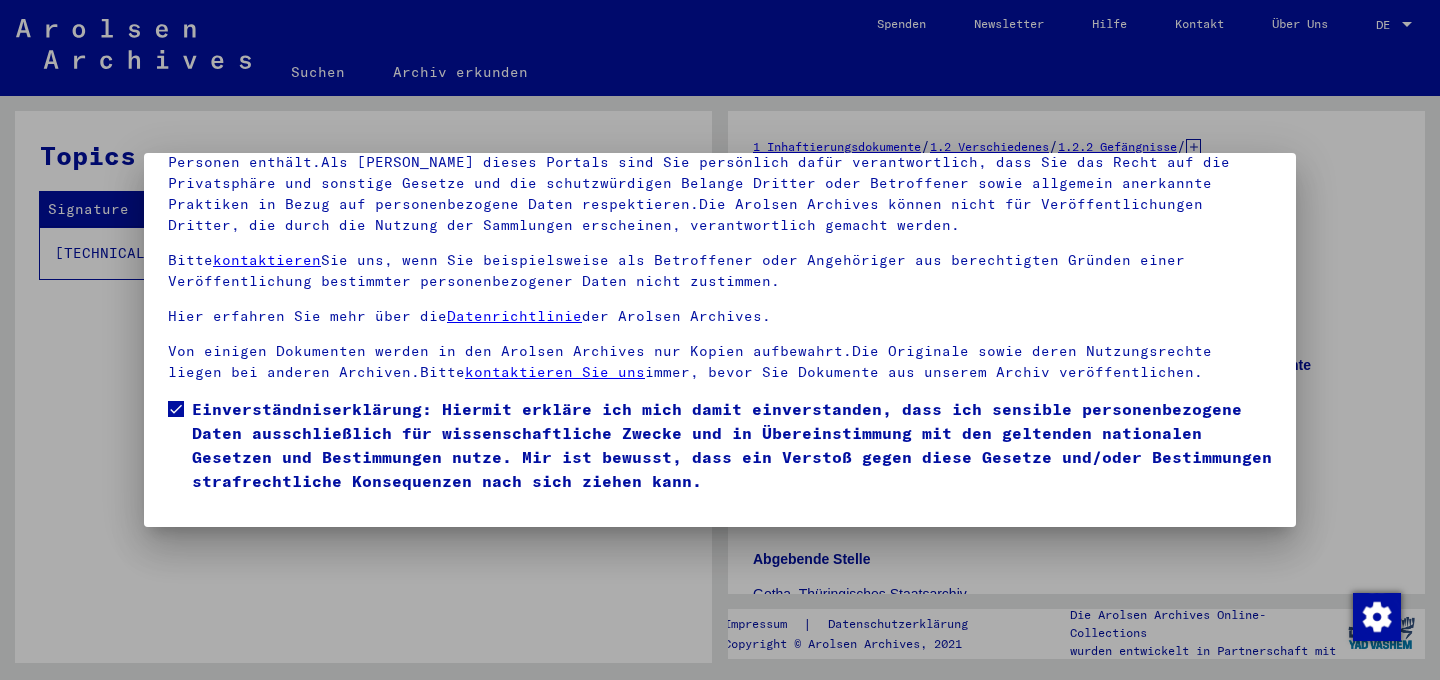 click at bounding box center (720, 340) 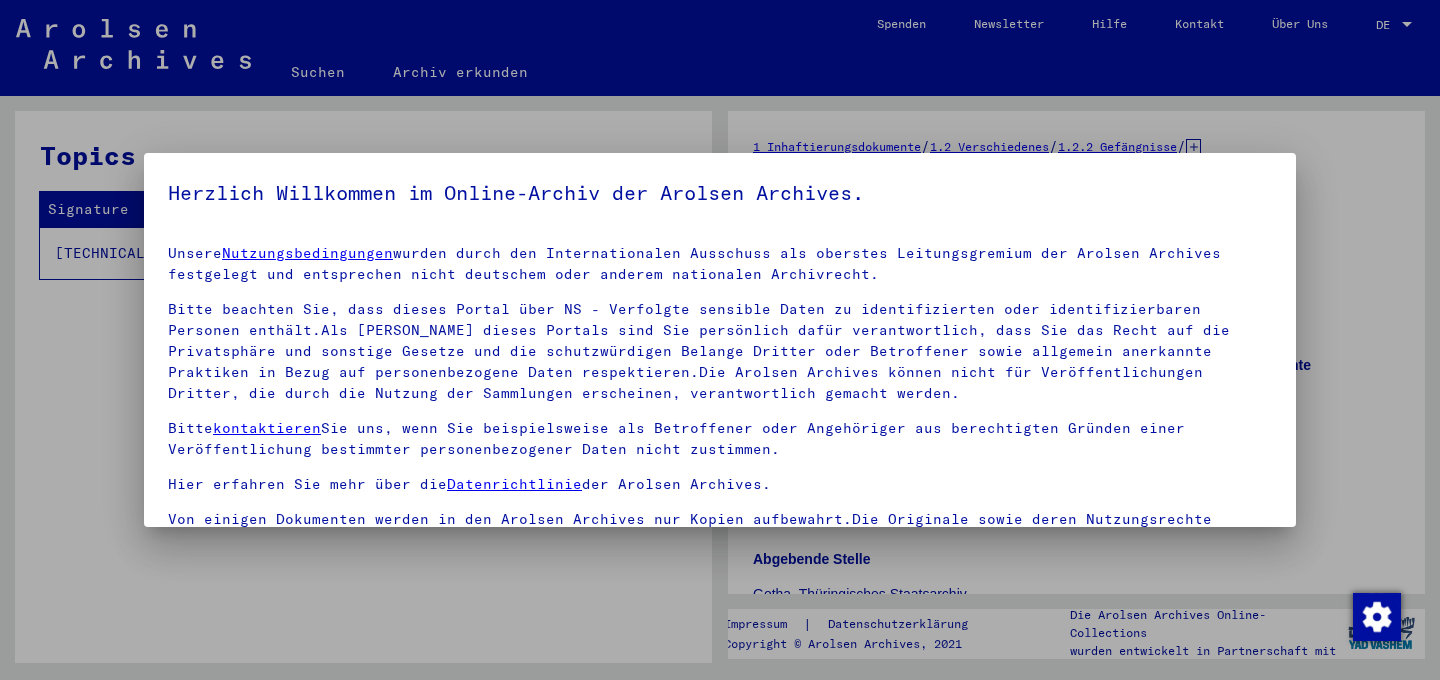 click at bounding box center [720, 340] 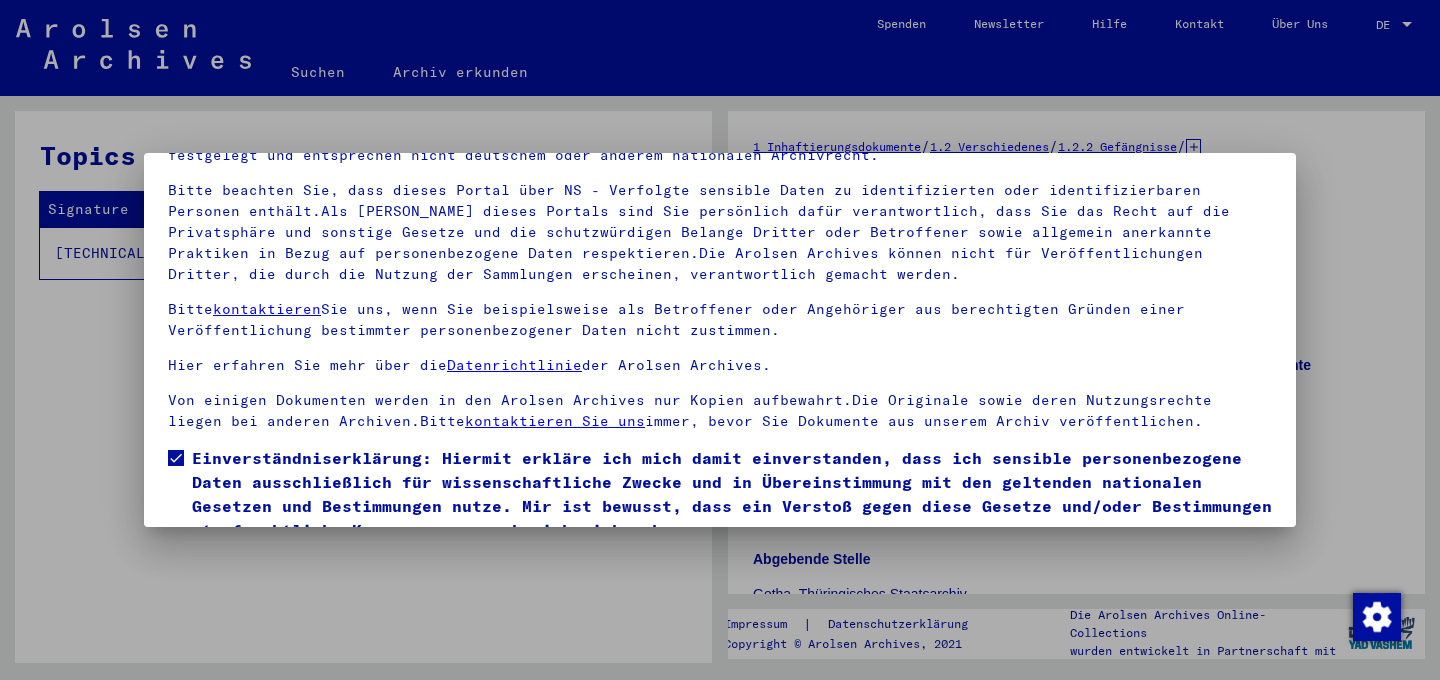 scroll, scrollTop: 168, scrollLeft: 0, axis: vertical 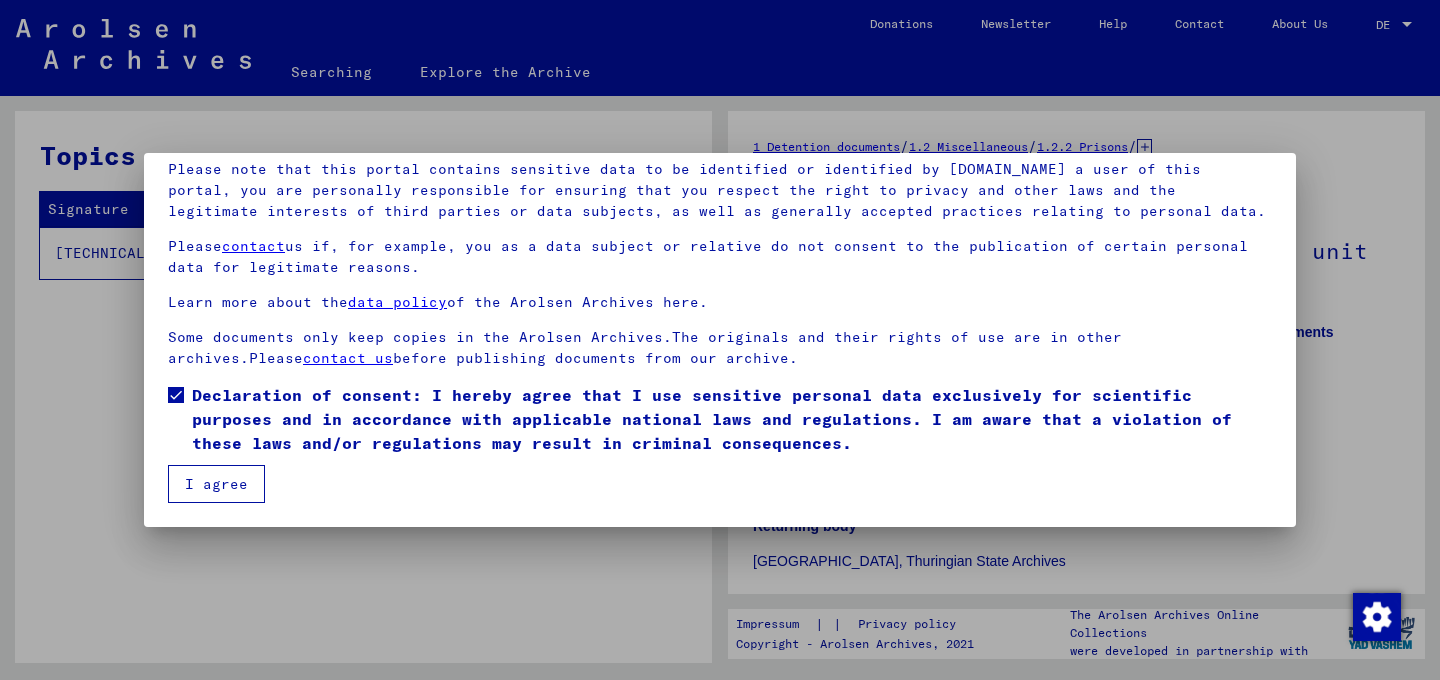 click on "I agree" at bounding box center [216, 484] 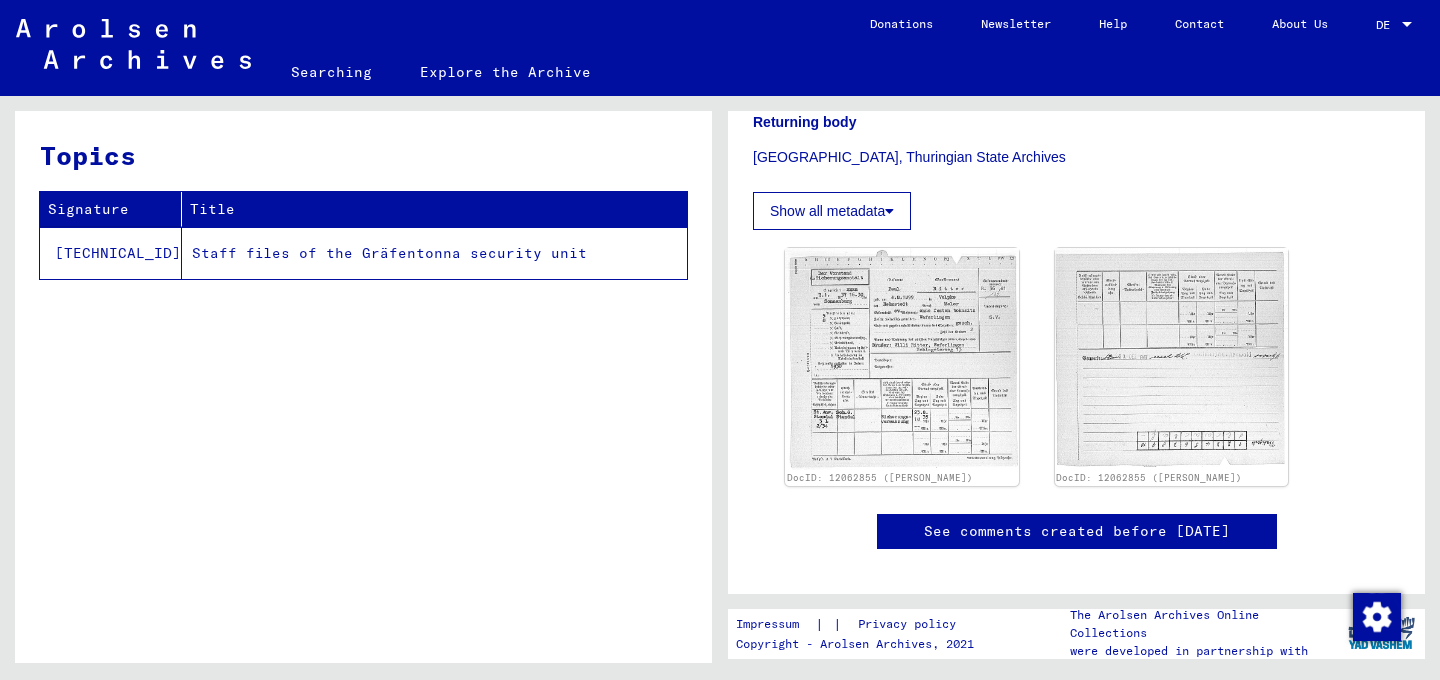 scroll, scrollTop: 414, scrollLeft: 0, axis: vertical 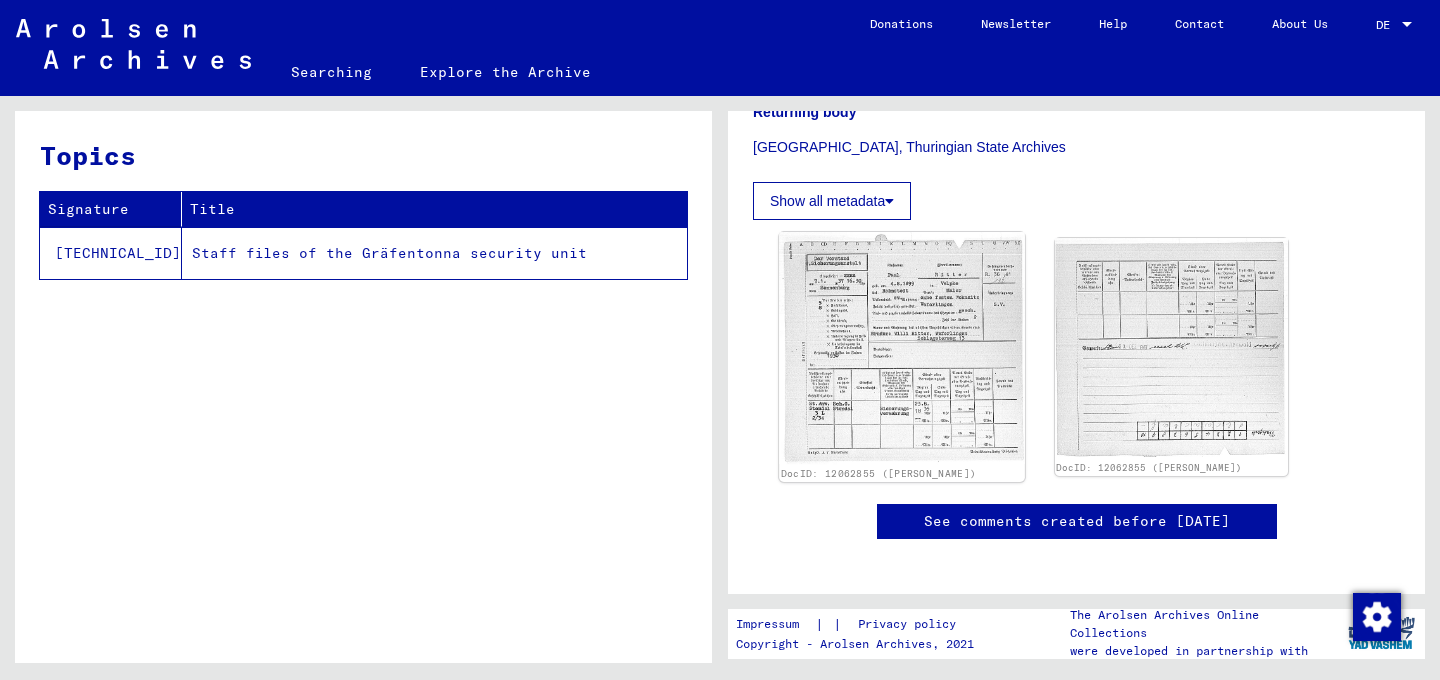 click 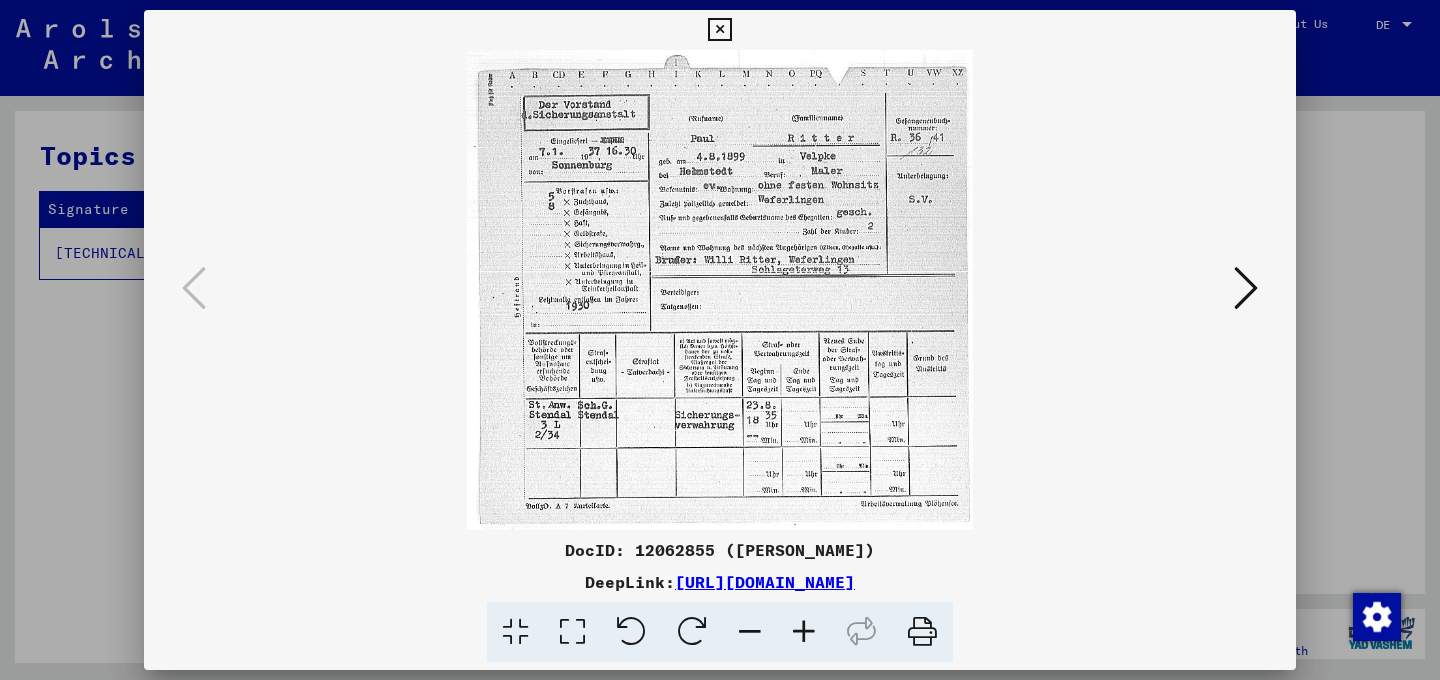 click at bounding box center [1246, 288] 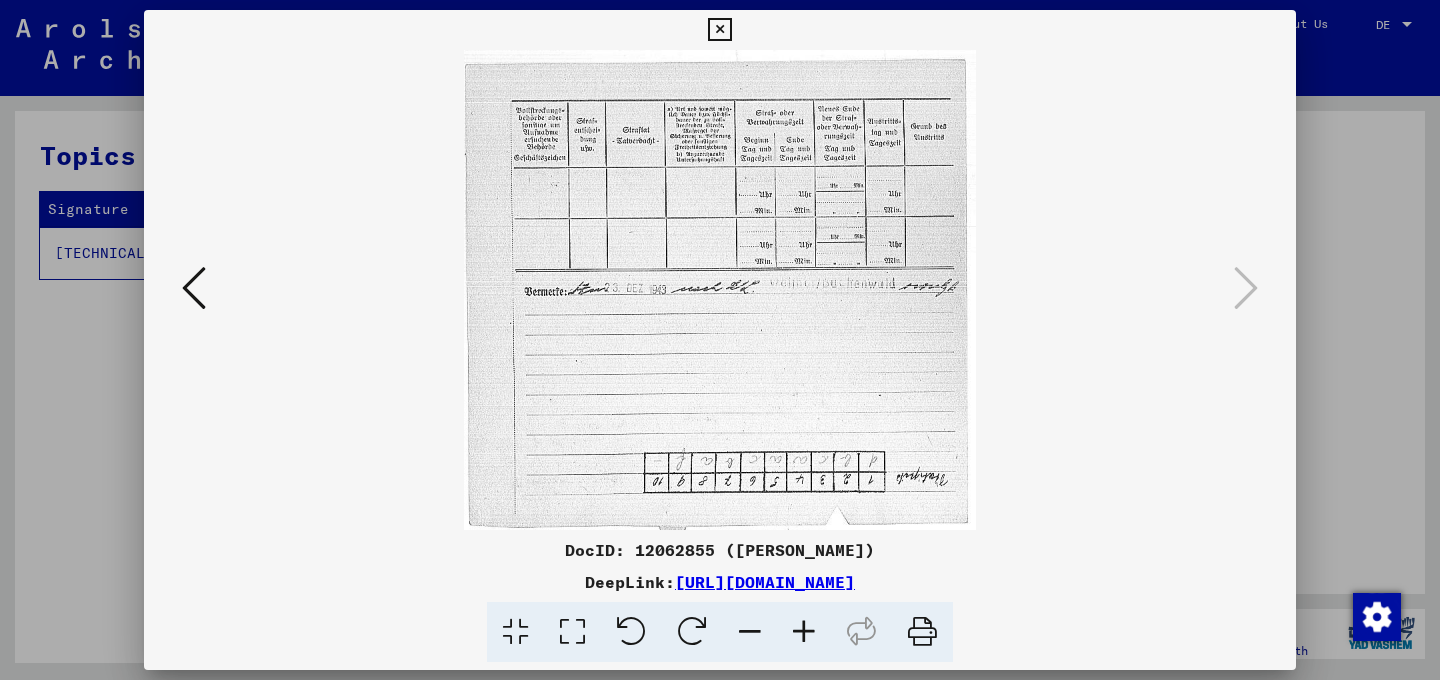 click at bounding box center (719, 30) 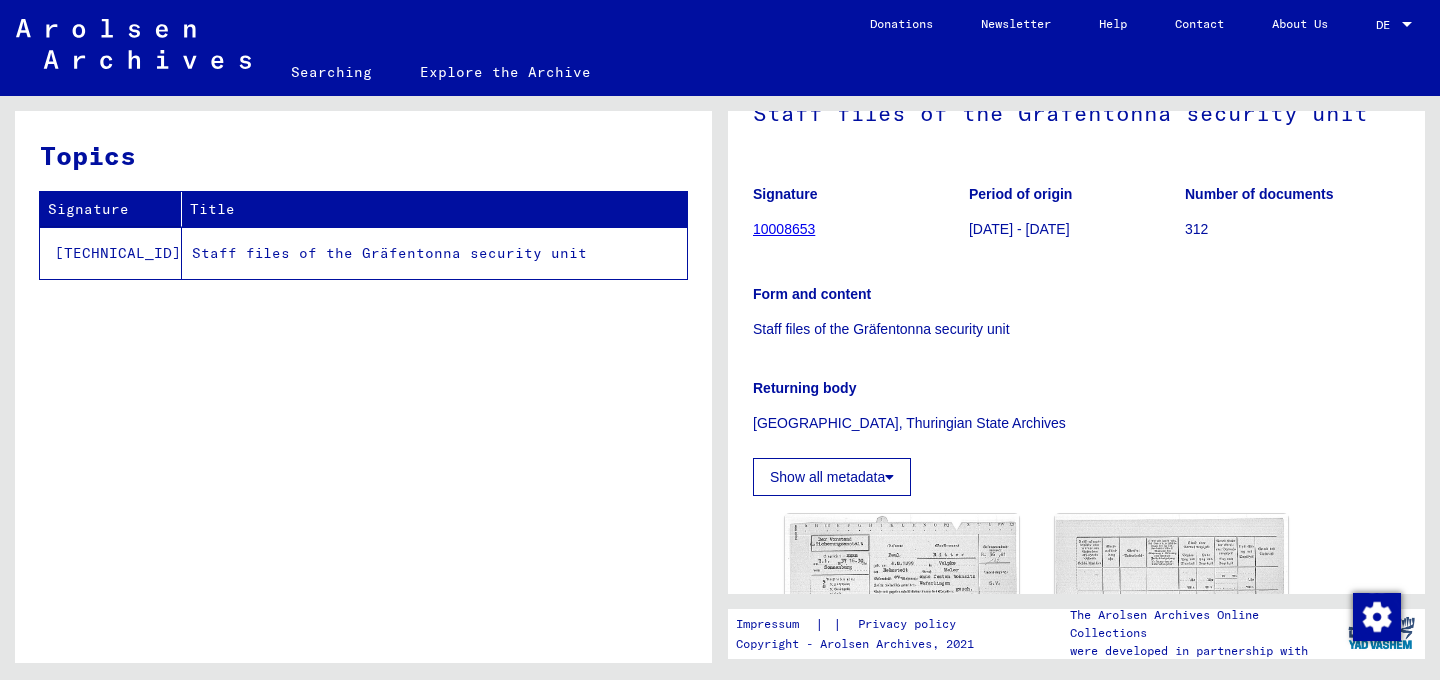 scroll, scrollTop: 128, scrollLeft: 0, axis: vertical 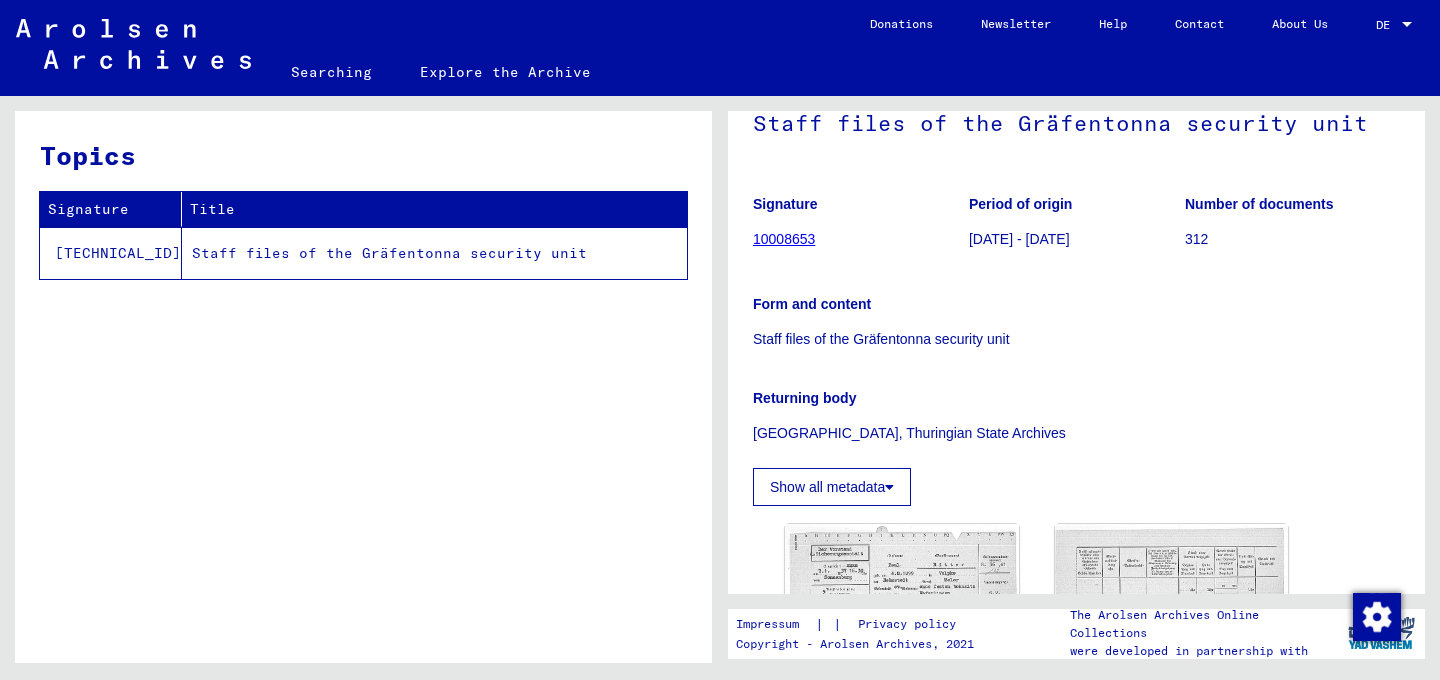 click on "Show all metadata" 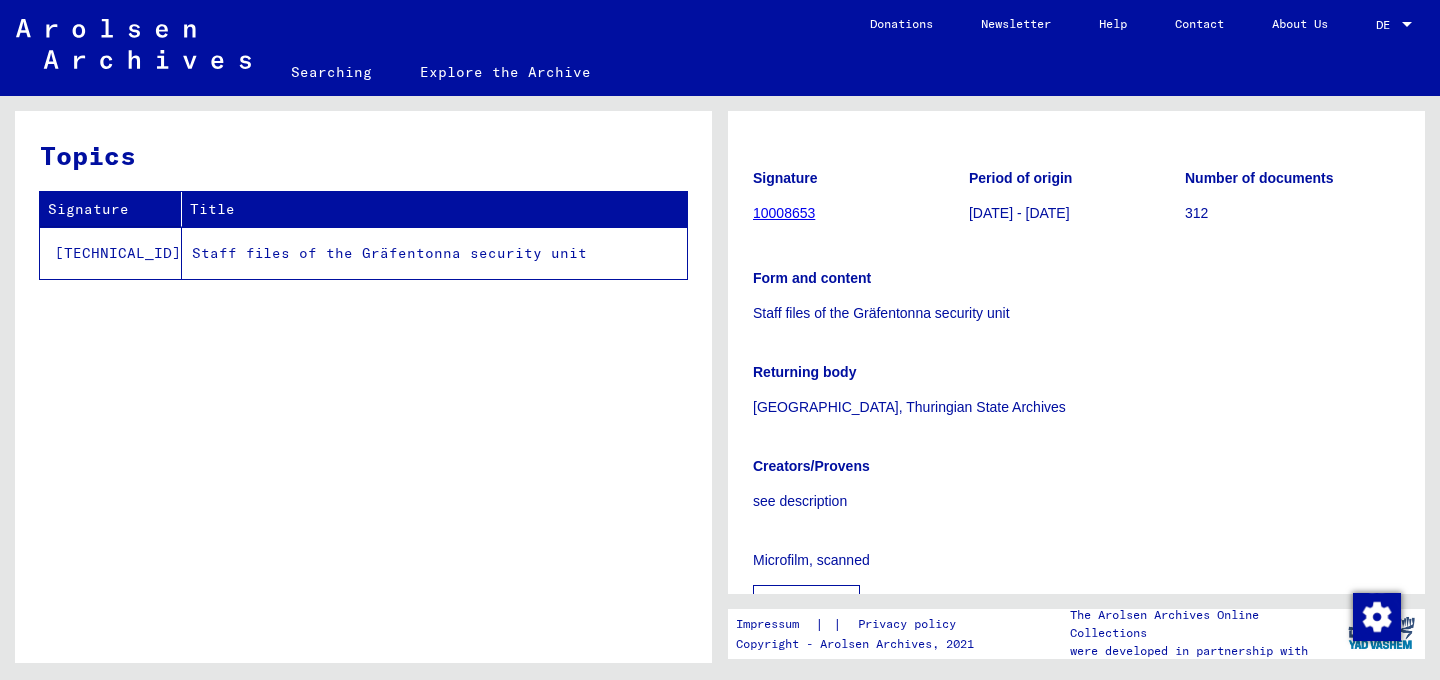 scroll, scrollTop: 138, scrollLeft: 0, axis: vertical 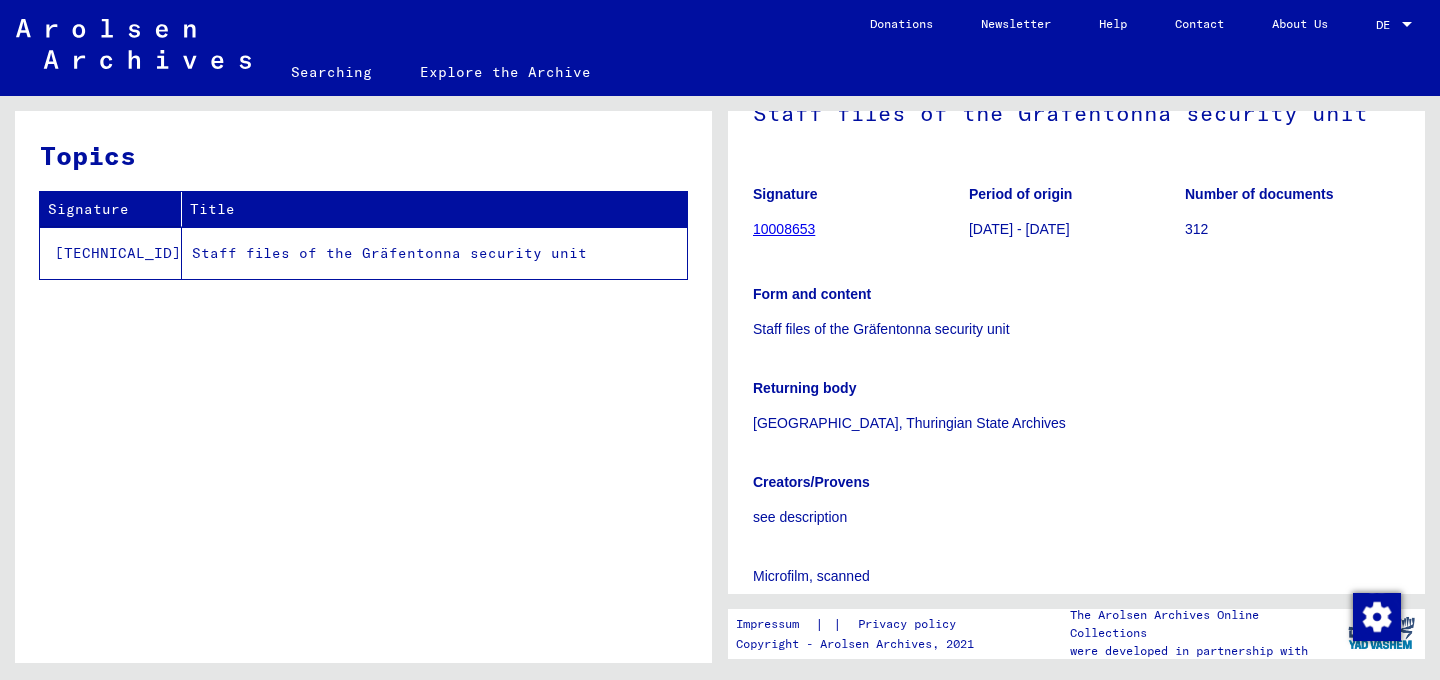 click on "10008653" 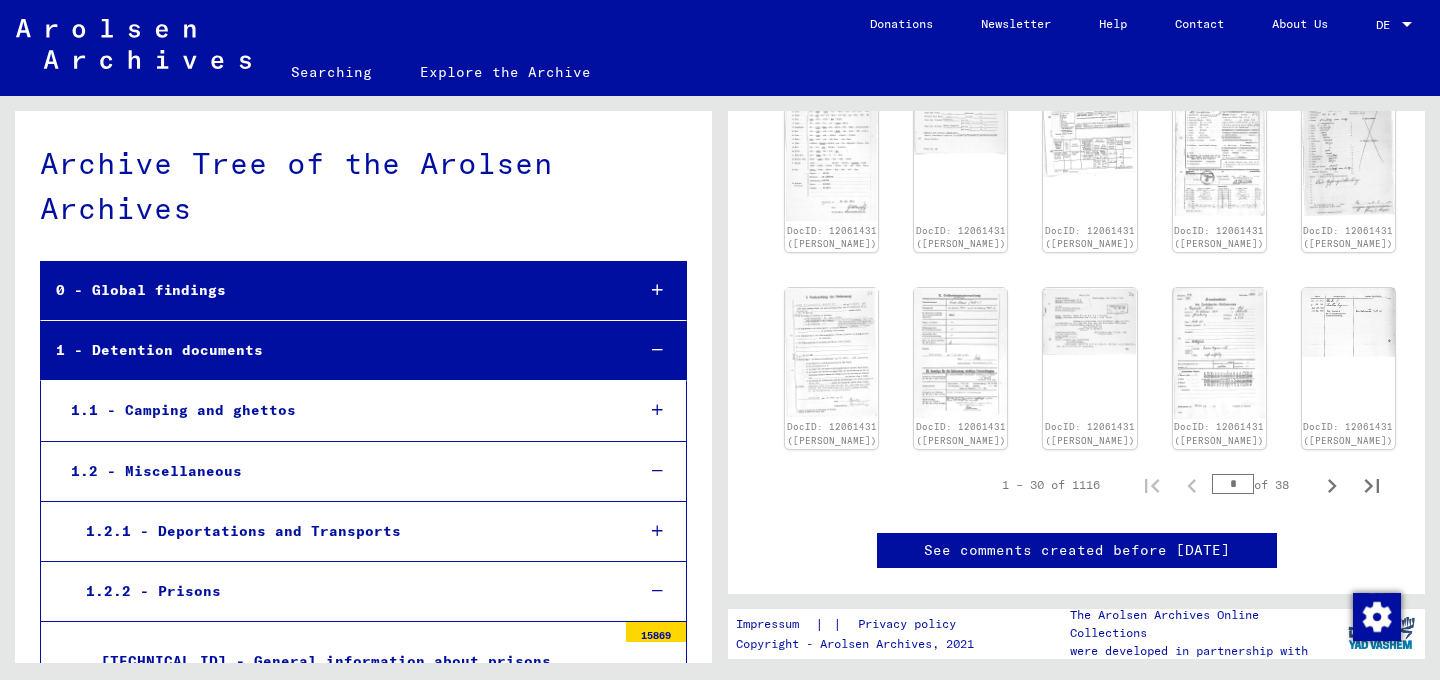 scroll, scrollTop: 1271, scrollLeft: 0, axis: vertical 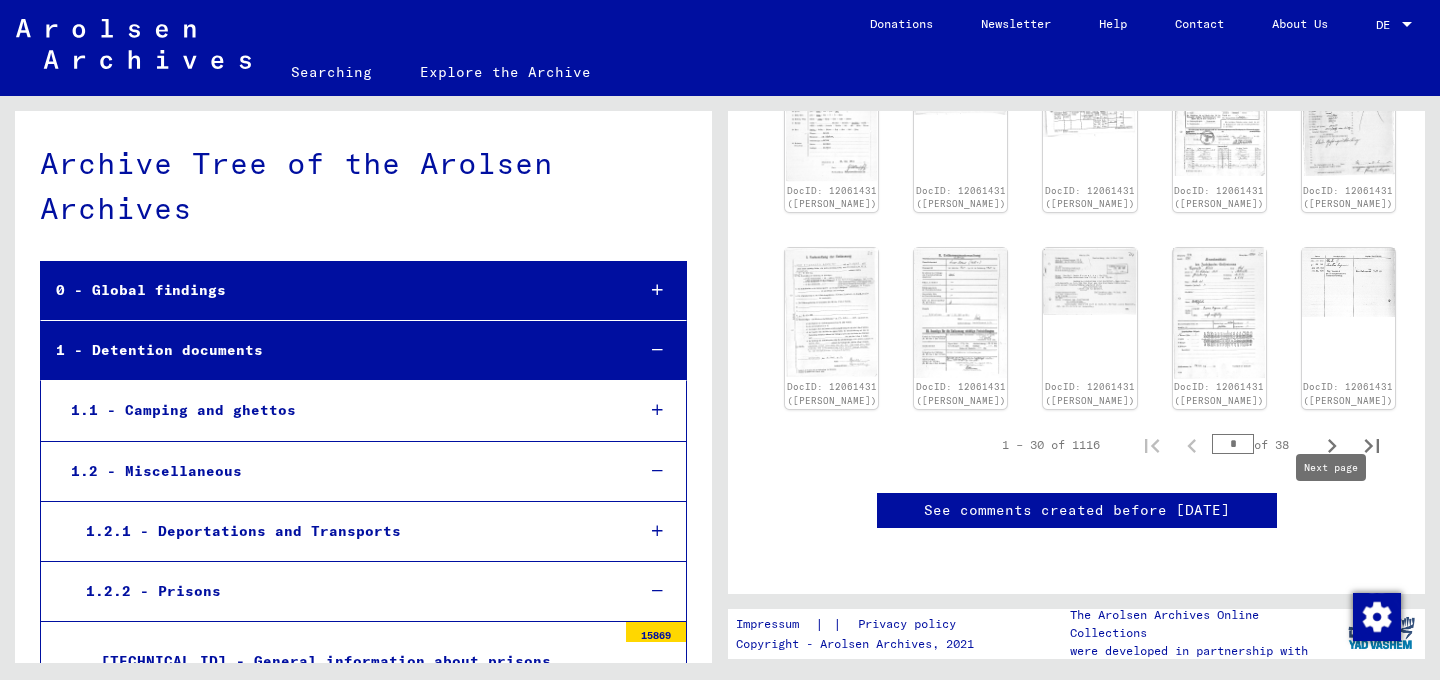click 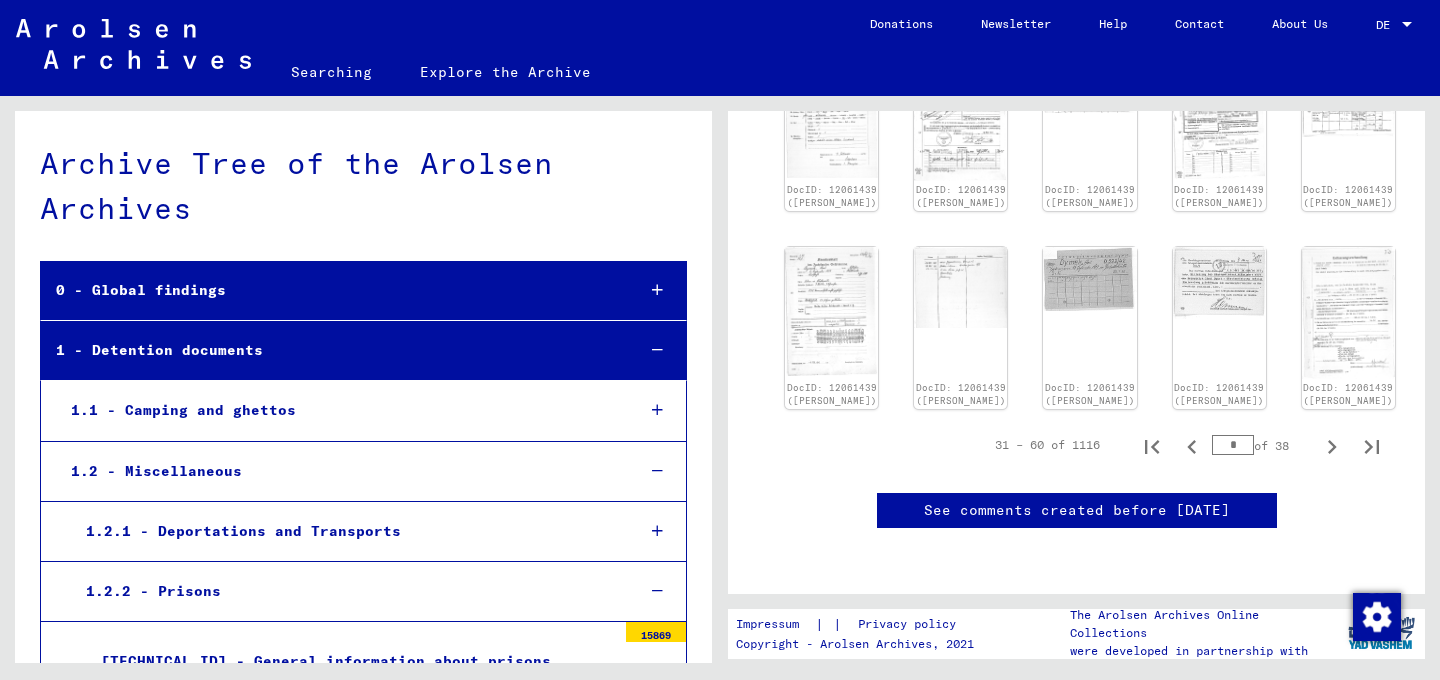 scroll, scrollTop: 1845, scrollLeft: 0, axis: vertical 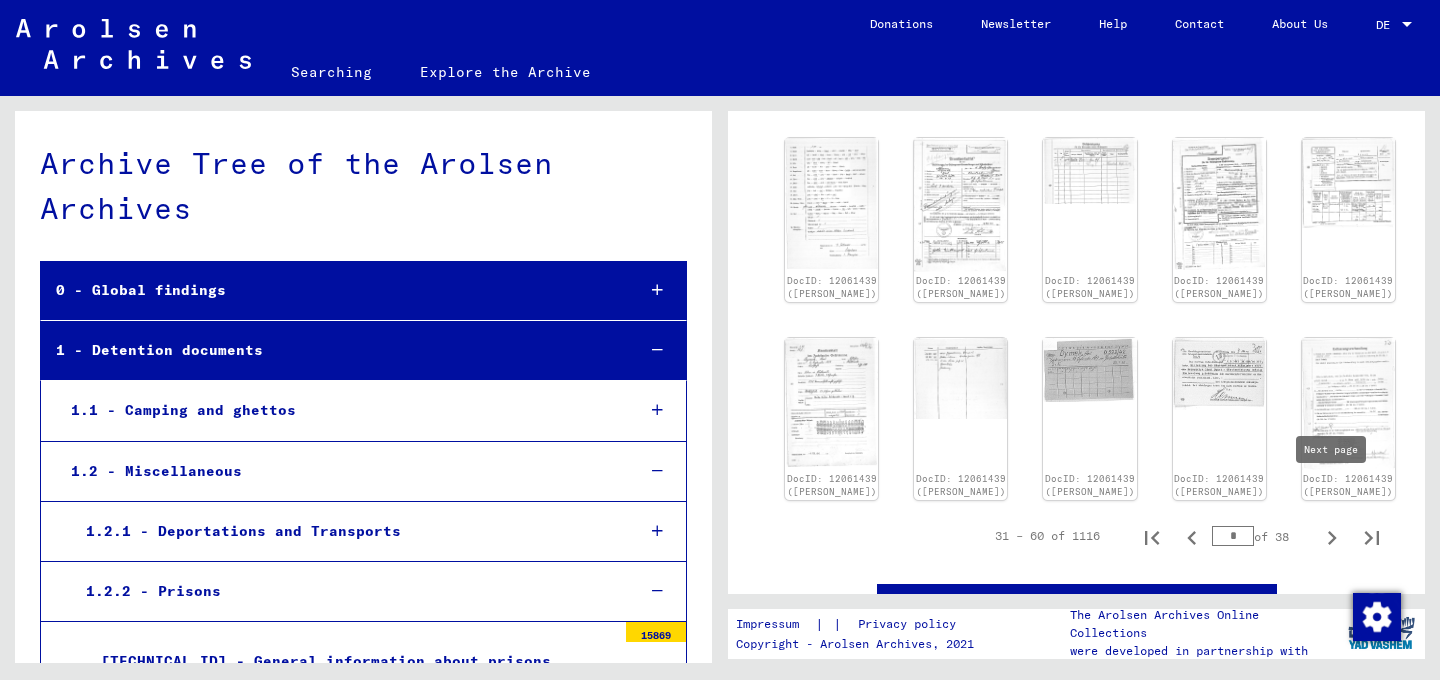 click 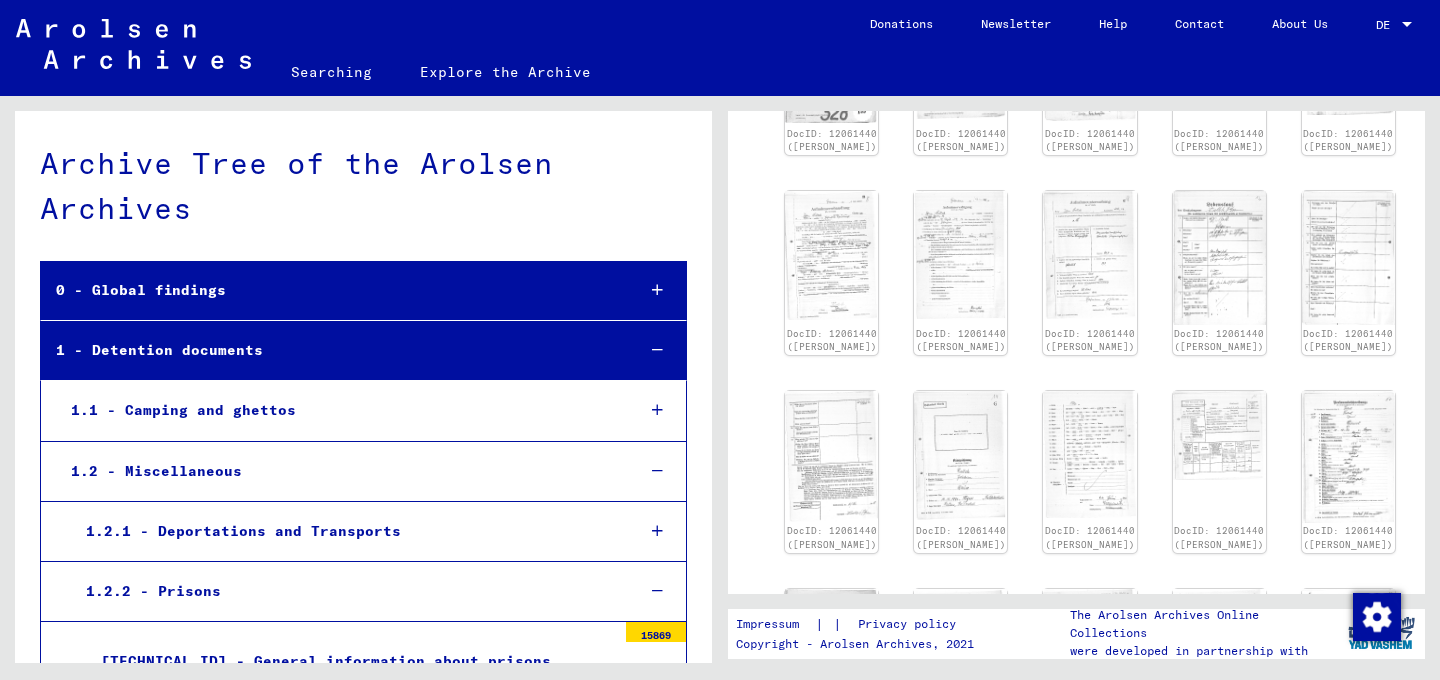 scroll, scrollTop: 260, scrollLeft: 0, axis: vertical 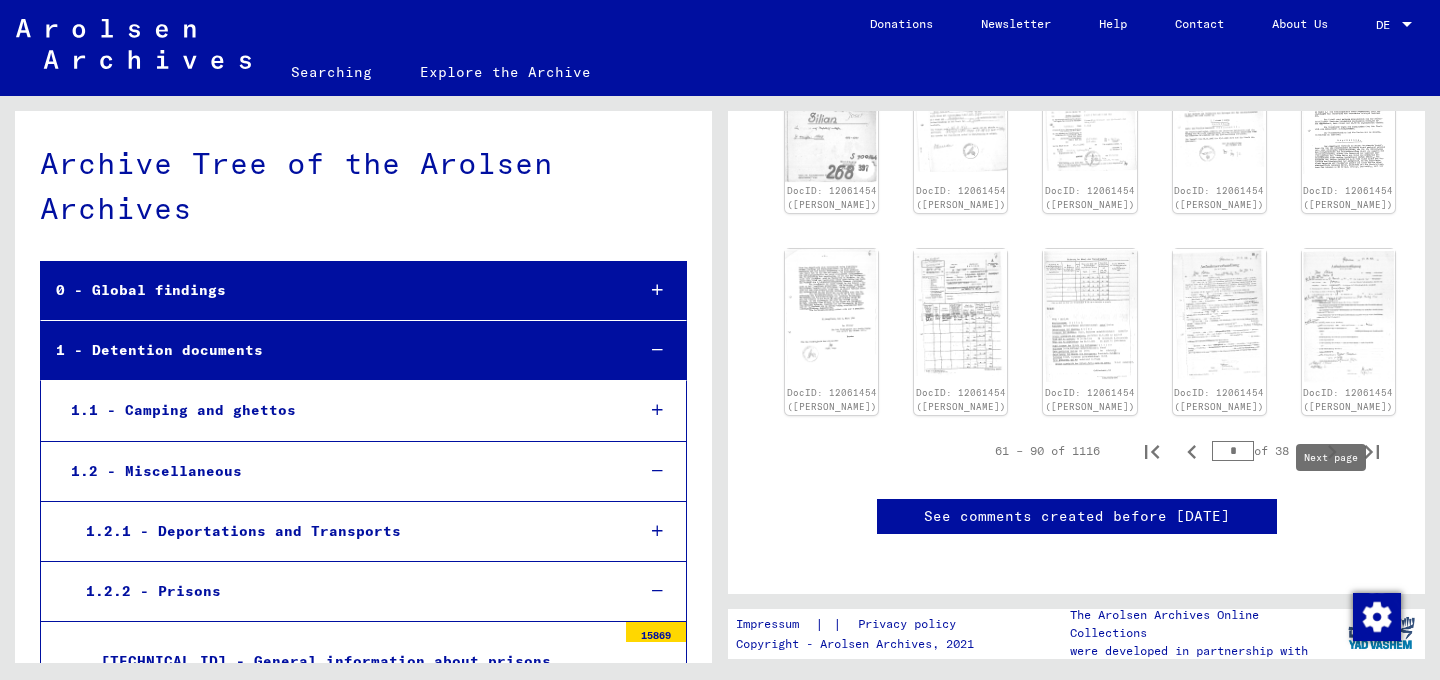 click 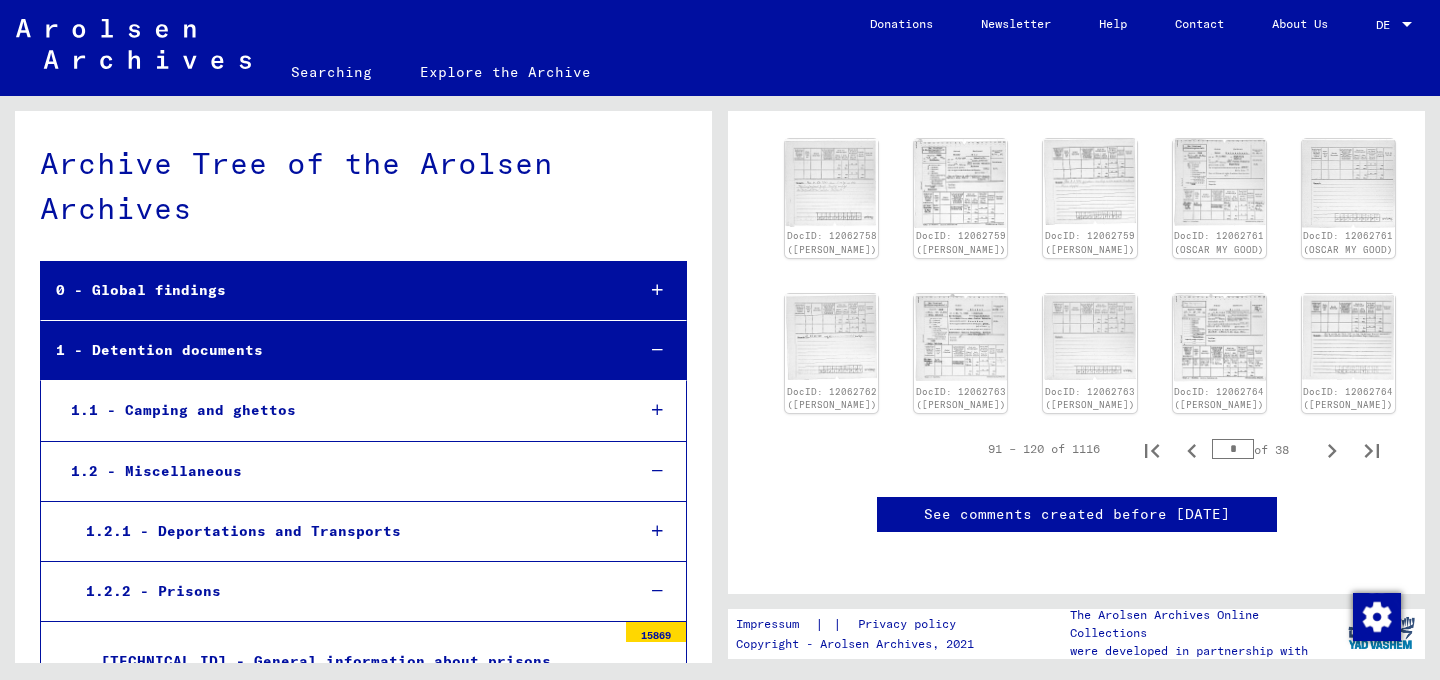 scroll, scrollTop: 1176, scrollLeft: 0, axis: vertical 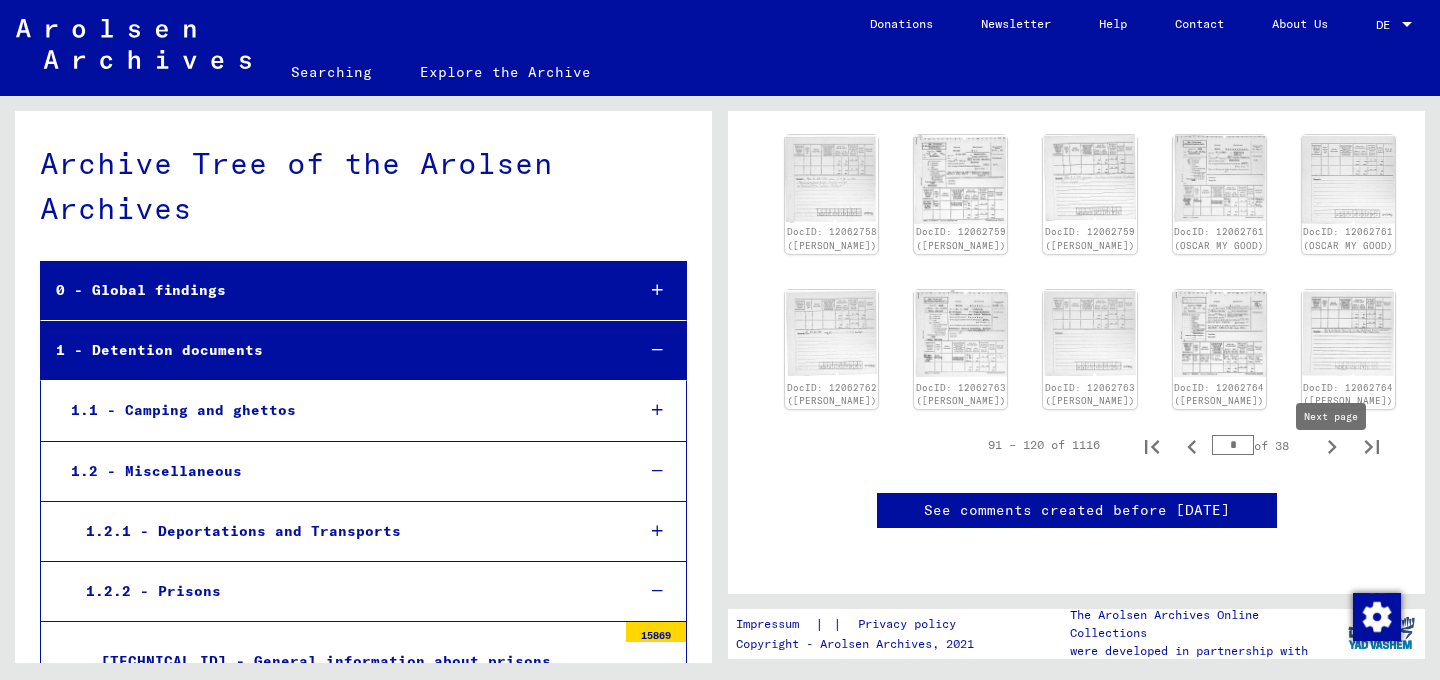 click 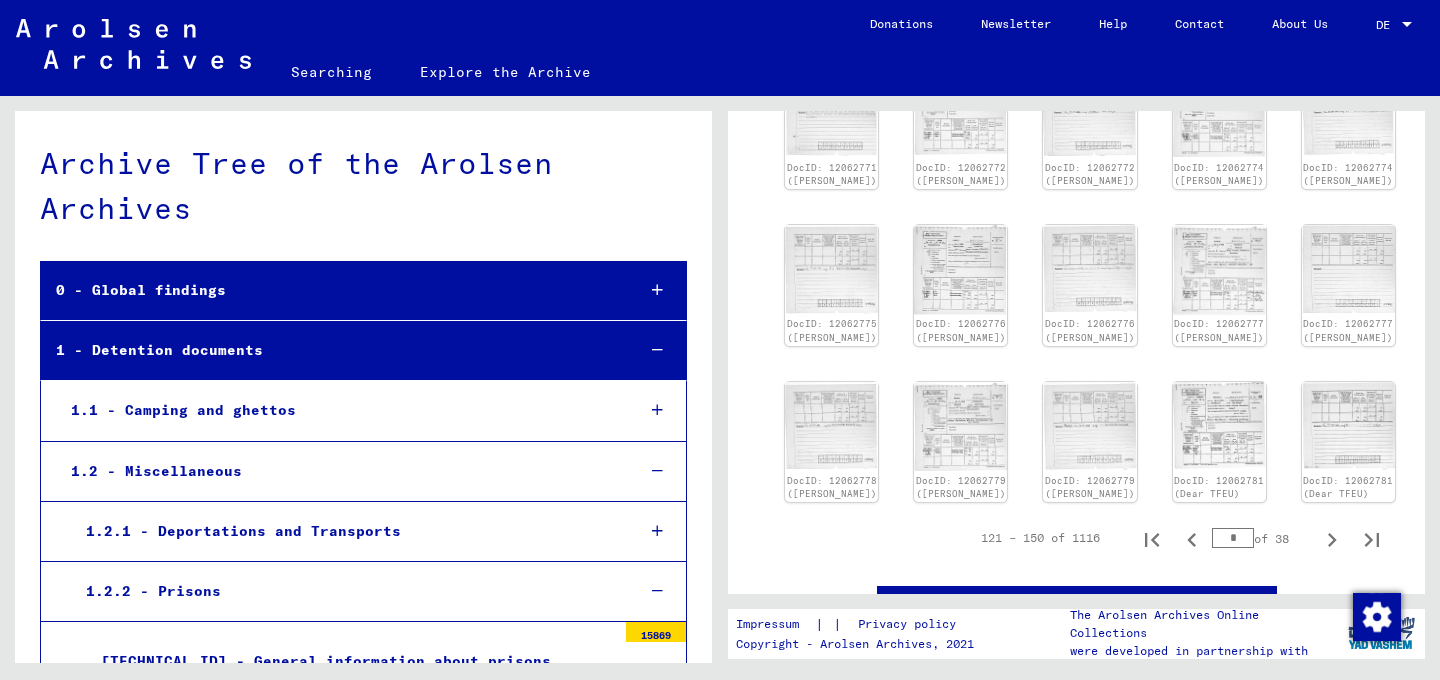 scroll, scrollTop: 990, scrollLeft: 0, axis: vertical 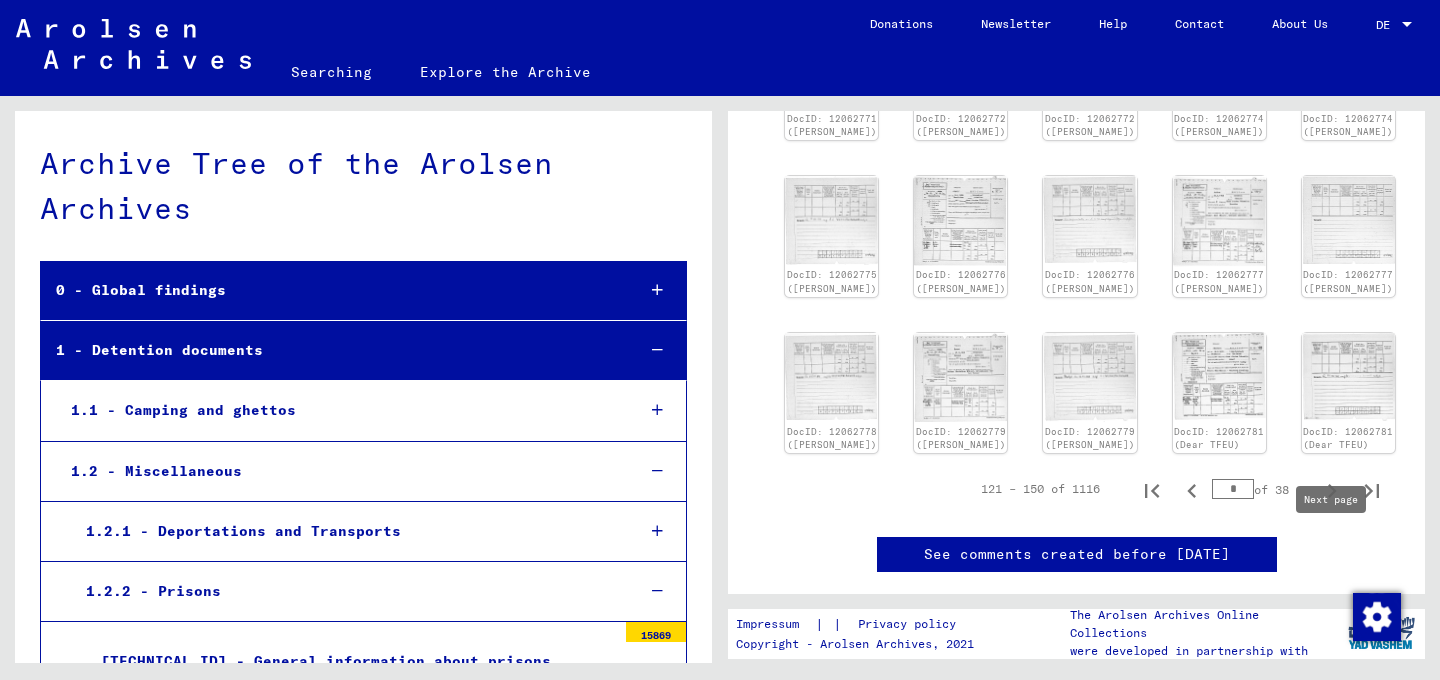 click 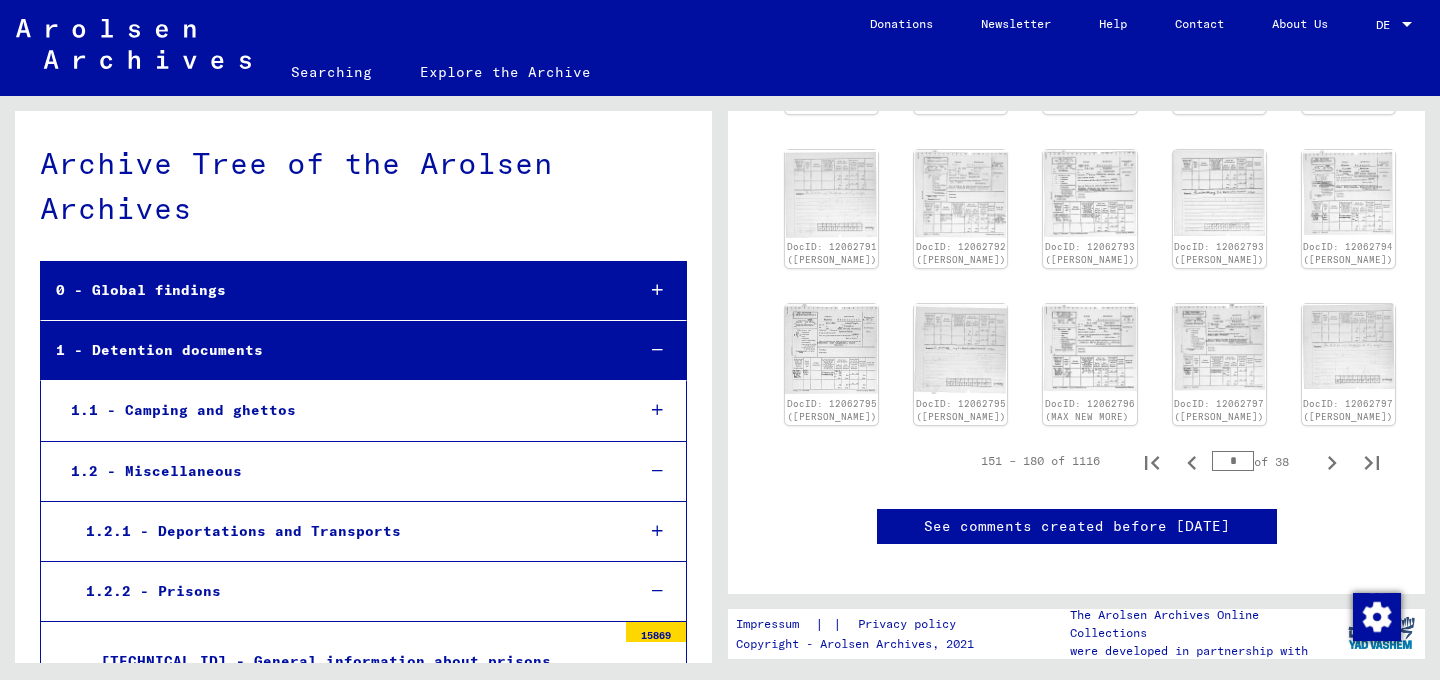 scroll, scrollTop: 1006, scrollLeft: 0, axis: vertical 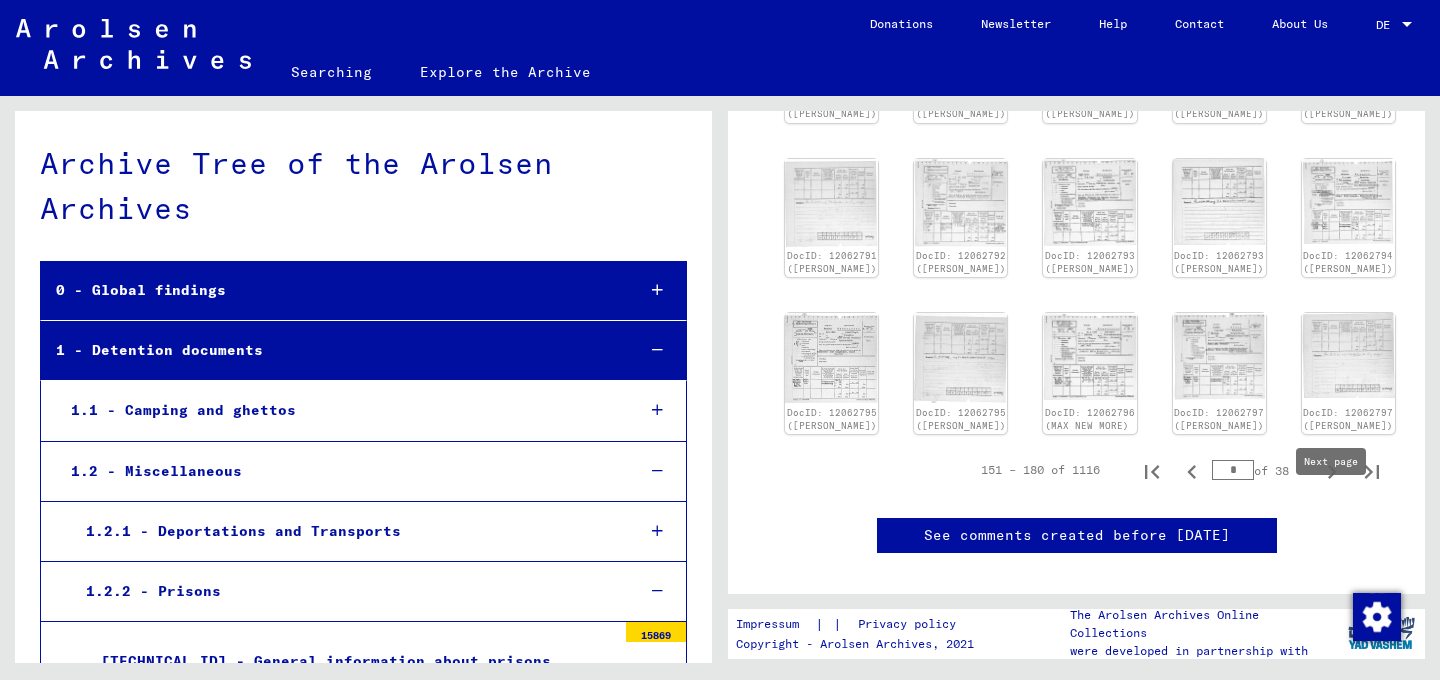 click 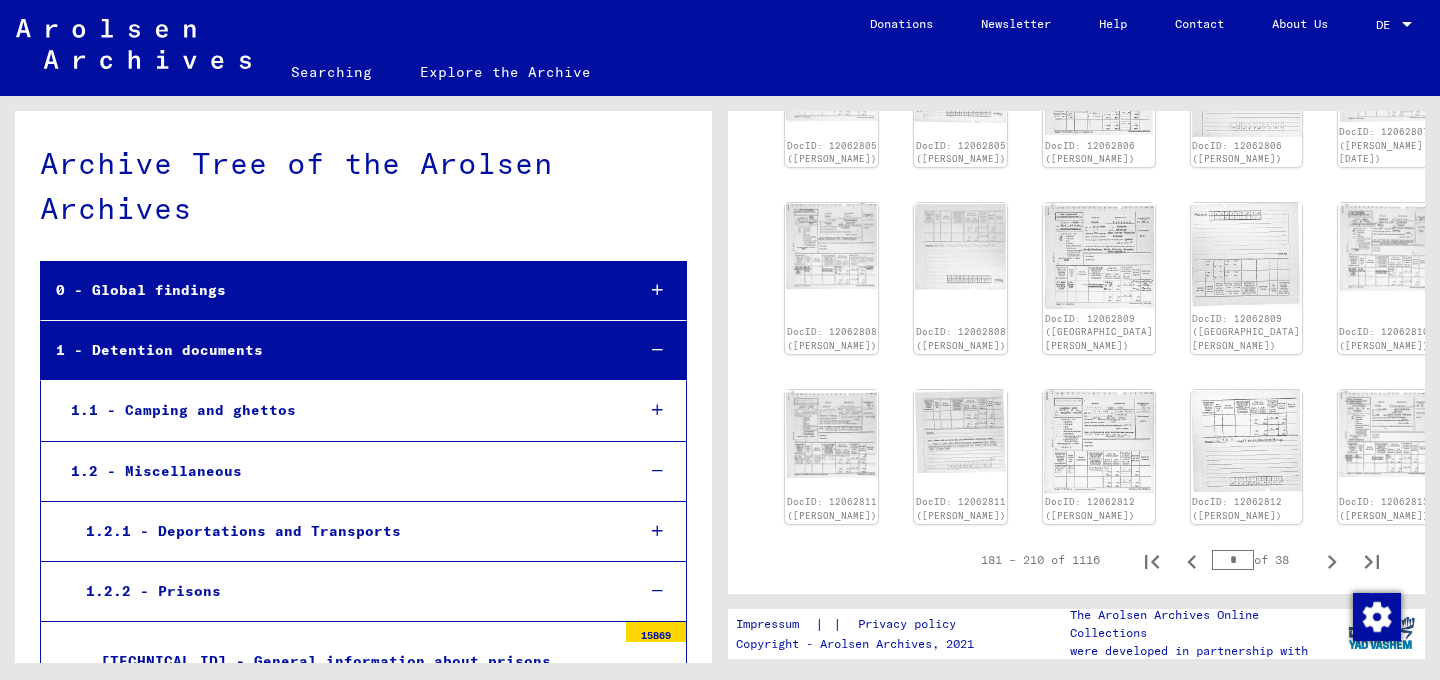 scroll, scrollTop: 1023, scrollLeft: 0, axis: vertical 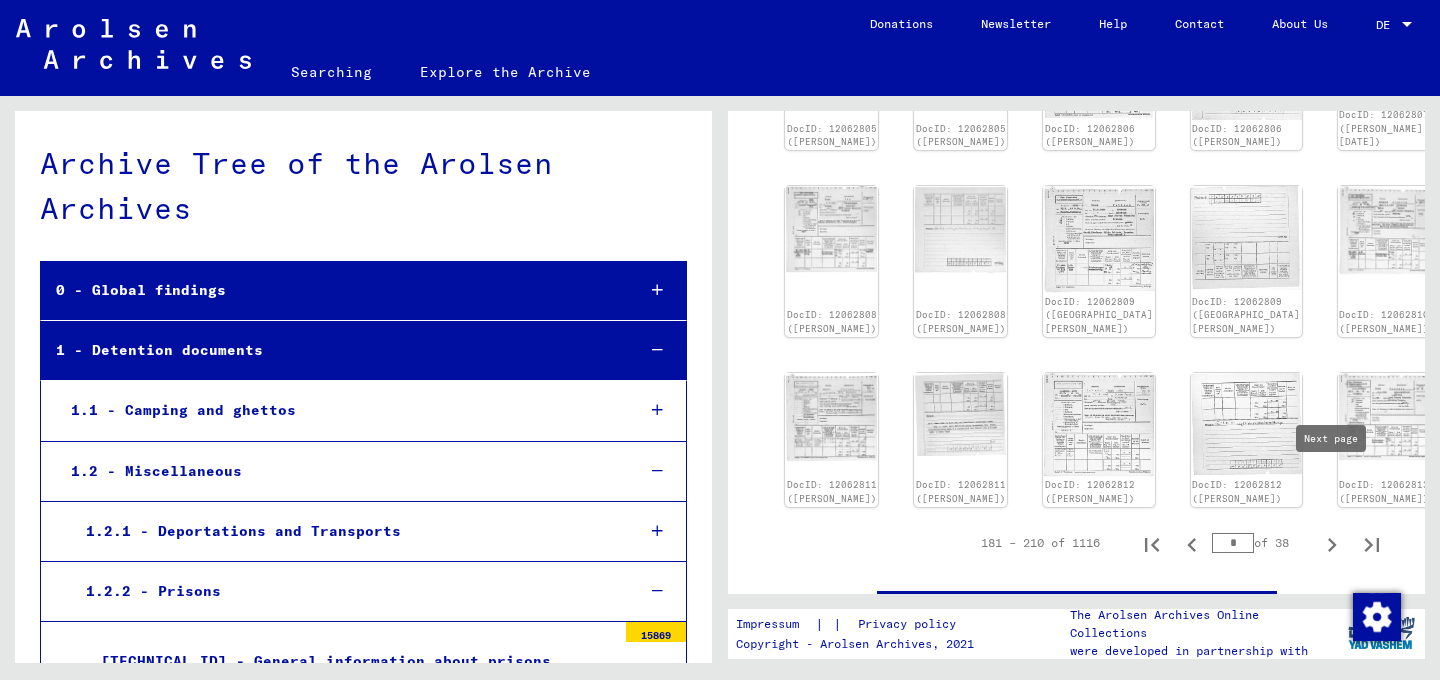click 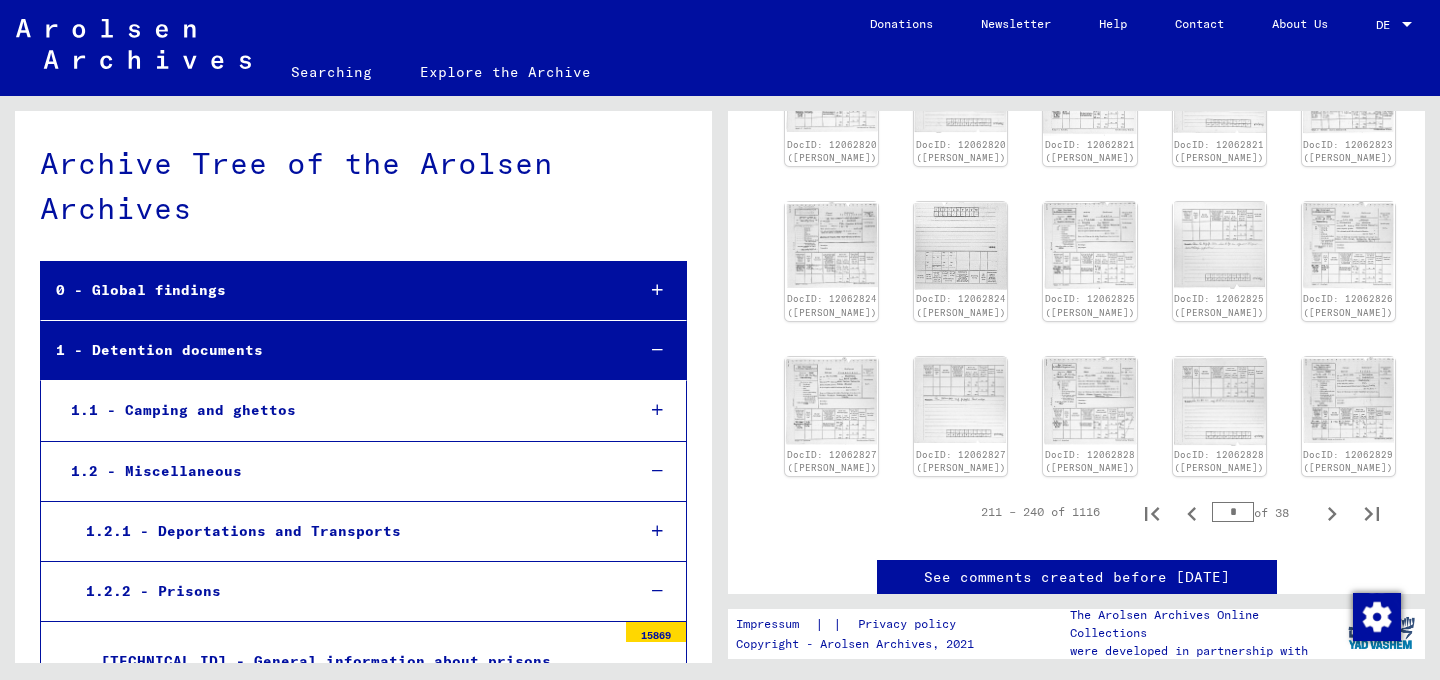 scroll, scrollTop: 978, scrollLeft: 0, axis: vertical 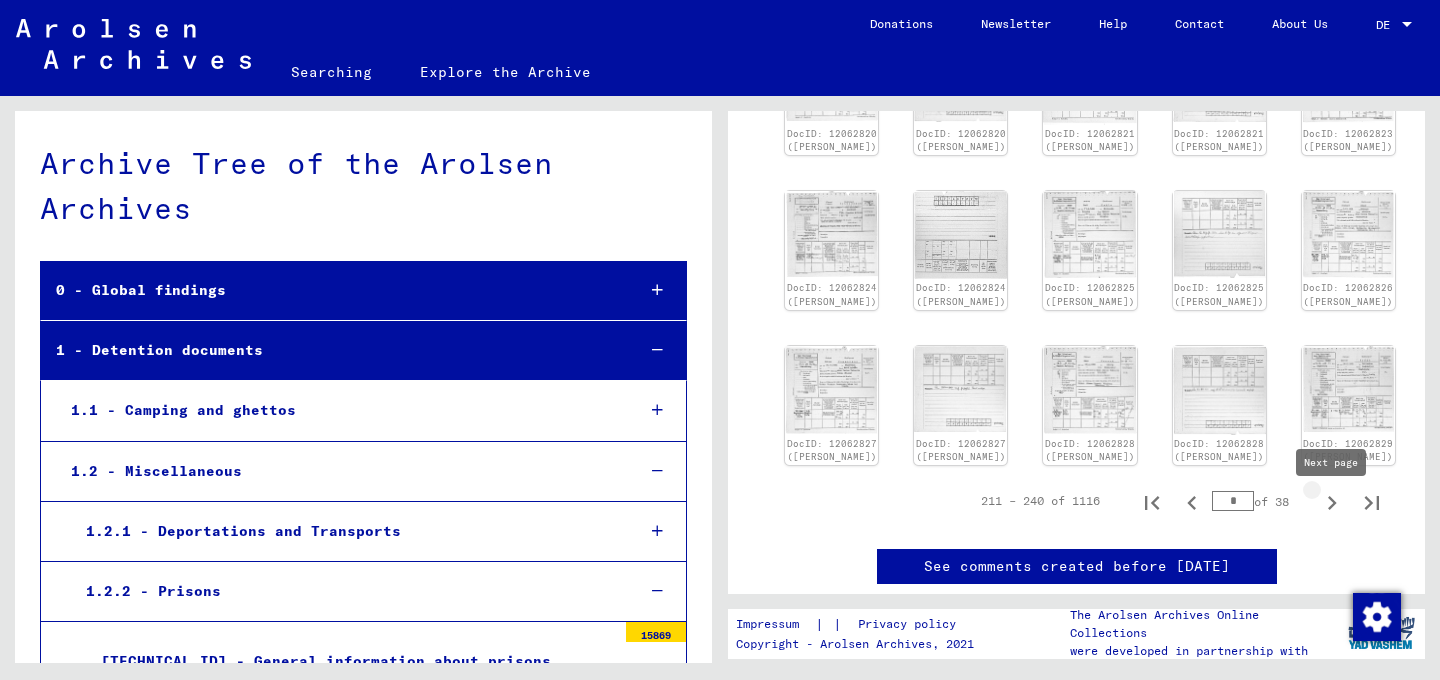 click 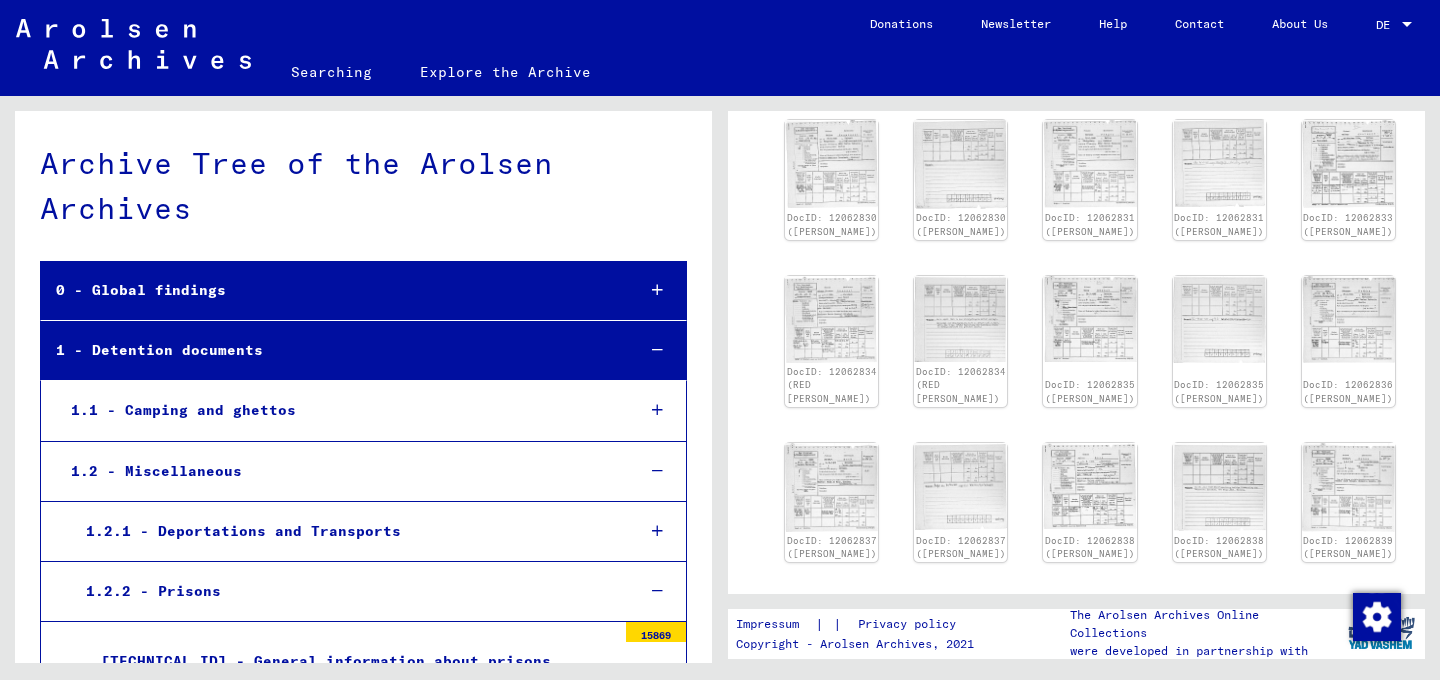 scroll, scrollTop: 602, scrollLeft: 0, axis: vertical 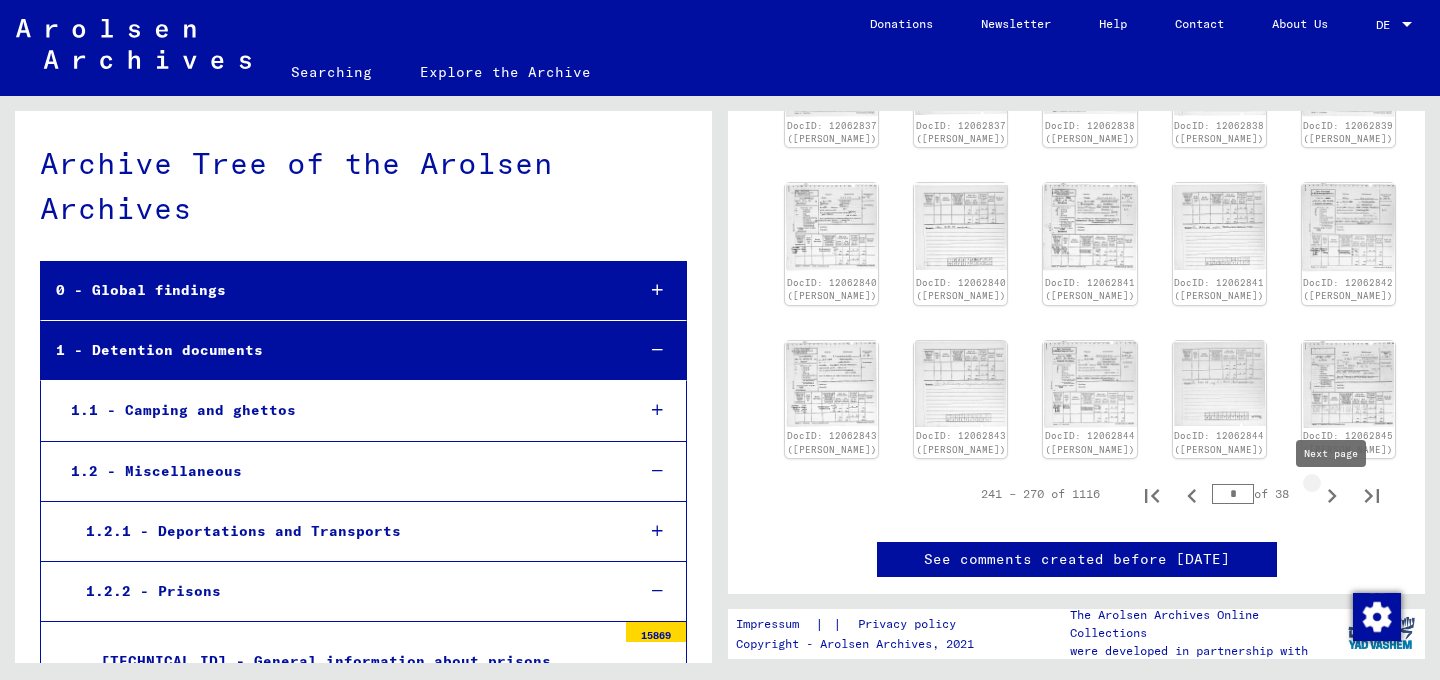 click 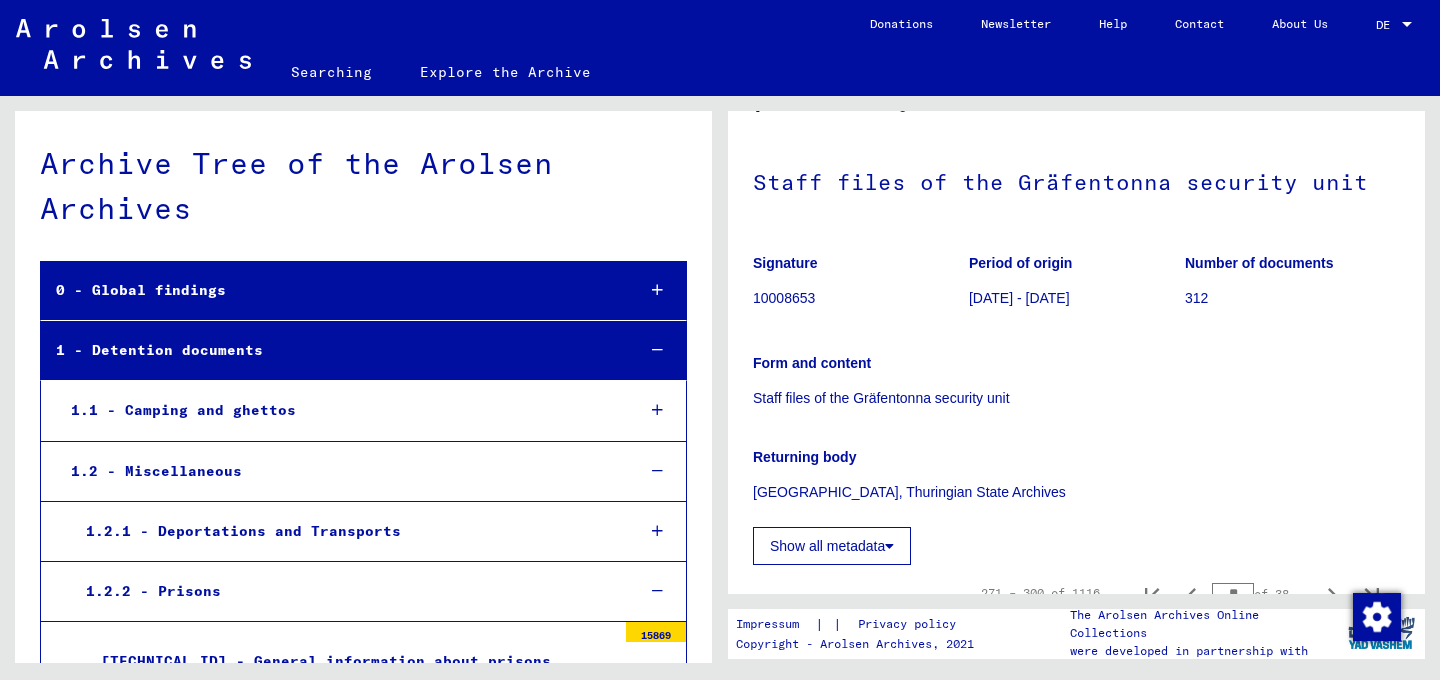 scroll, scrollTop: 66, scrollLeft: 0, axis: vertical 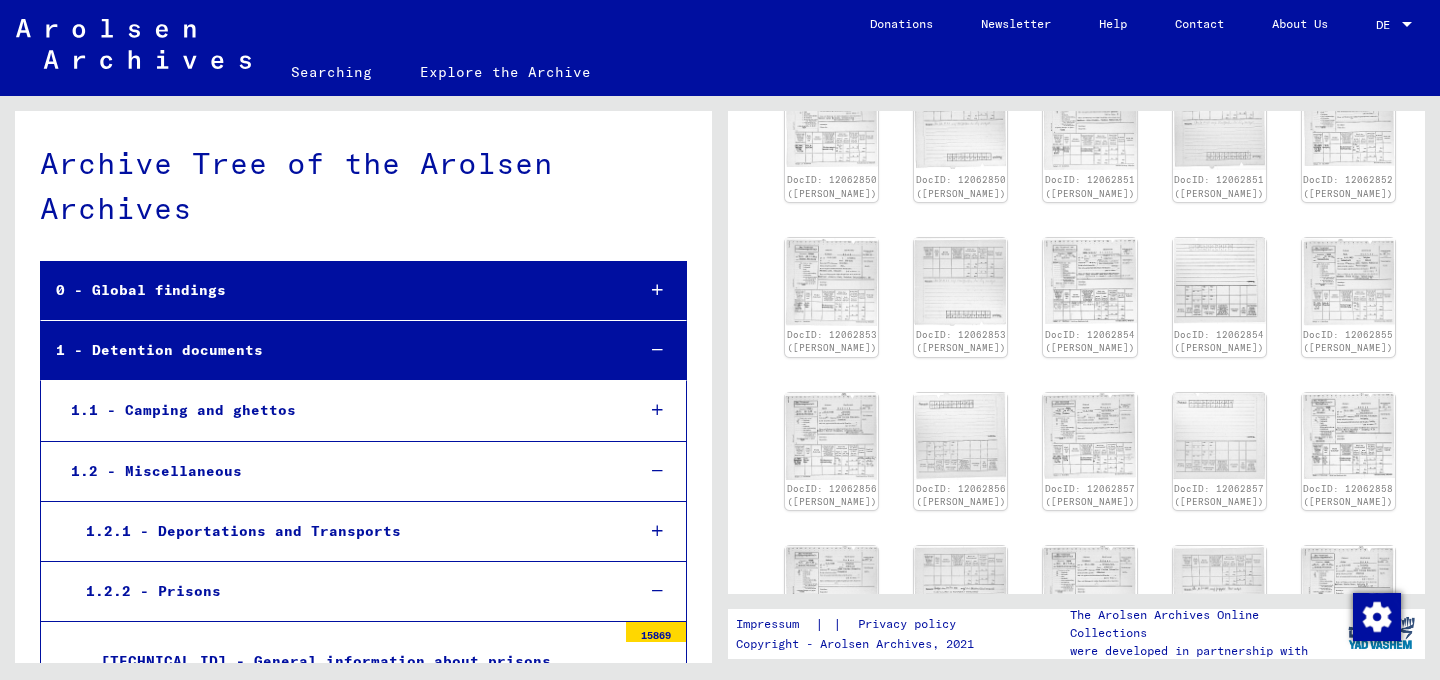 click on "Searching" 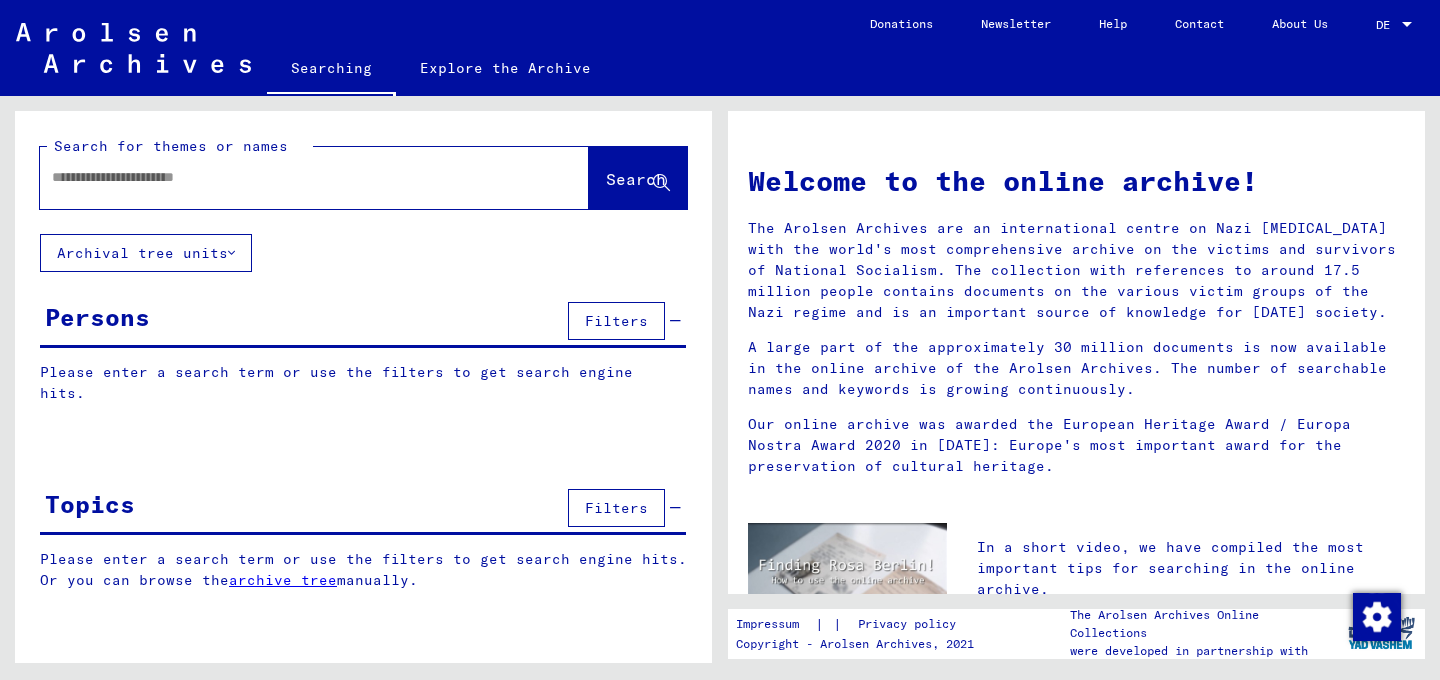 click at bounding box center [290, 177] 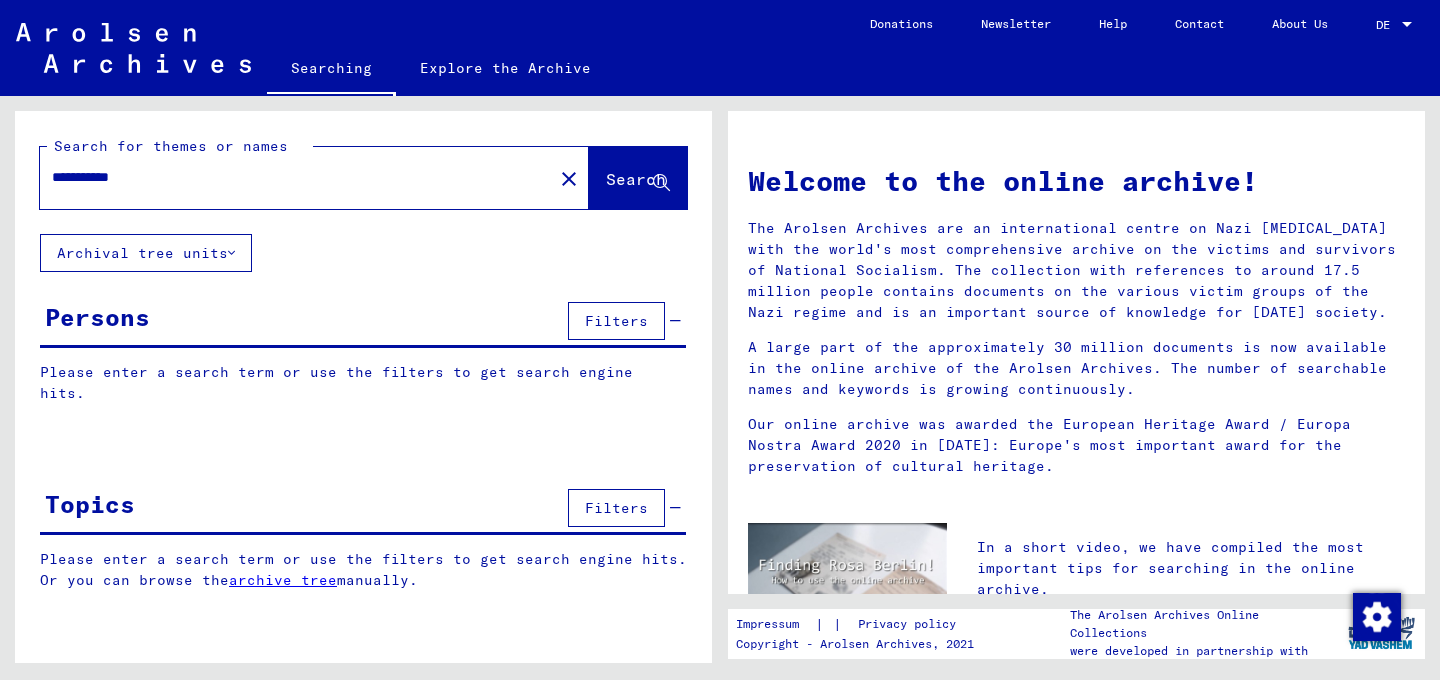 type on "**********" 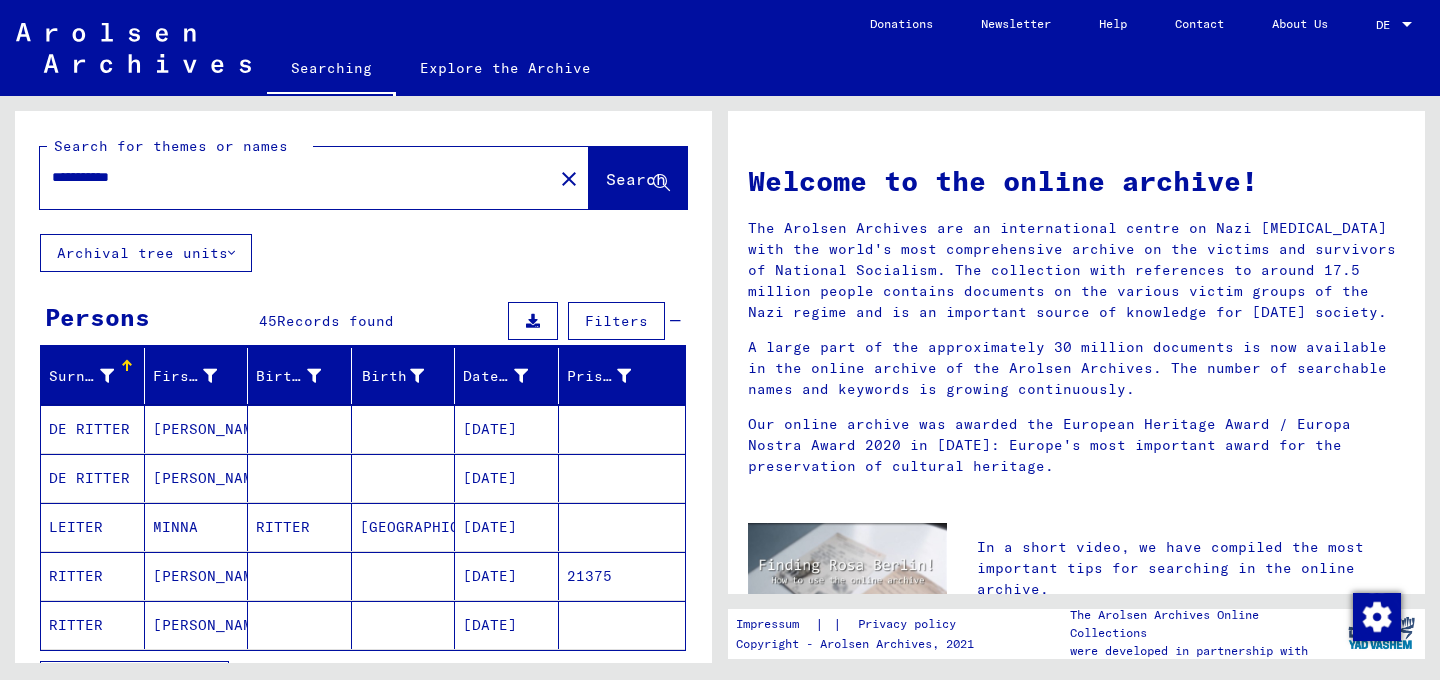click on "**********" 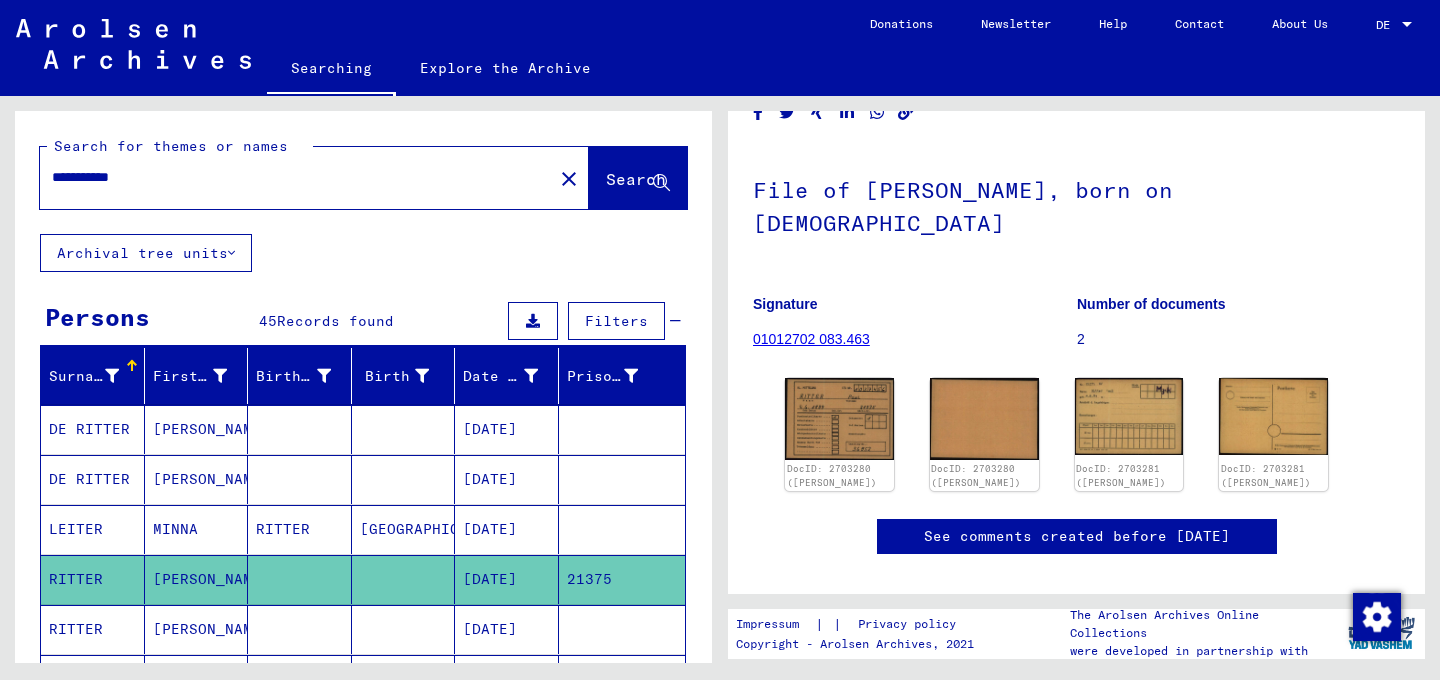 scroll, scrollTop: 79, scrollLeft: 0, axis: vertical 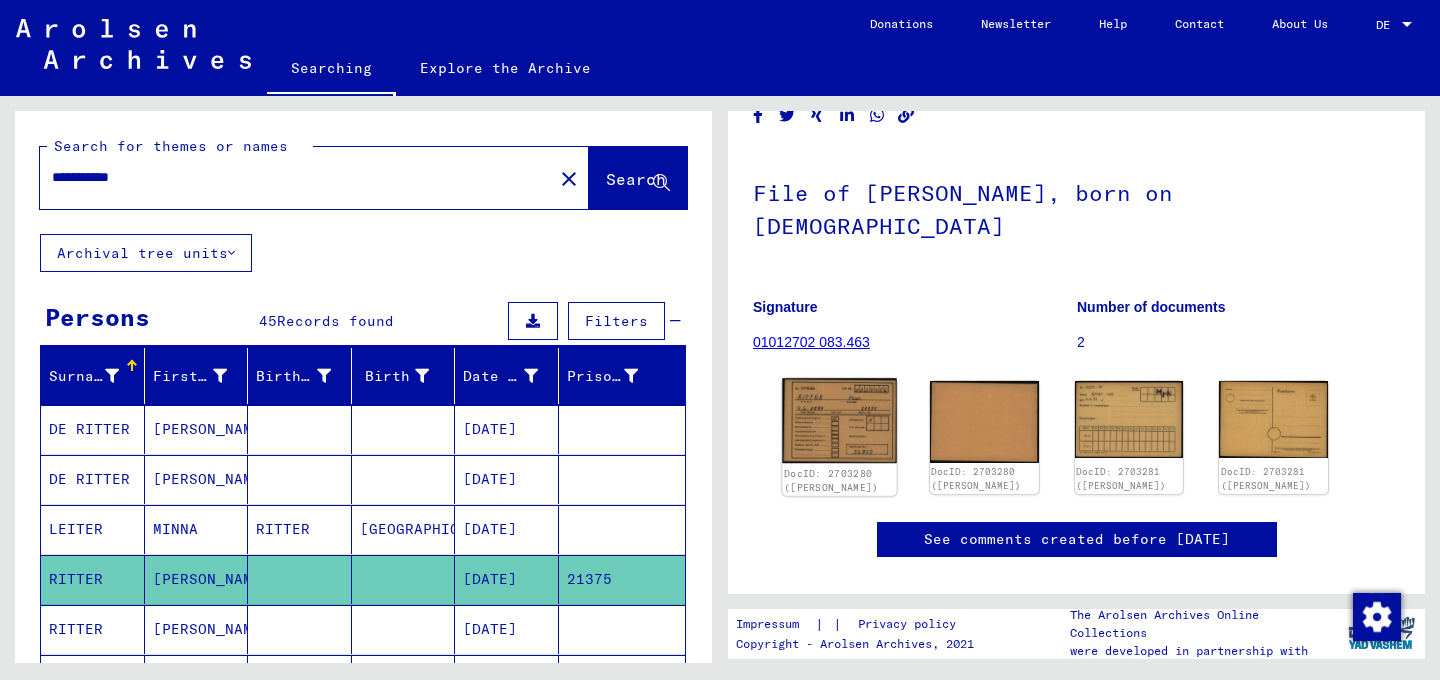 click 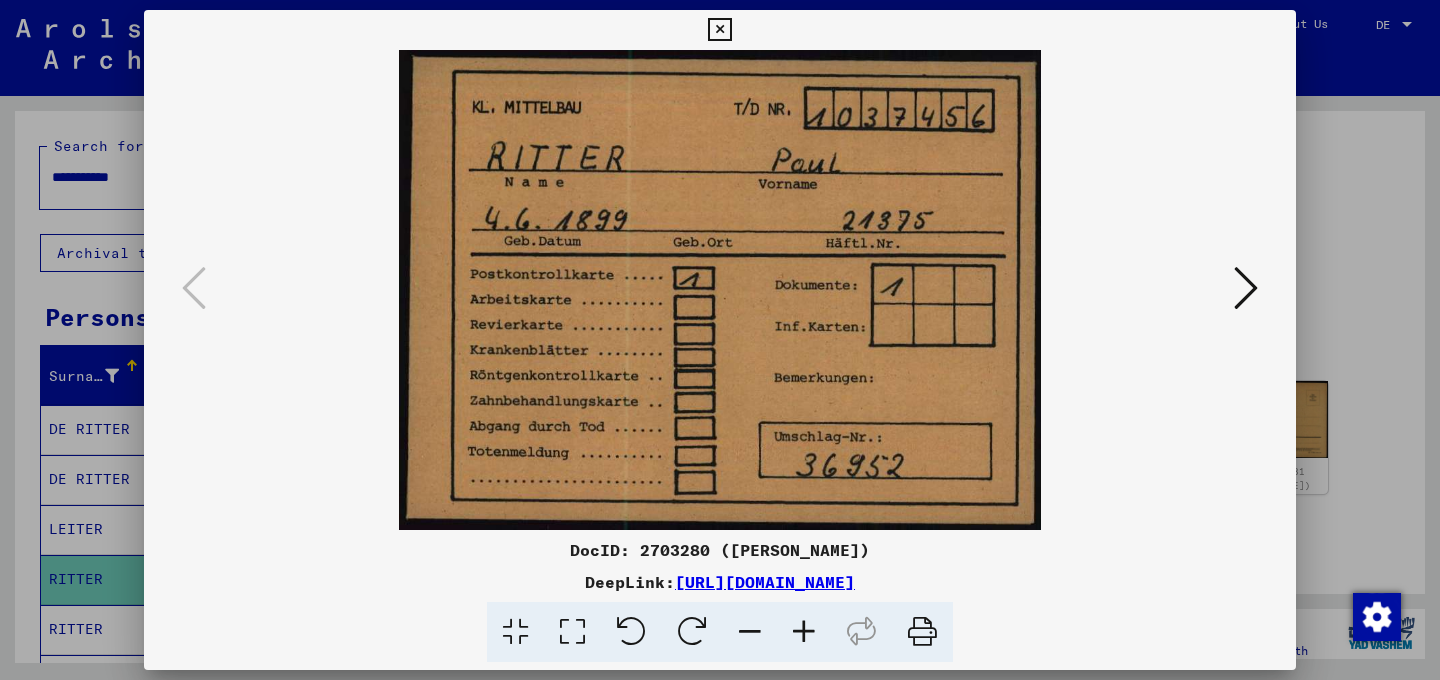 click at bounding box center [1246, 289] 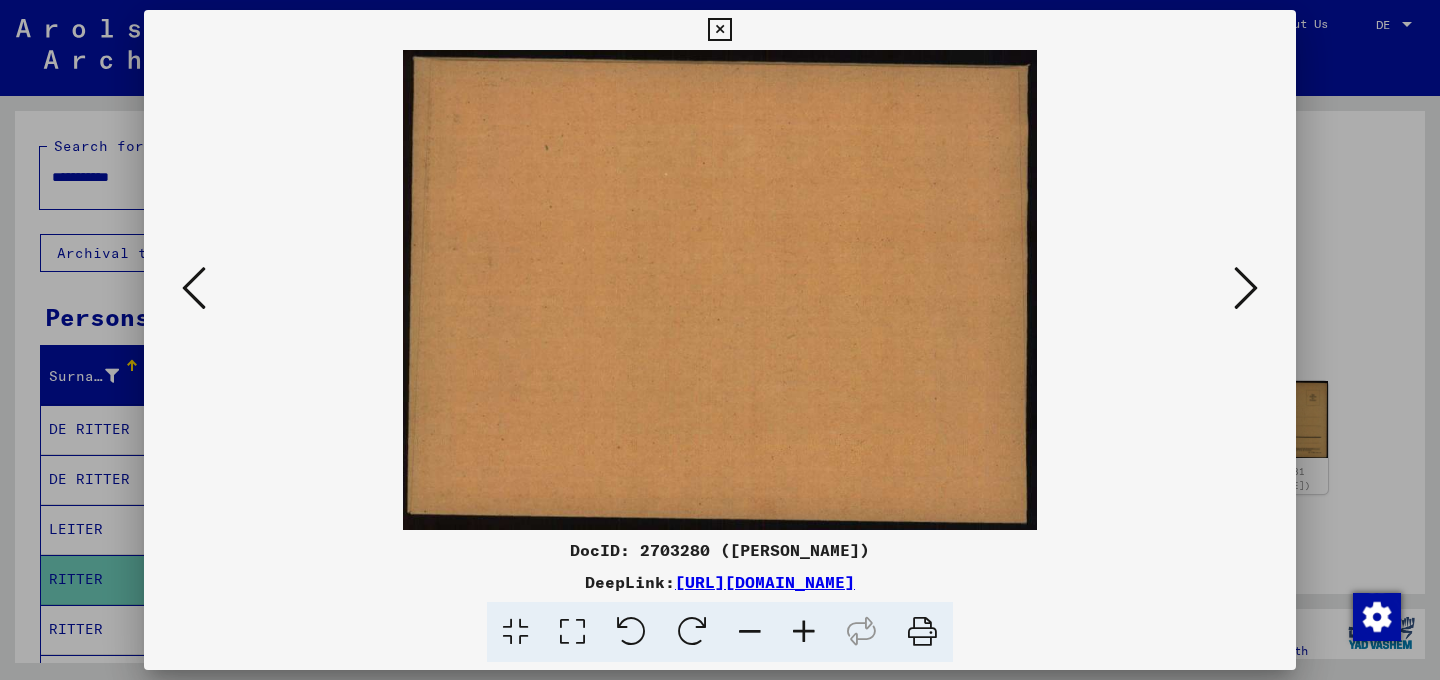 click at bounding box center (1246, 288) 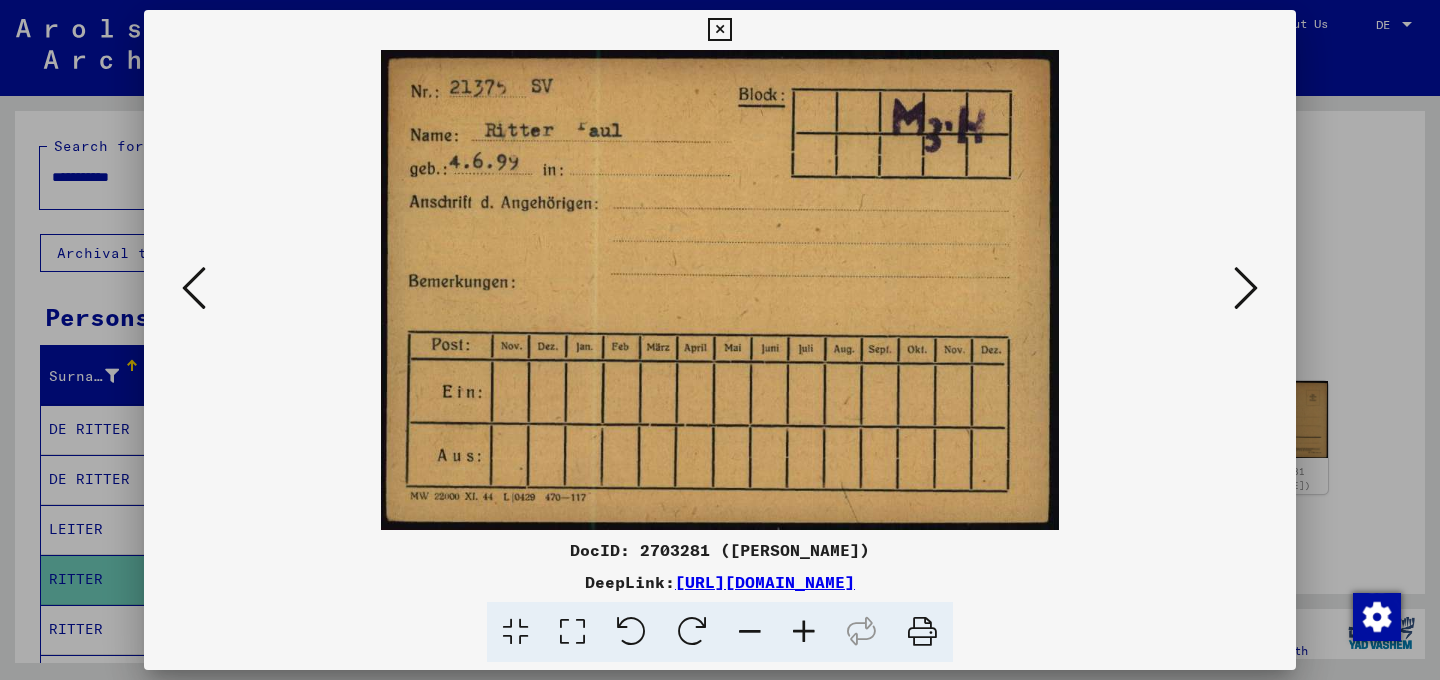 click at bounding box center [1246, 288] 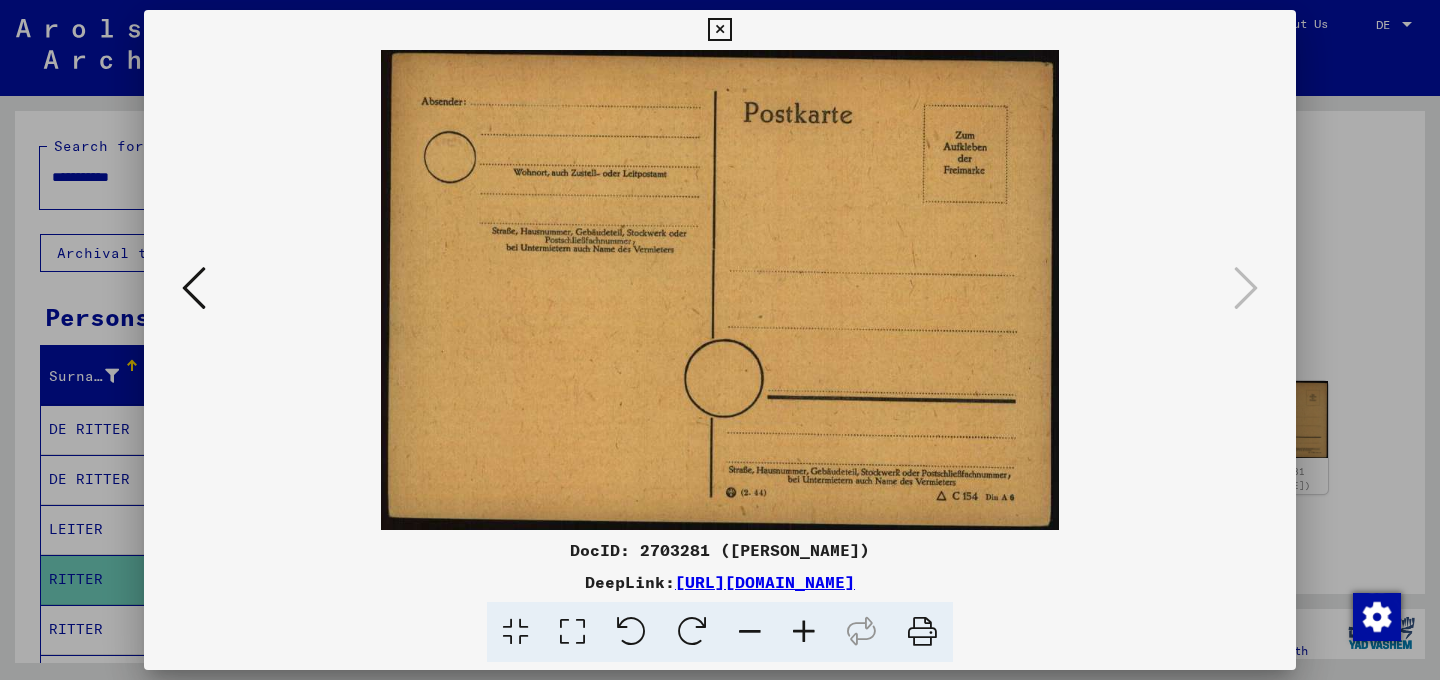 click at bounding box center (194, 288) 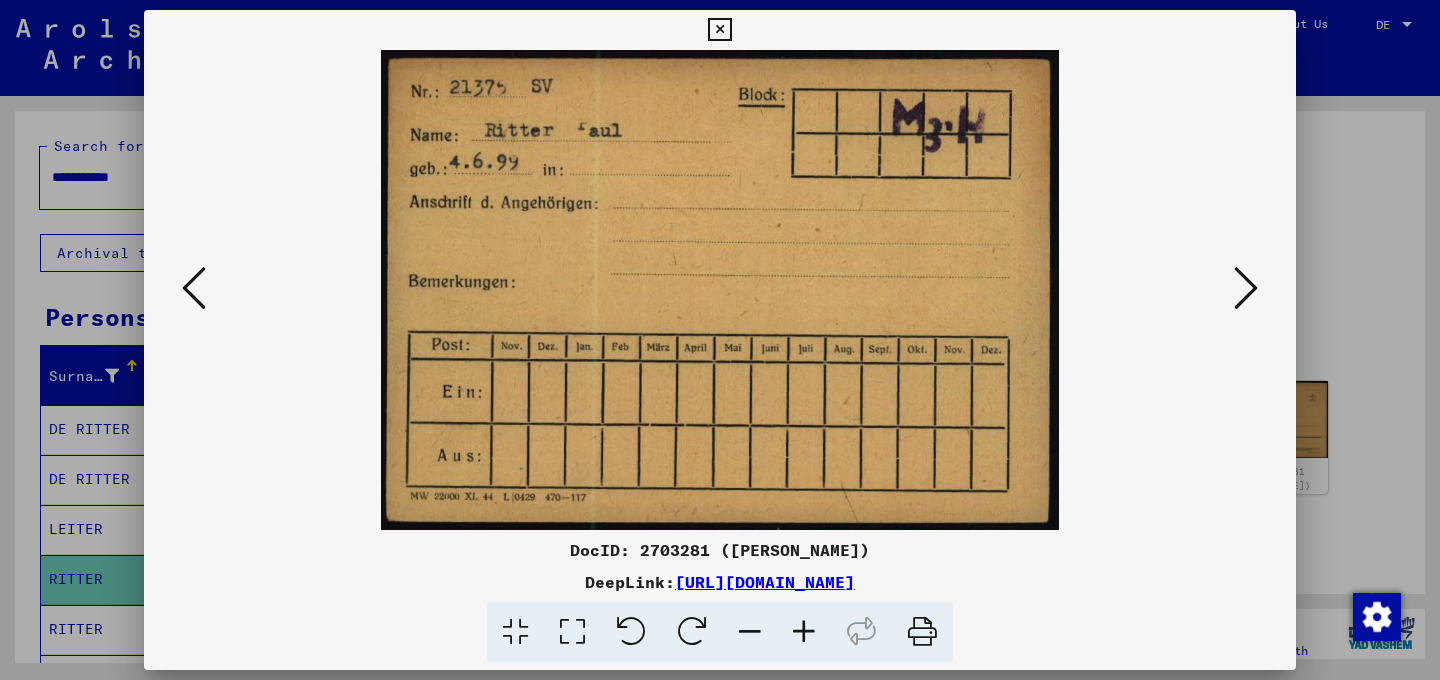 click at bounding box center (194, 288) 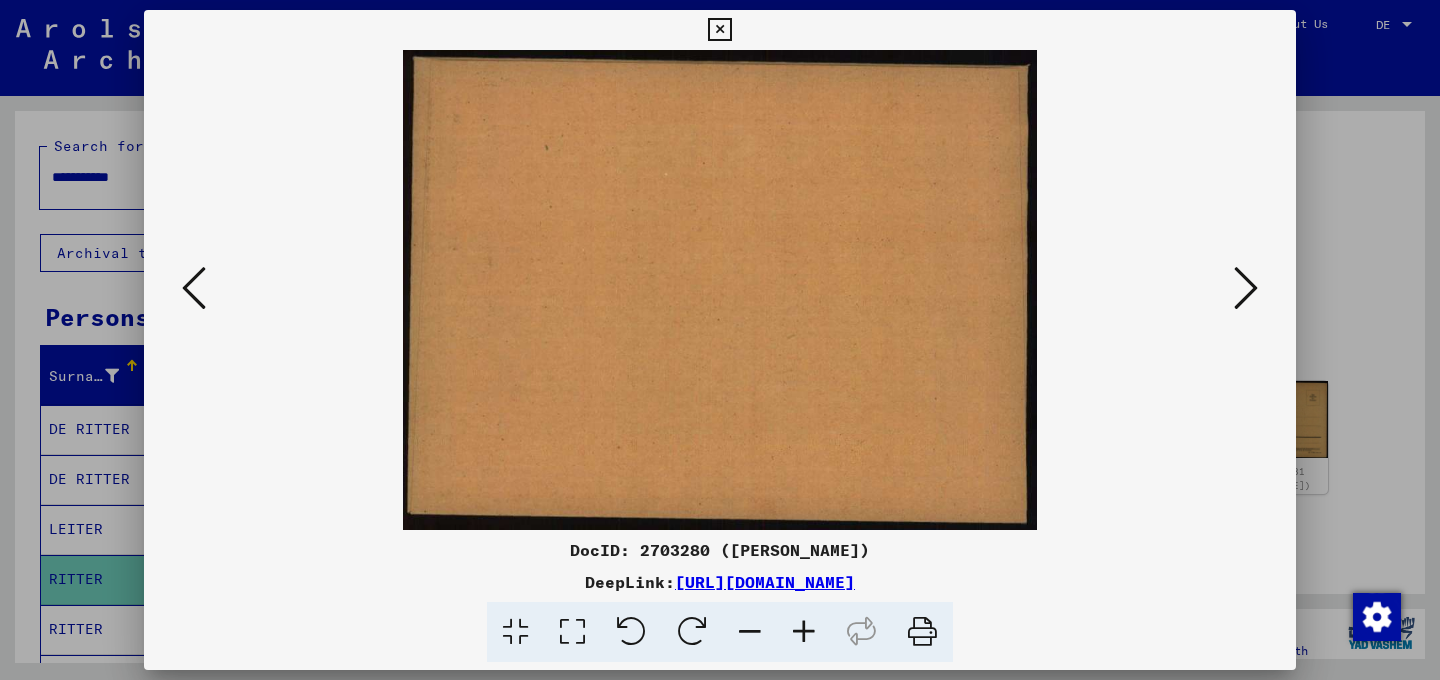 click at bounding box center [194, 288] 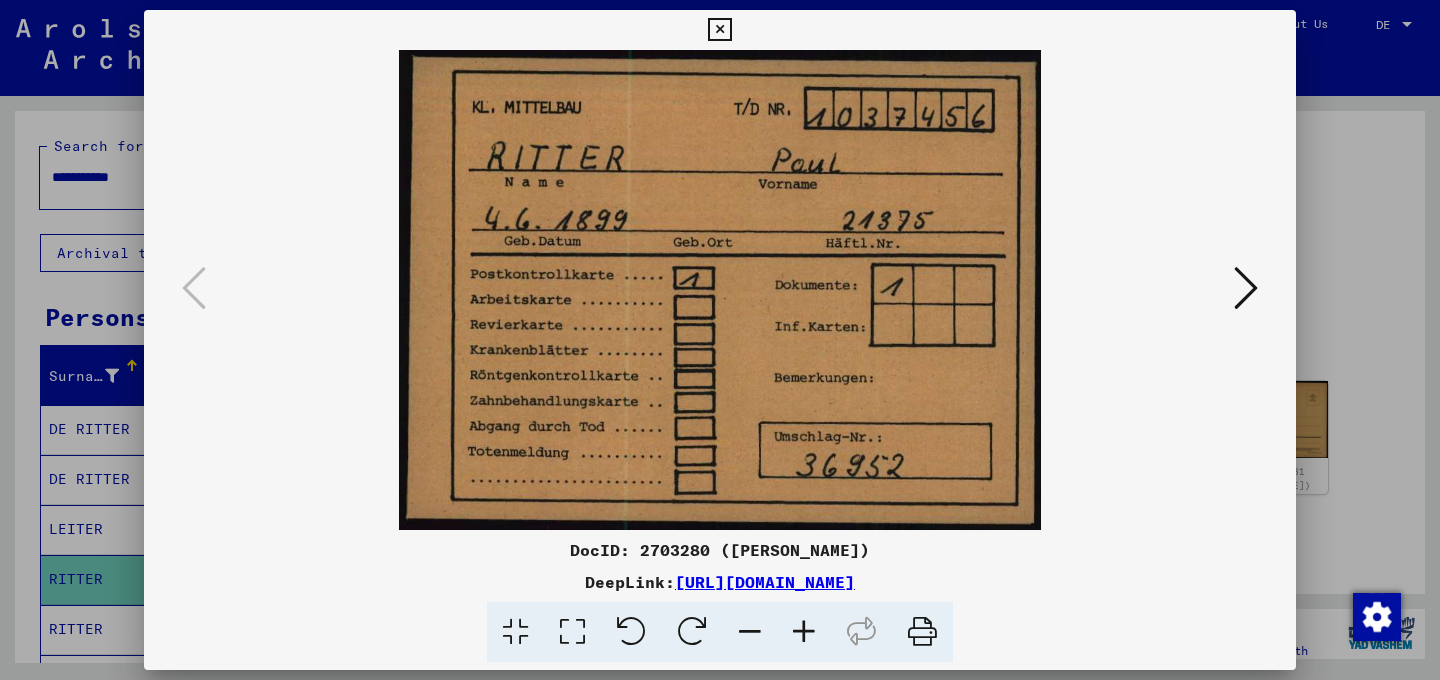 click at bounding box center (719, 30) 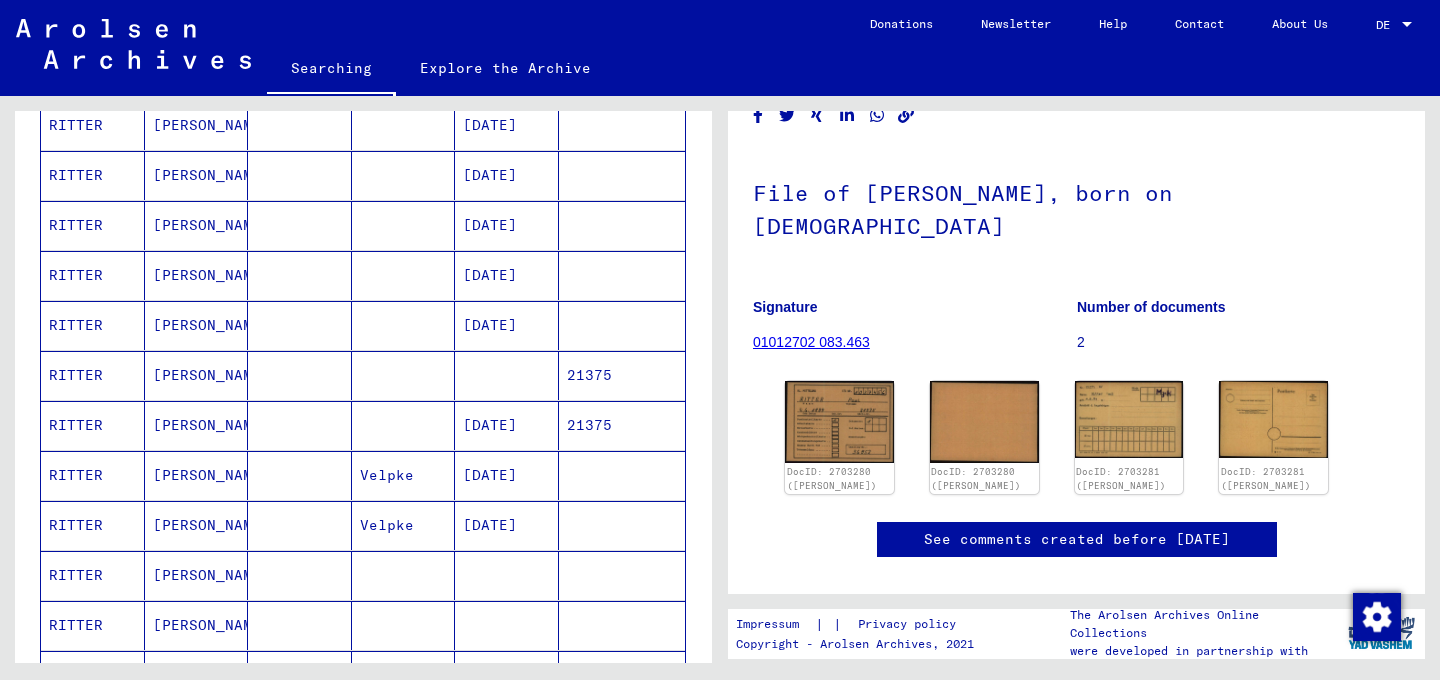 scroll, scrollTop: 657, scrollLeft: 0, axis: vertical 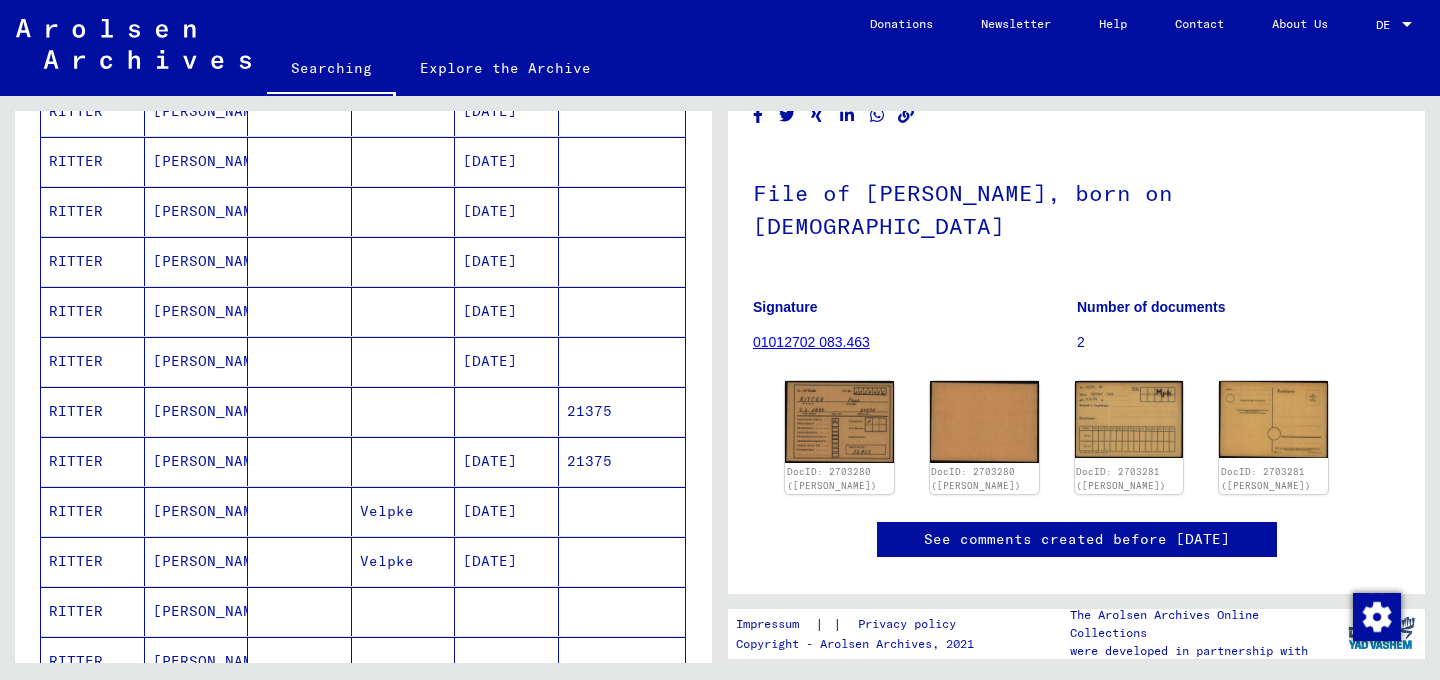 click on "21375" at bounding box center (622, 511) 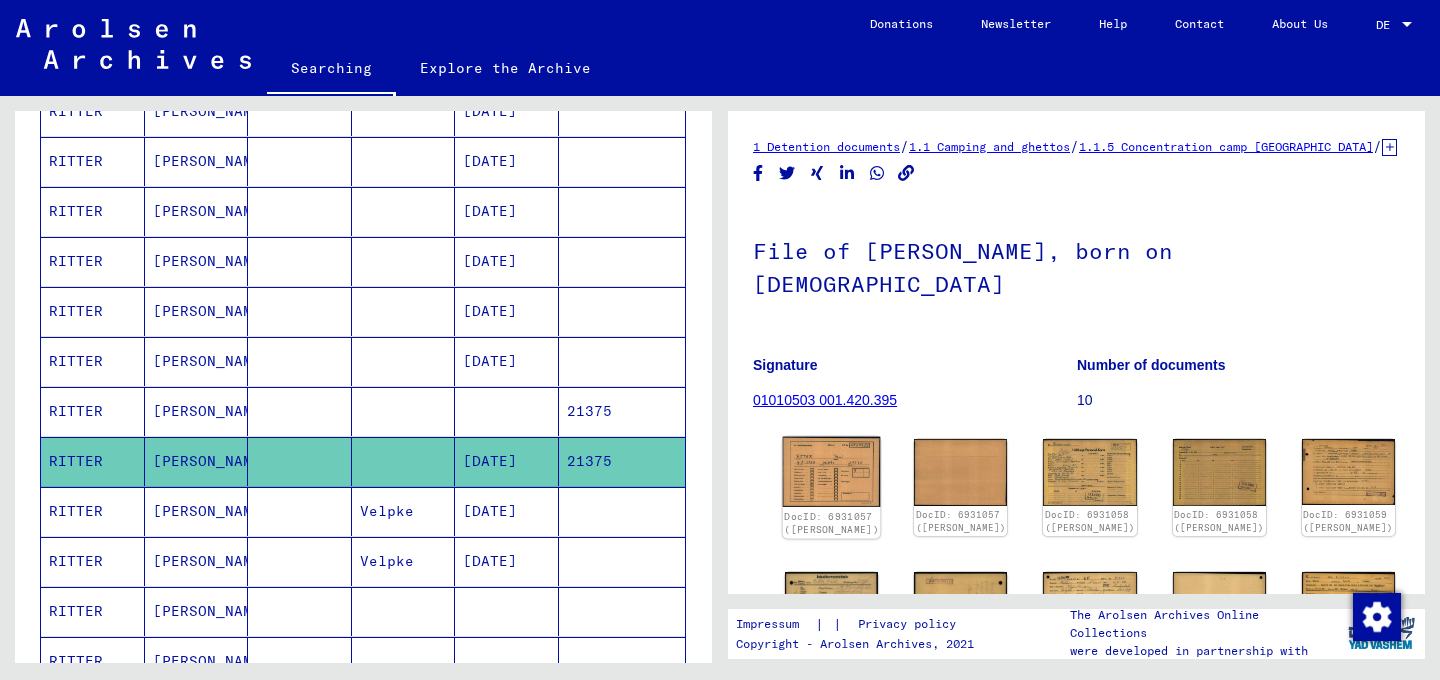 click 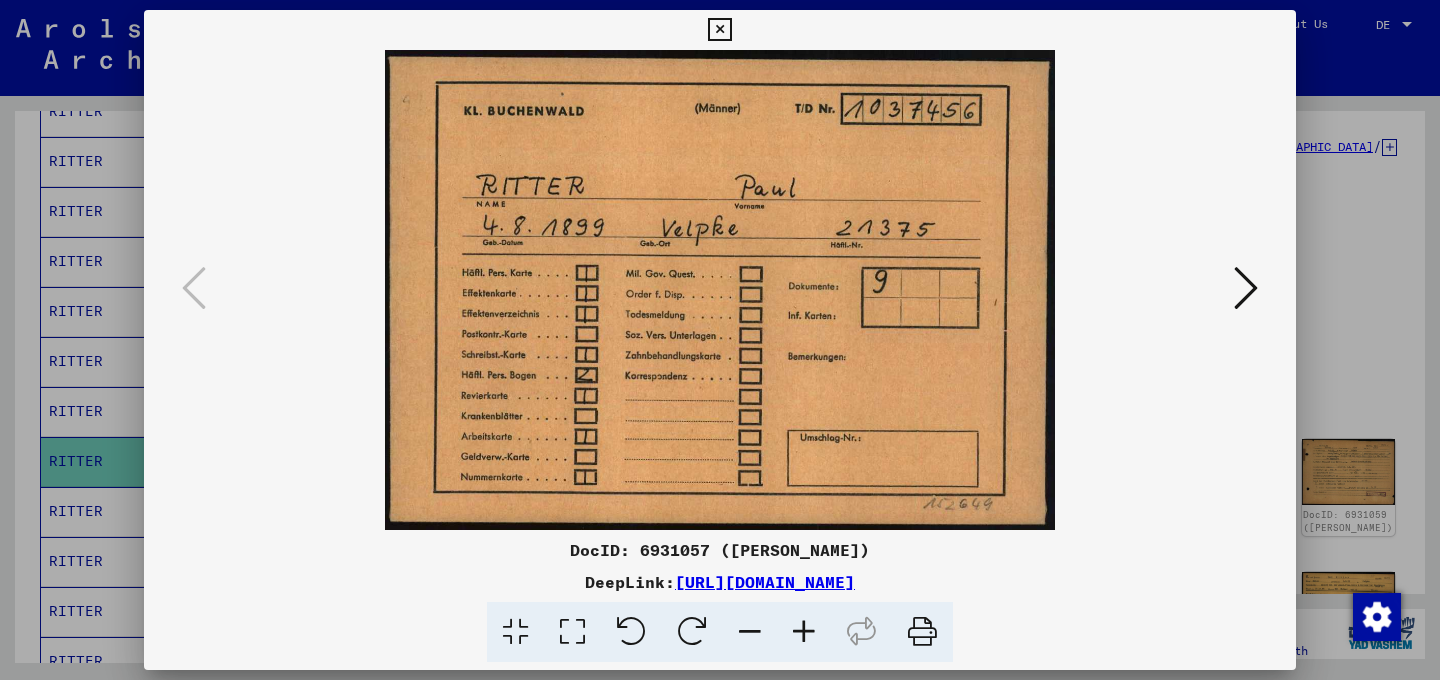 click at bounding box center [1246, 288] 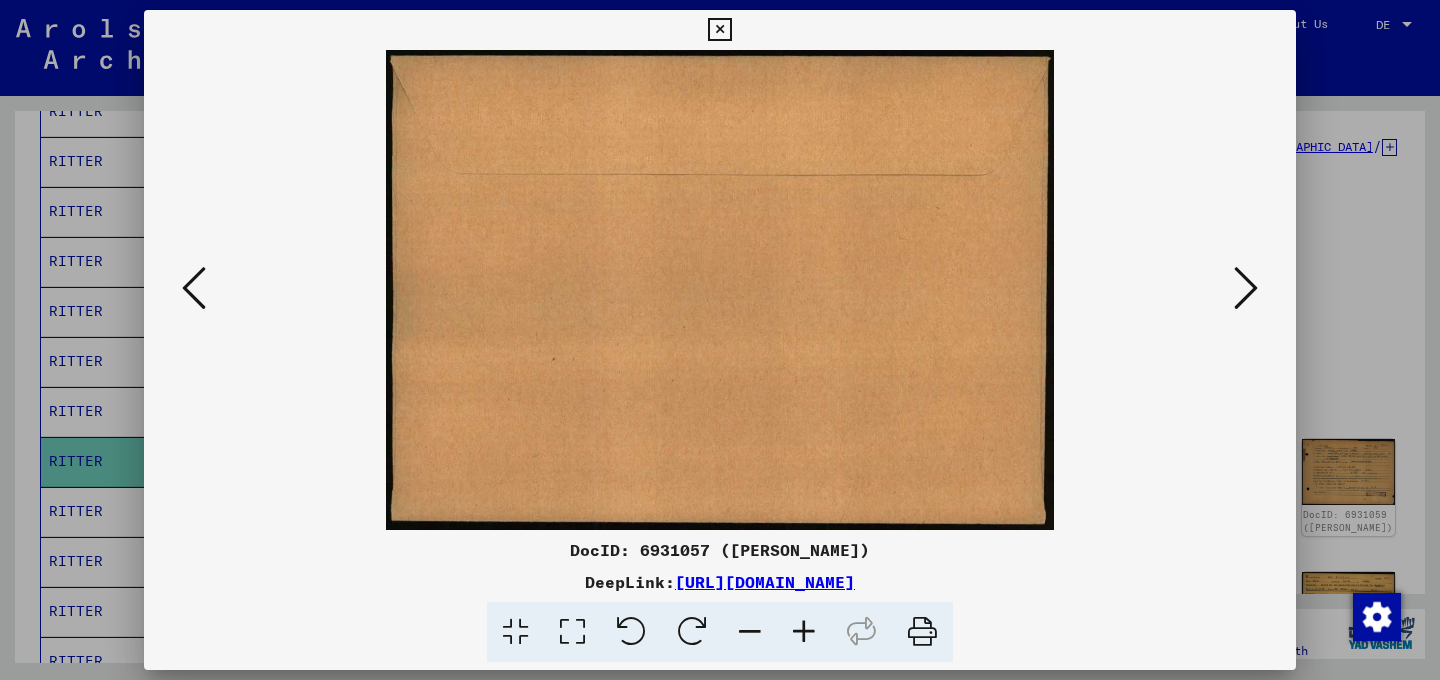 click at bounding box center [1246, 288] 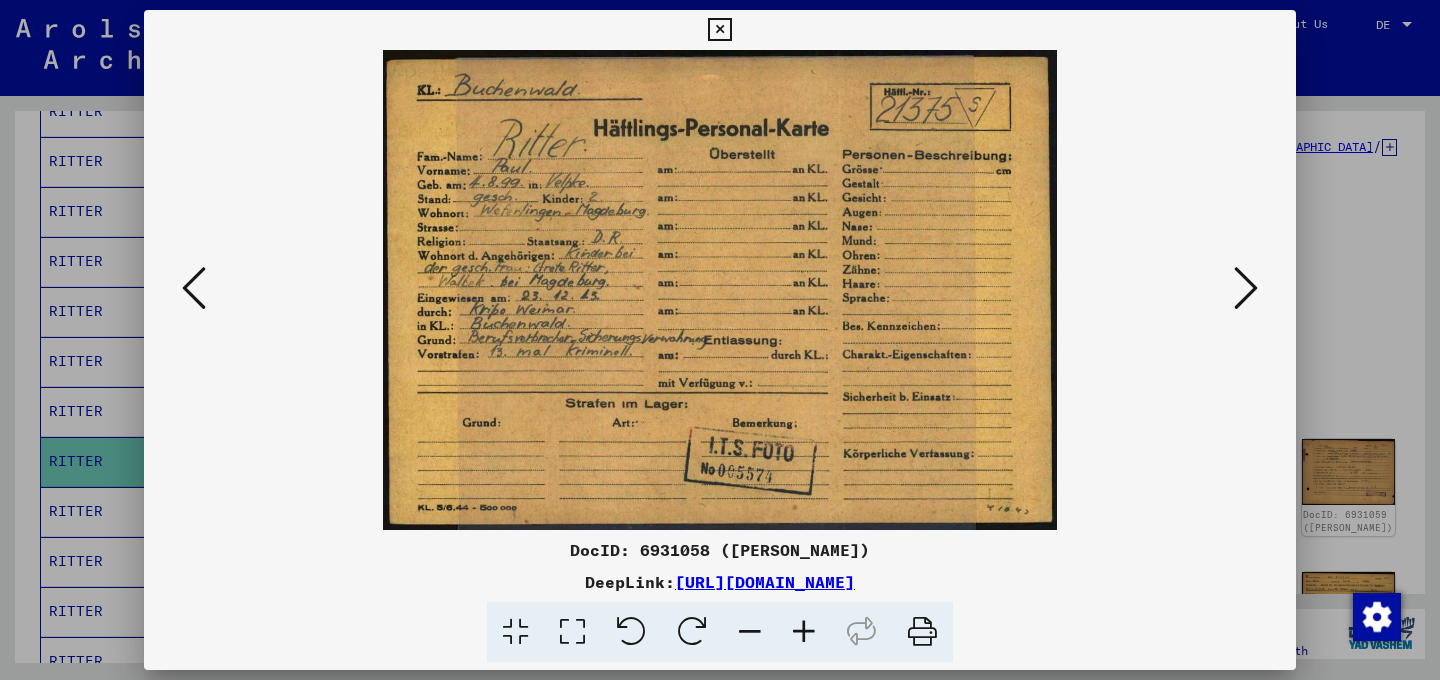 click at bounding box center [194, 288] 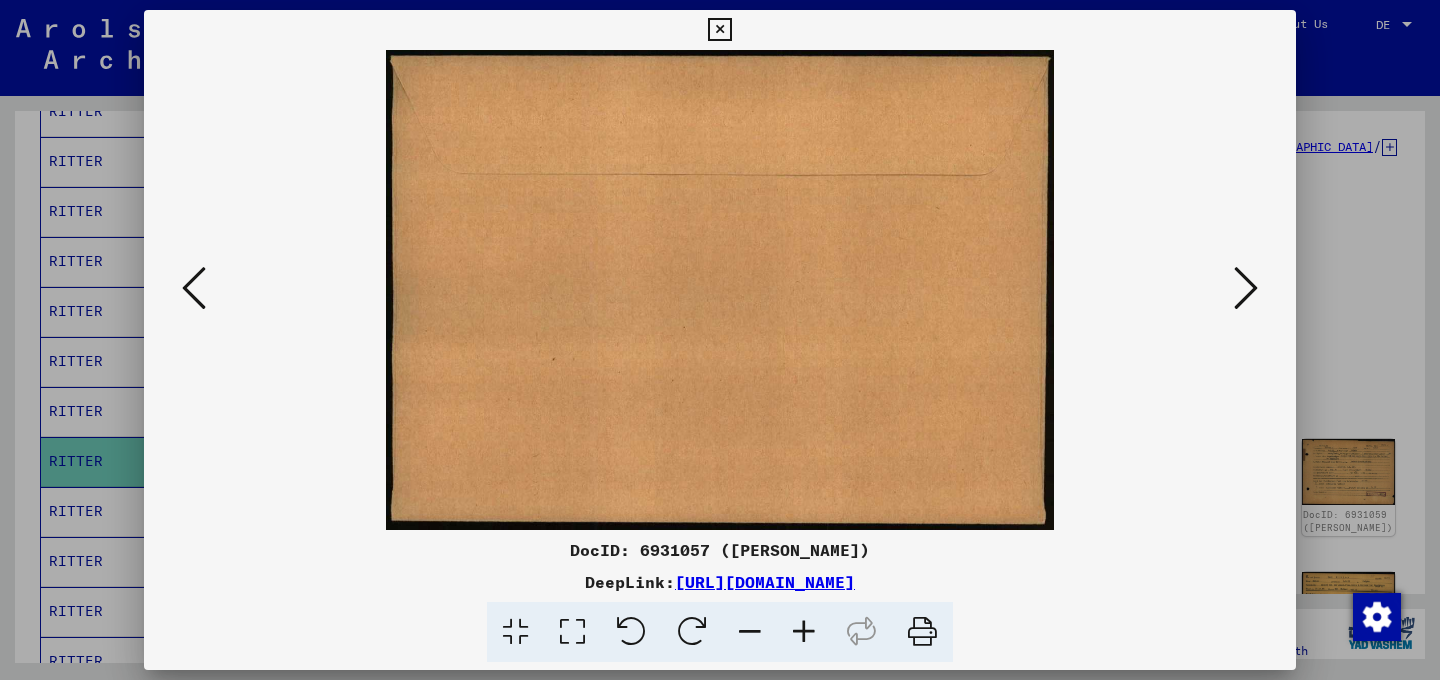 click at bounding box center [194, 288] 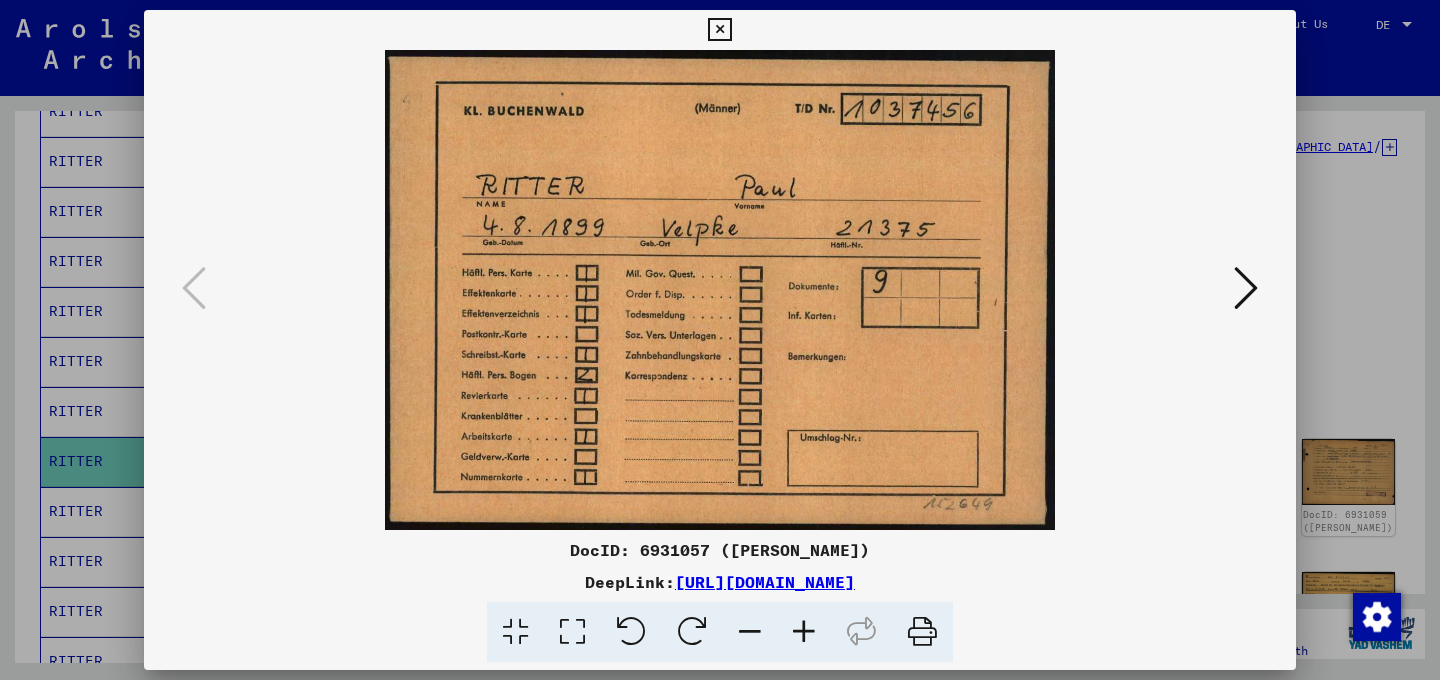 click at bounding box center (1246, 288) 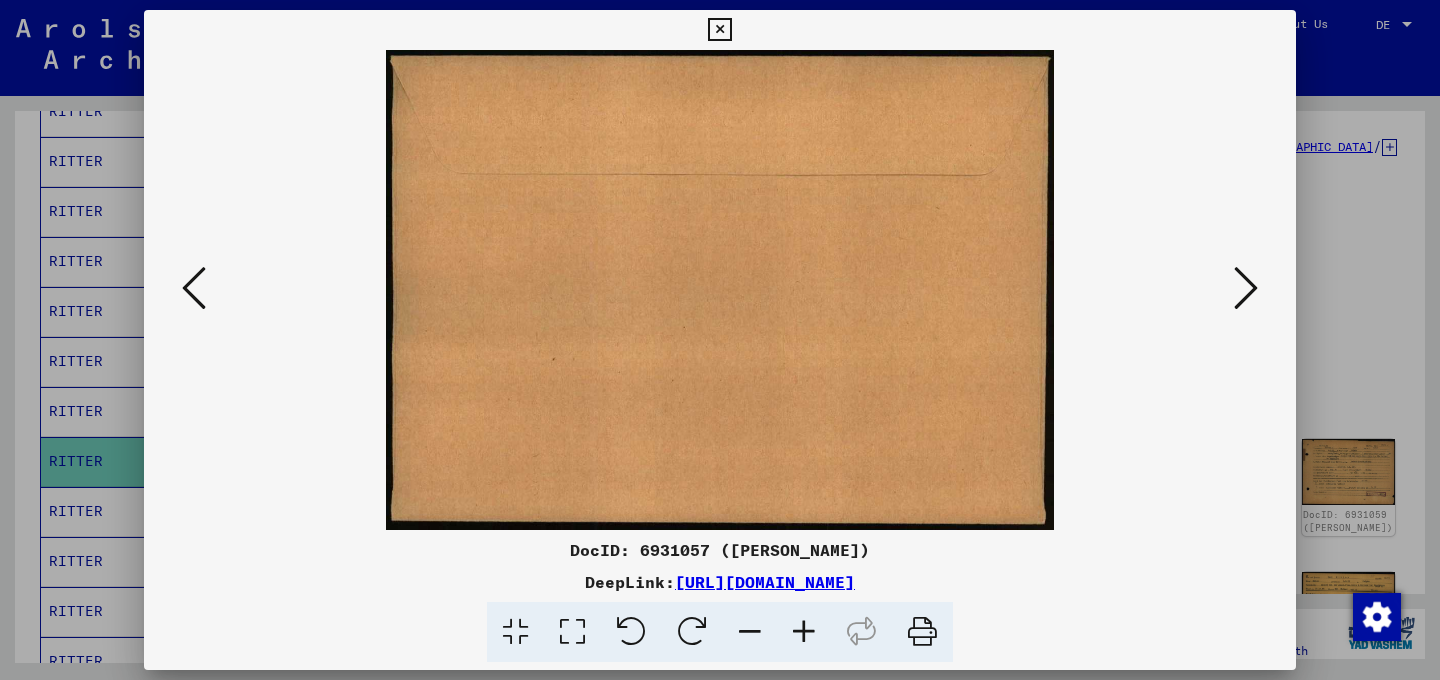 click at bounding box center [1246, 288] 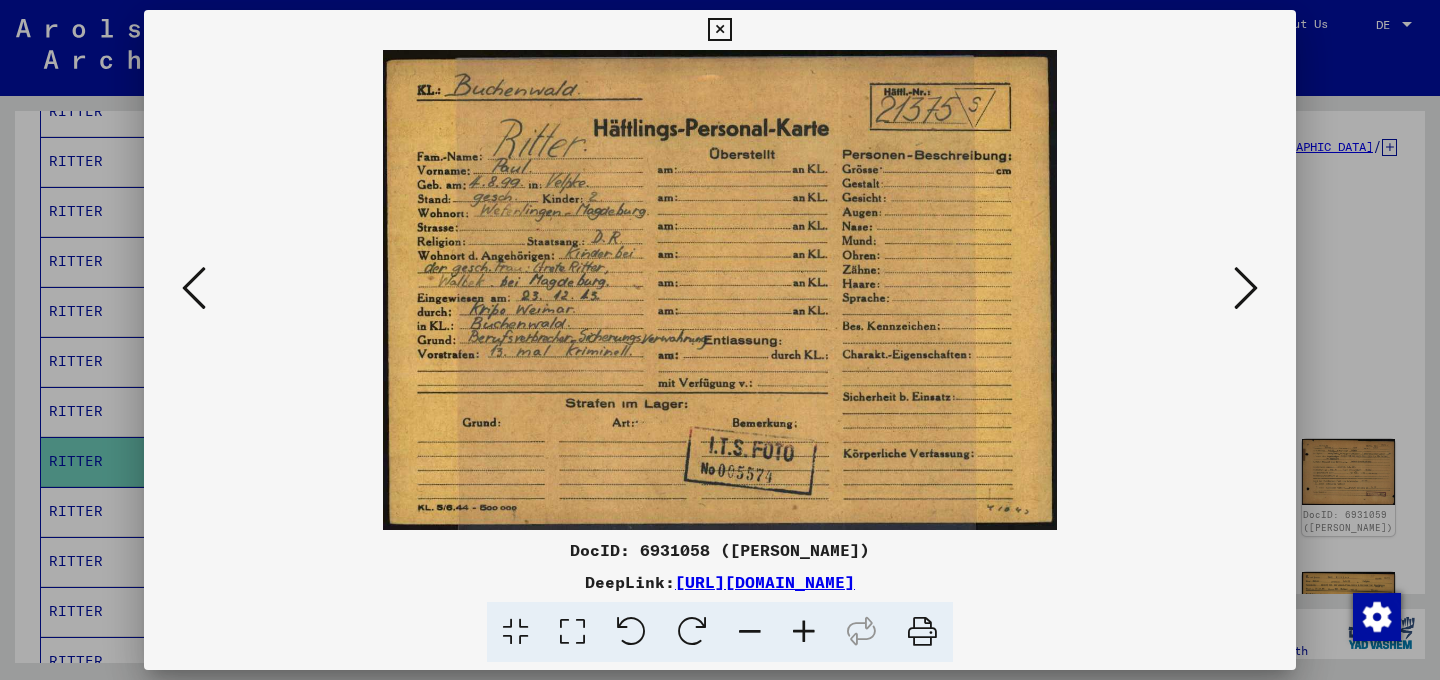 click at bounding box center (1246, 288) 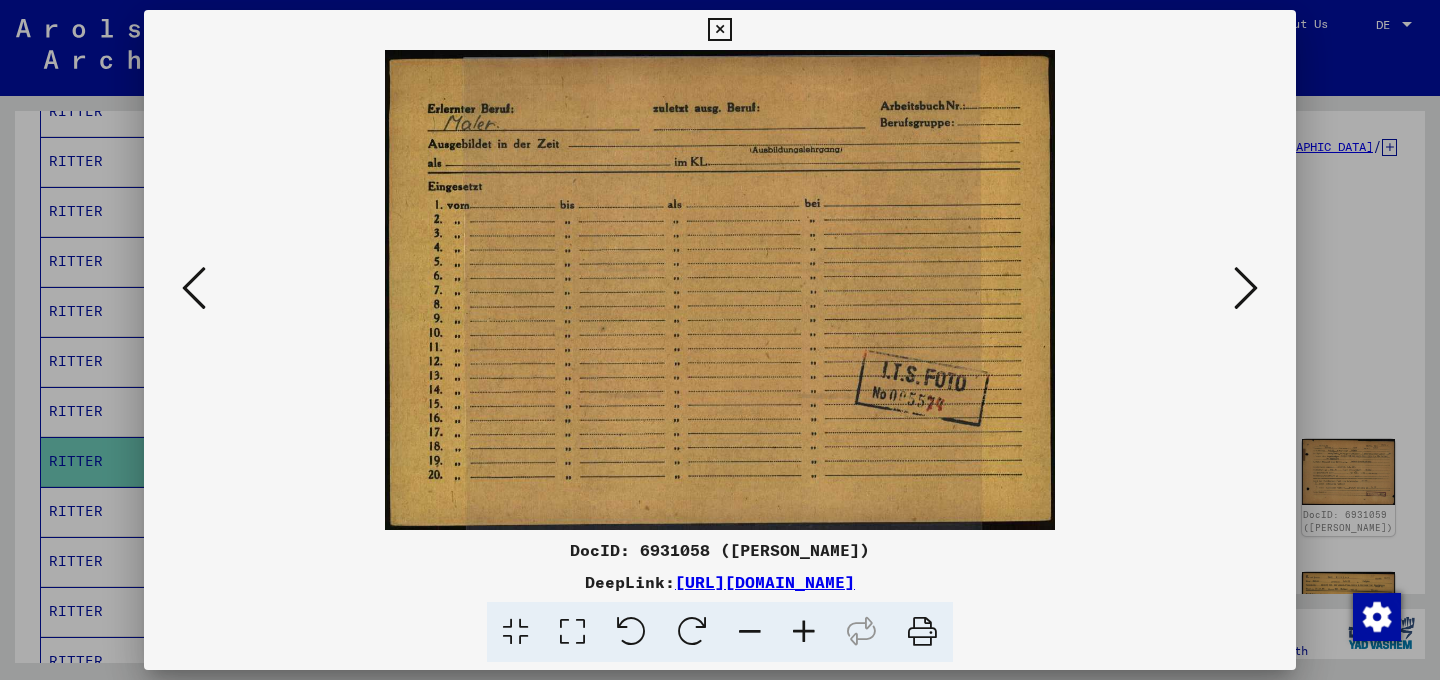 click at bounding box center [1246, 288] 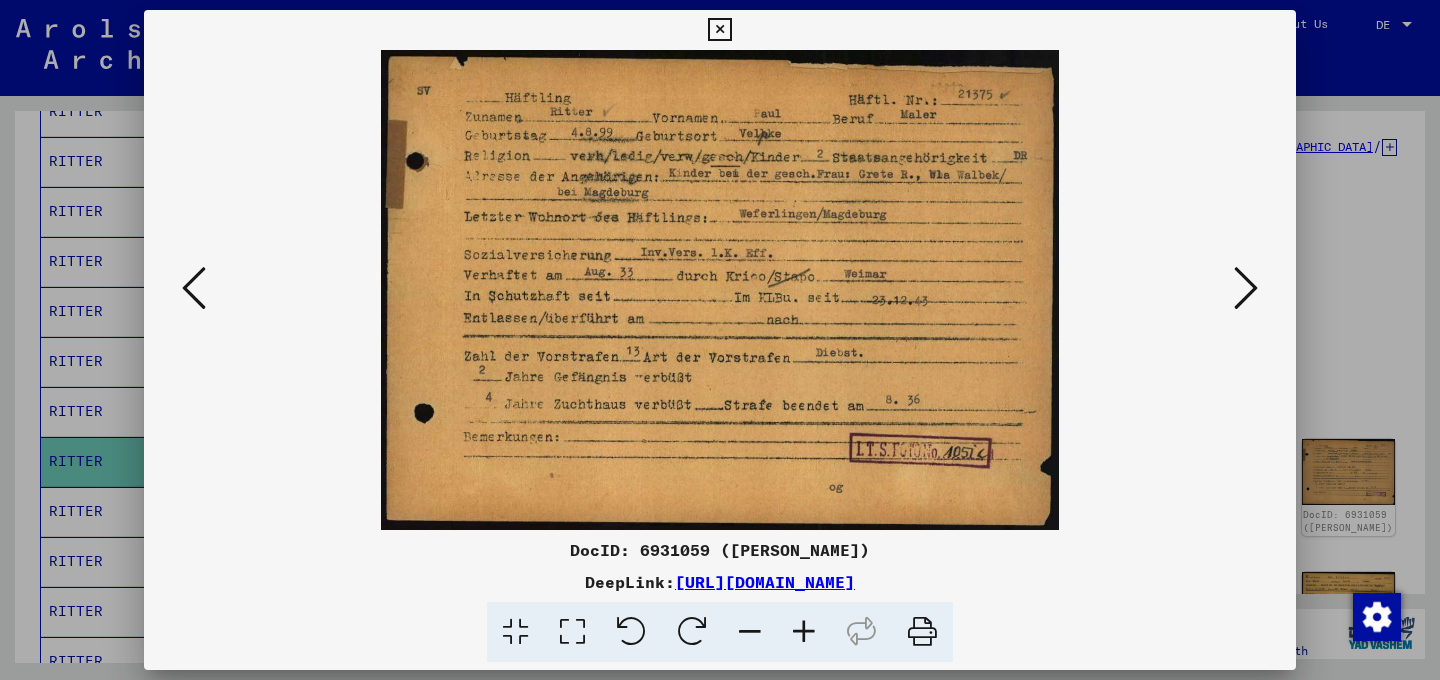 click at bounding box center (1246, 288) 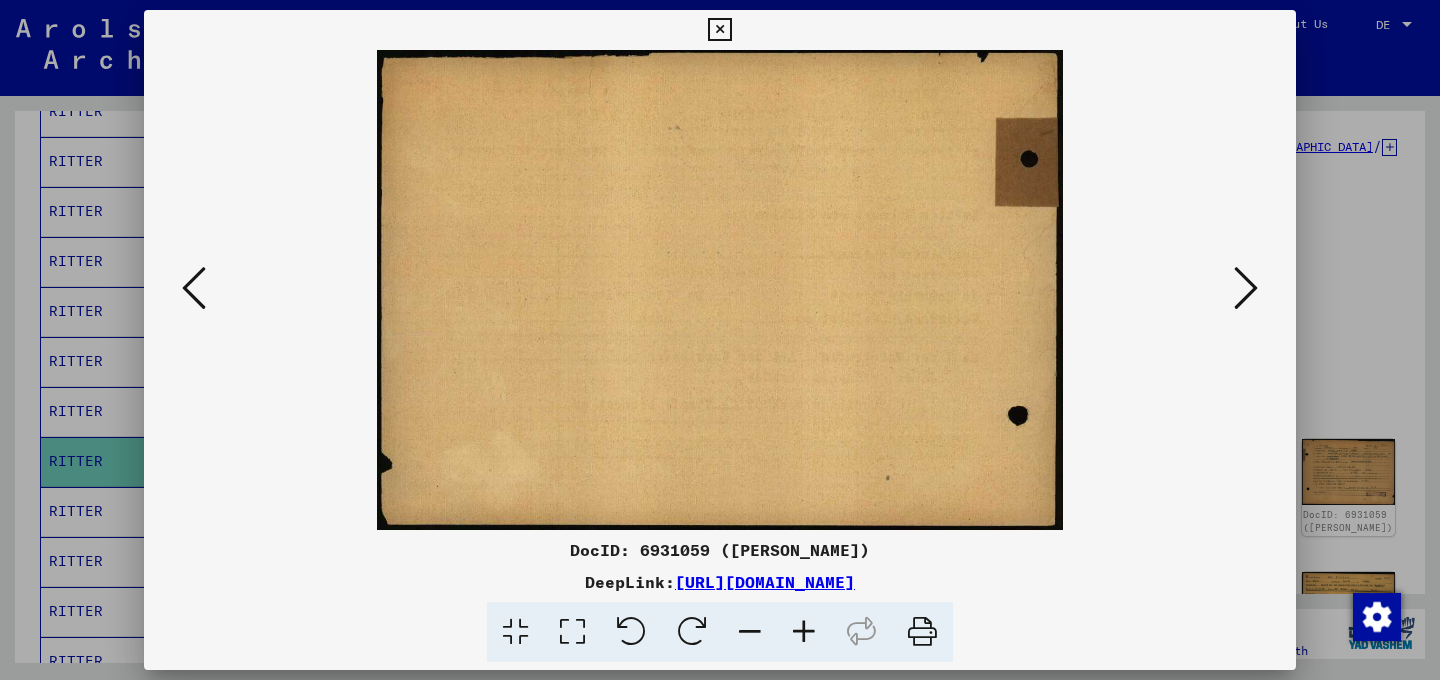 click at bounding box center (1246, 288) 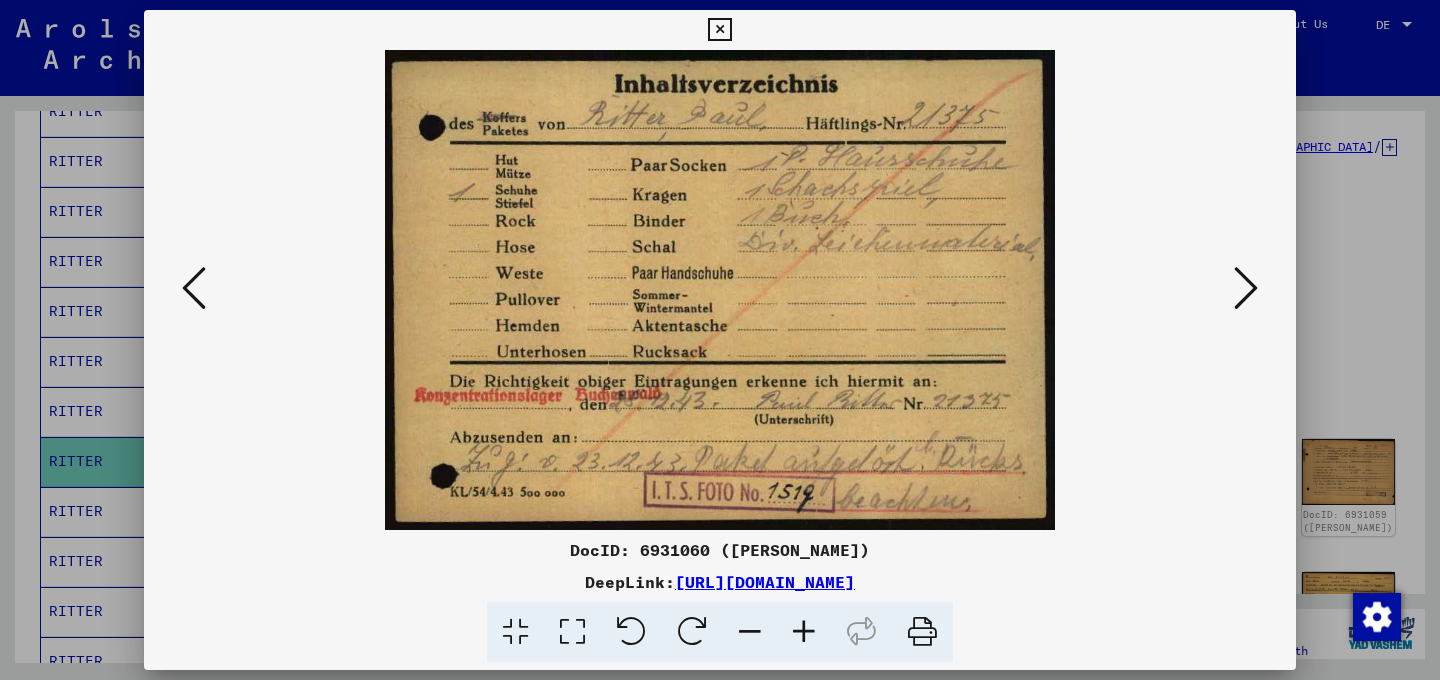click at bounding box center [1246, 288] 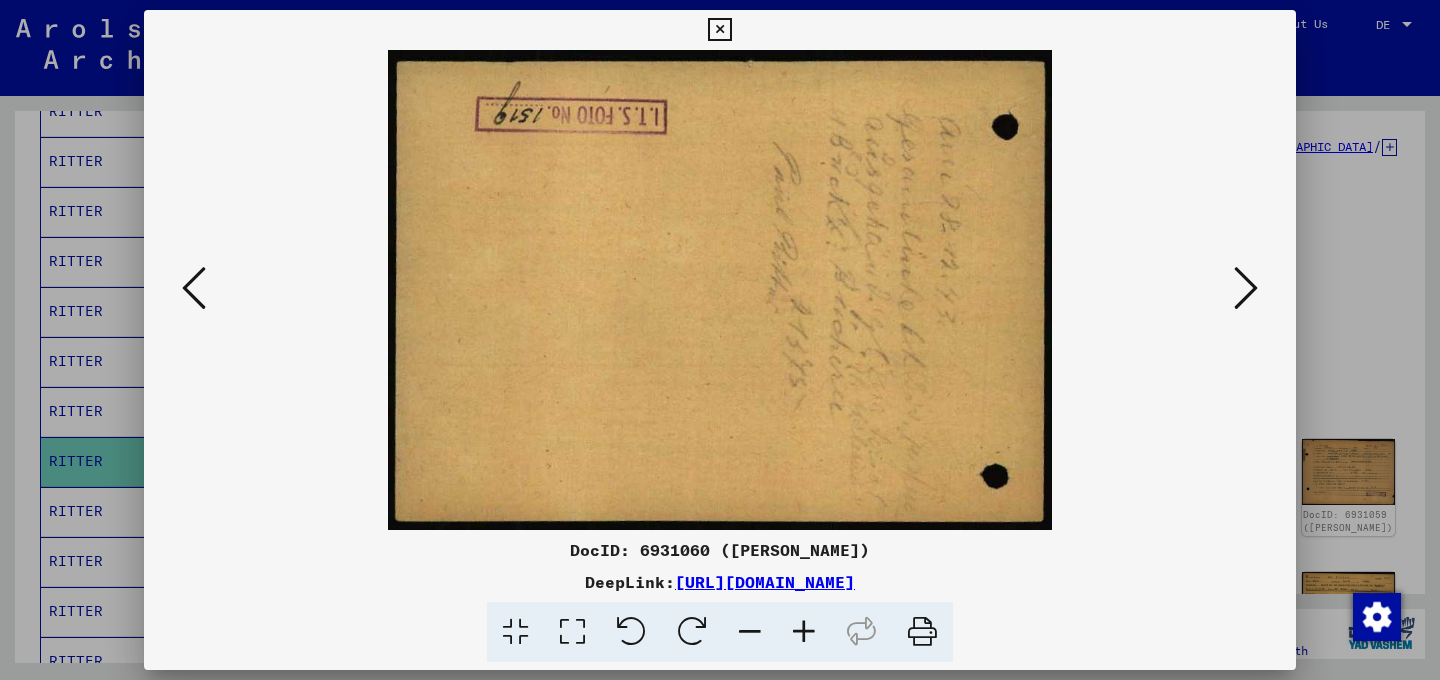 click at bounding box center (1246, 288) 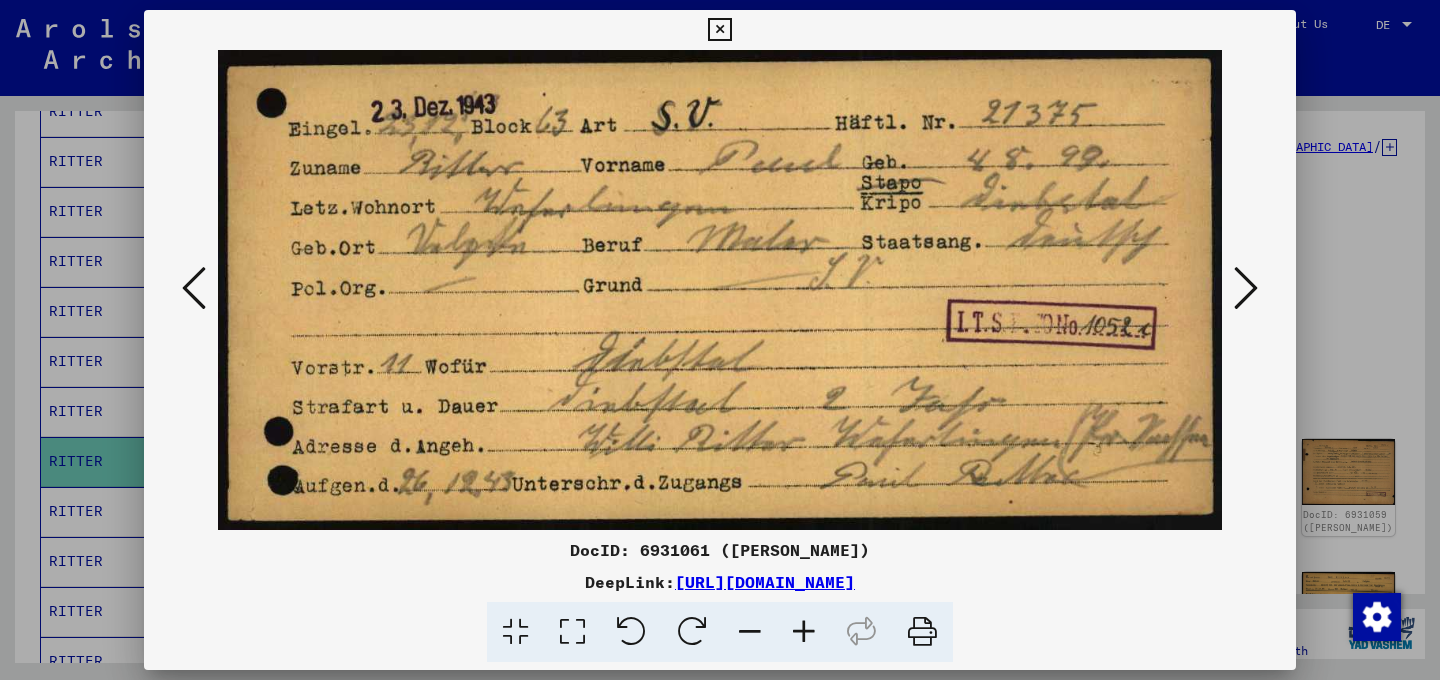 click at bounding box center [1246, 288] 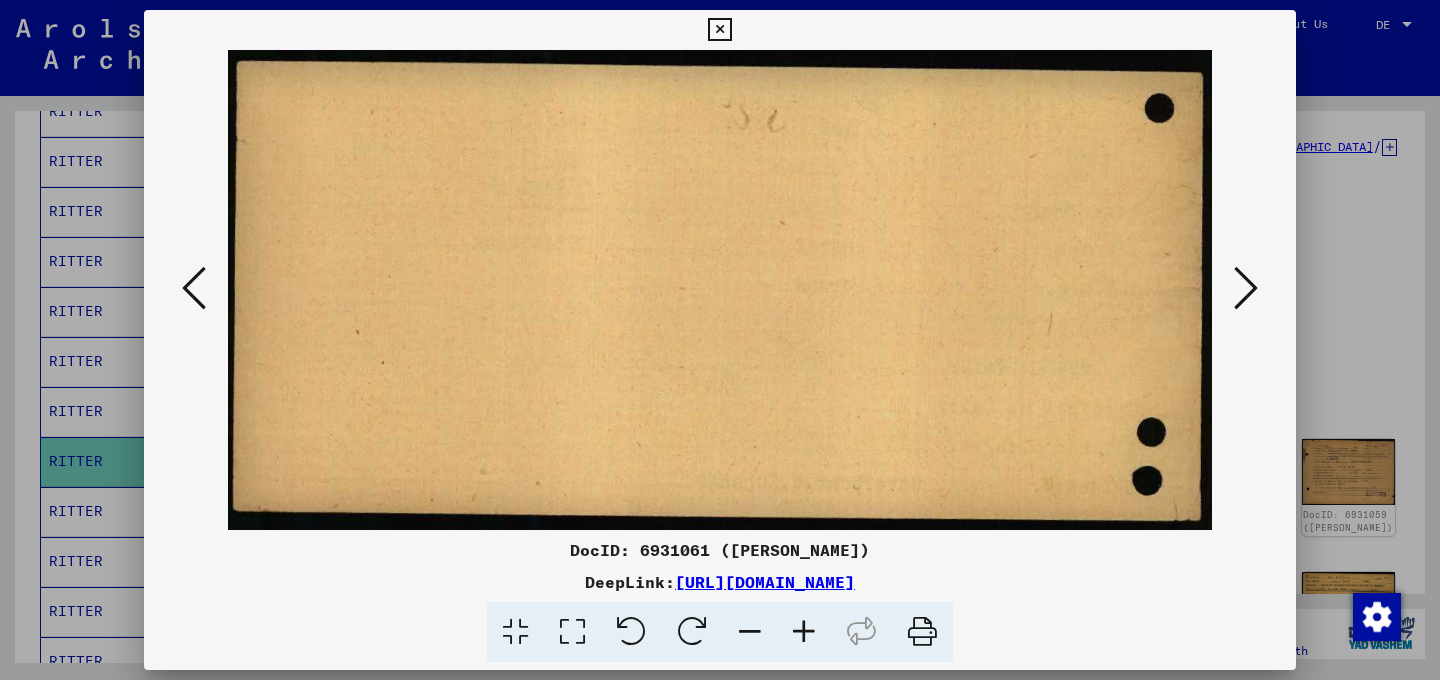 click at bounding box center (1246, 288) 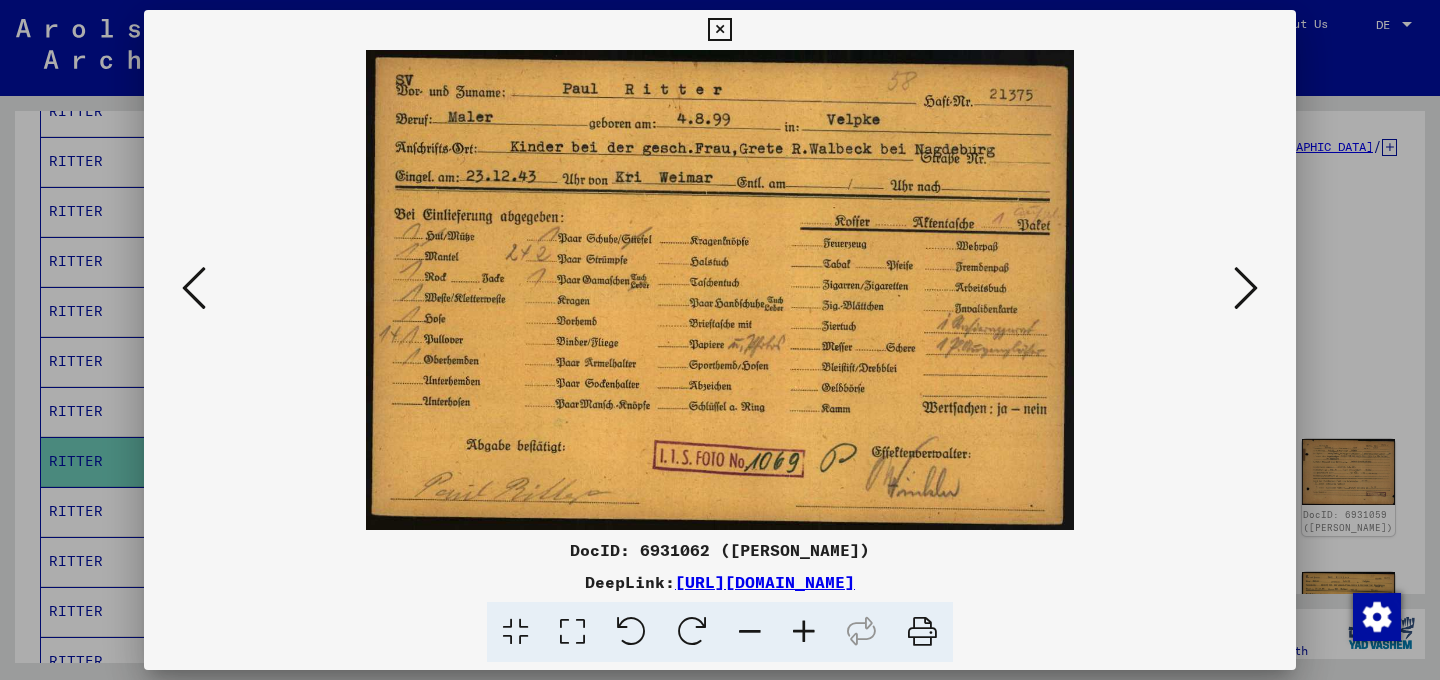 click at bounding box center (1246, 288) 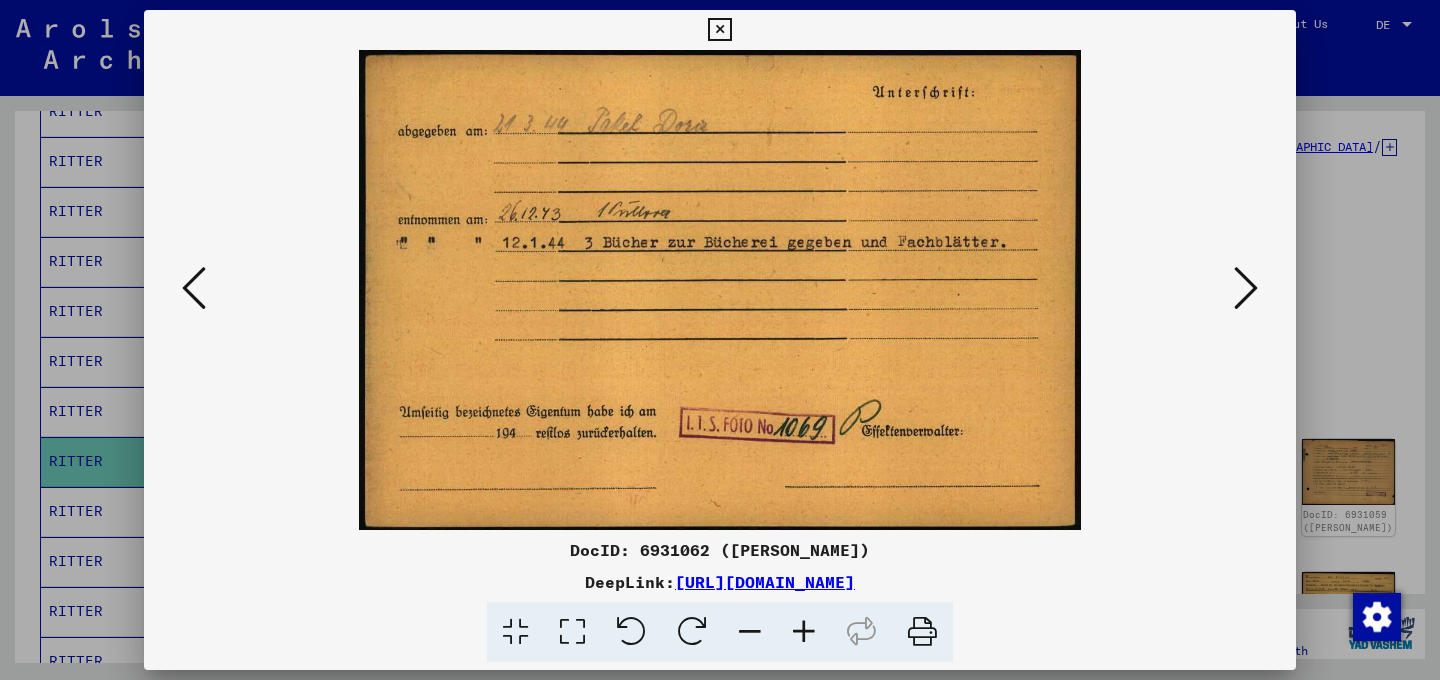 click at bounding box center (720, 290) 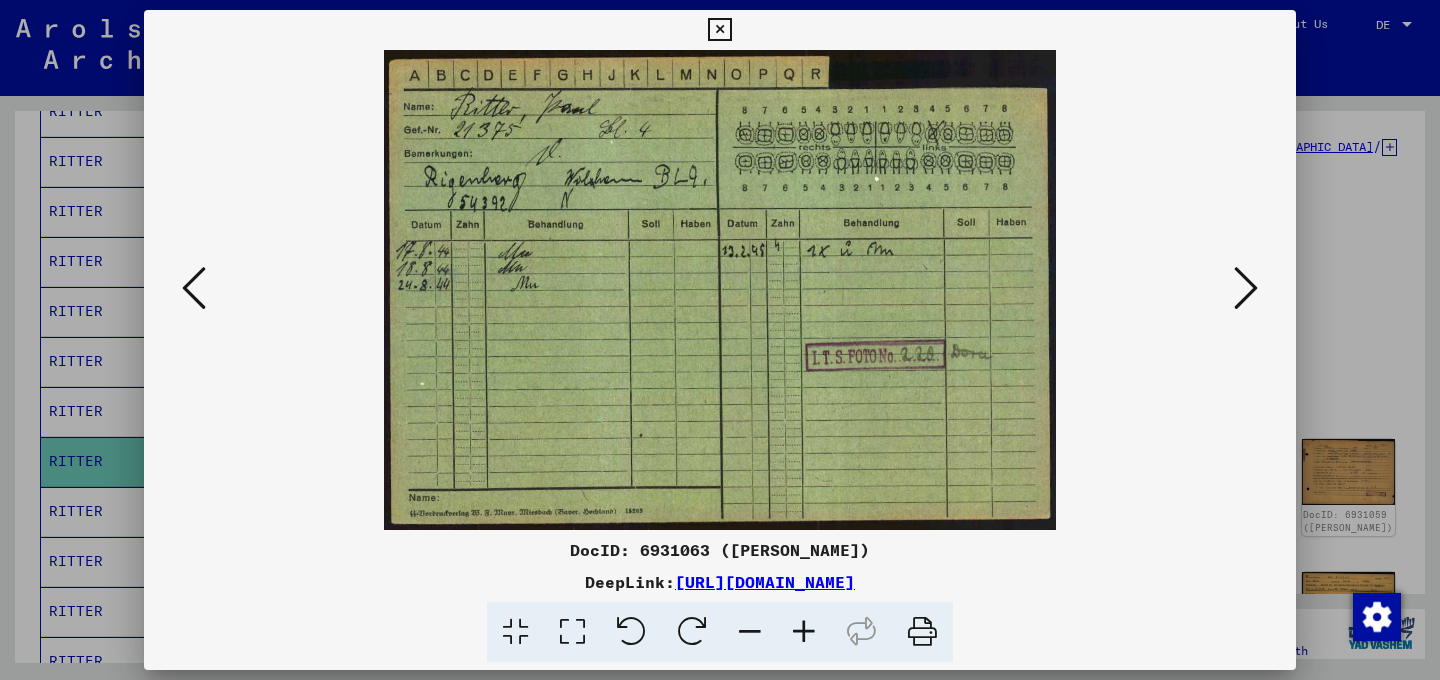 click at bounding box center (1246, 288) 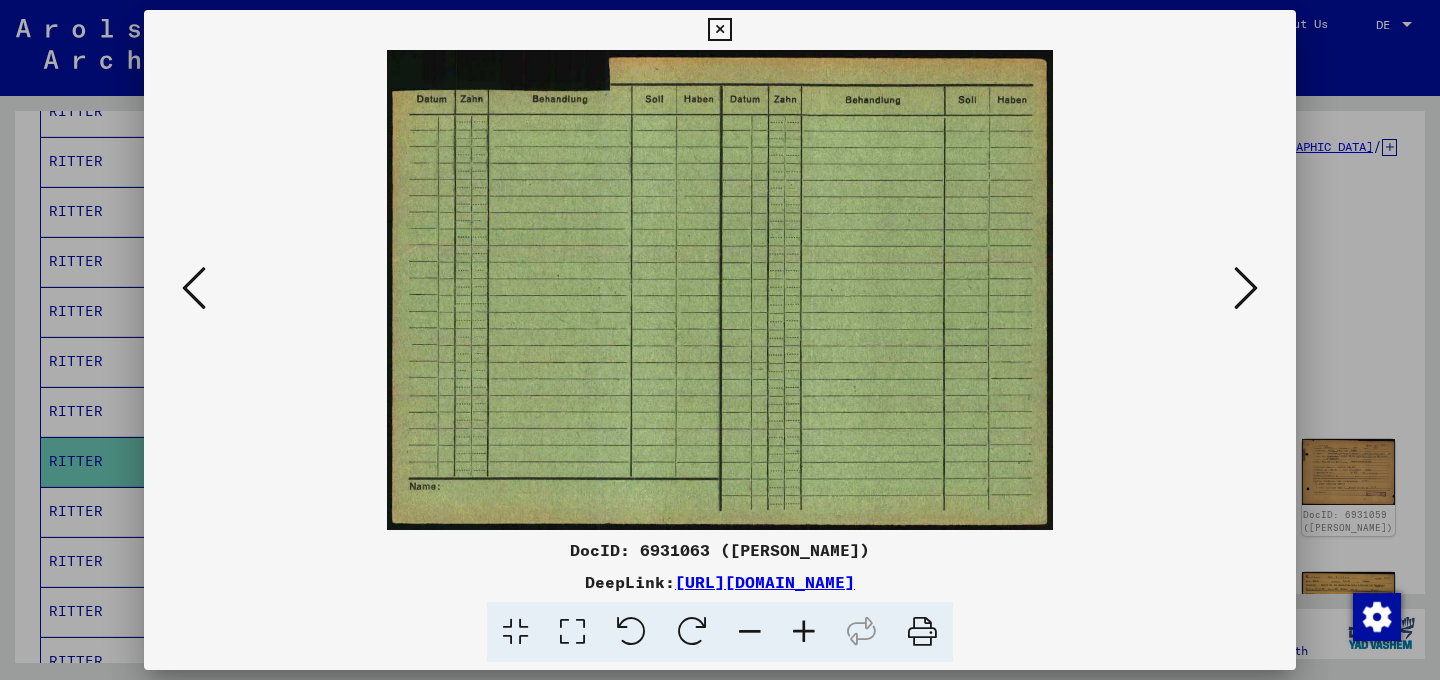 click at bounding box center [1246, 288] 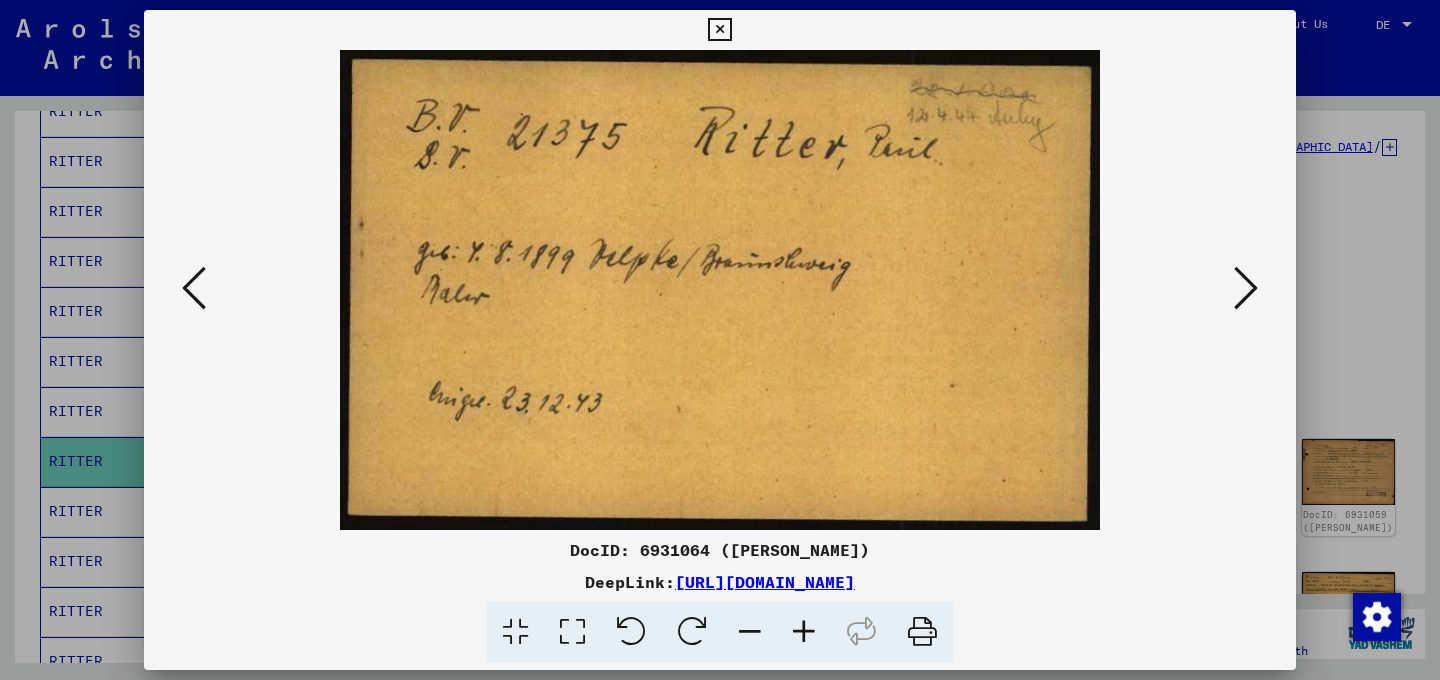 click at bounding box center (1246, 288) 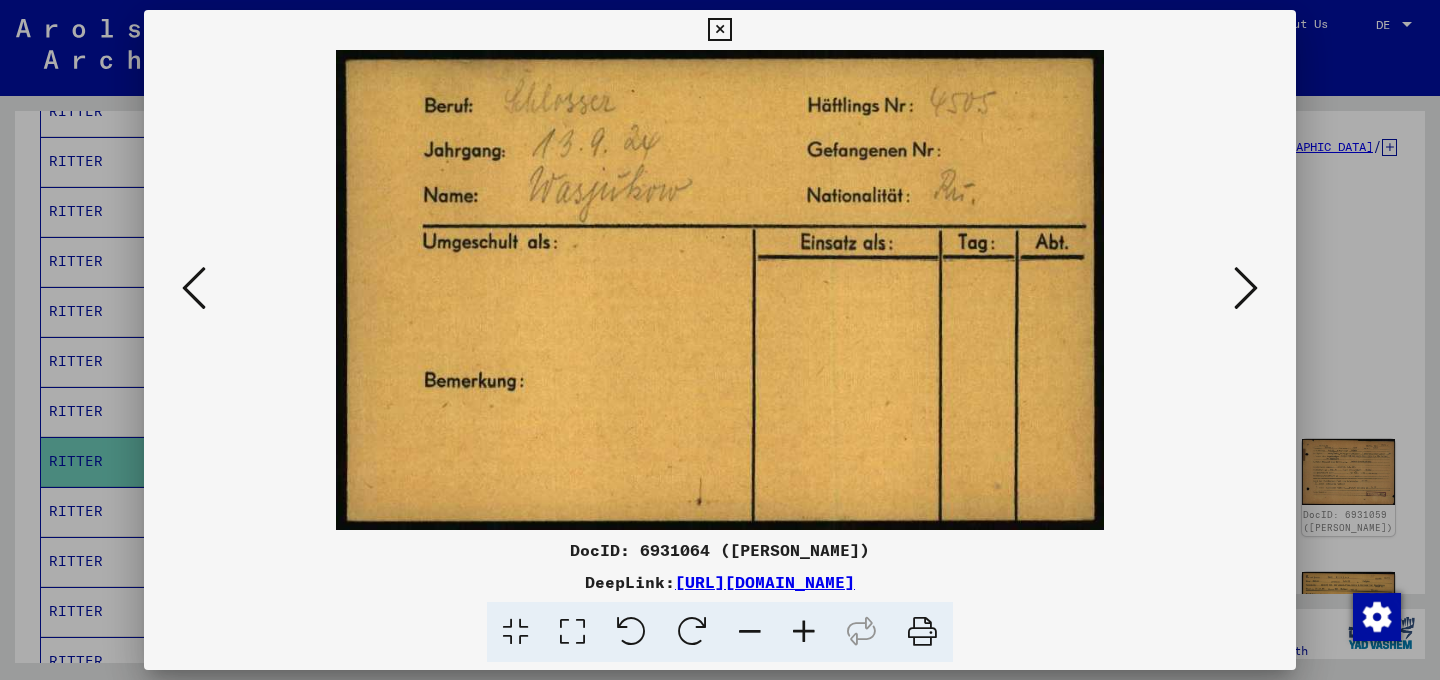 click at bounding box center [1246, 288] 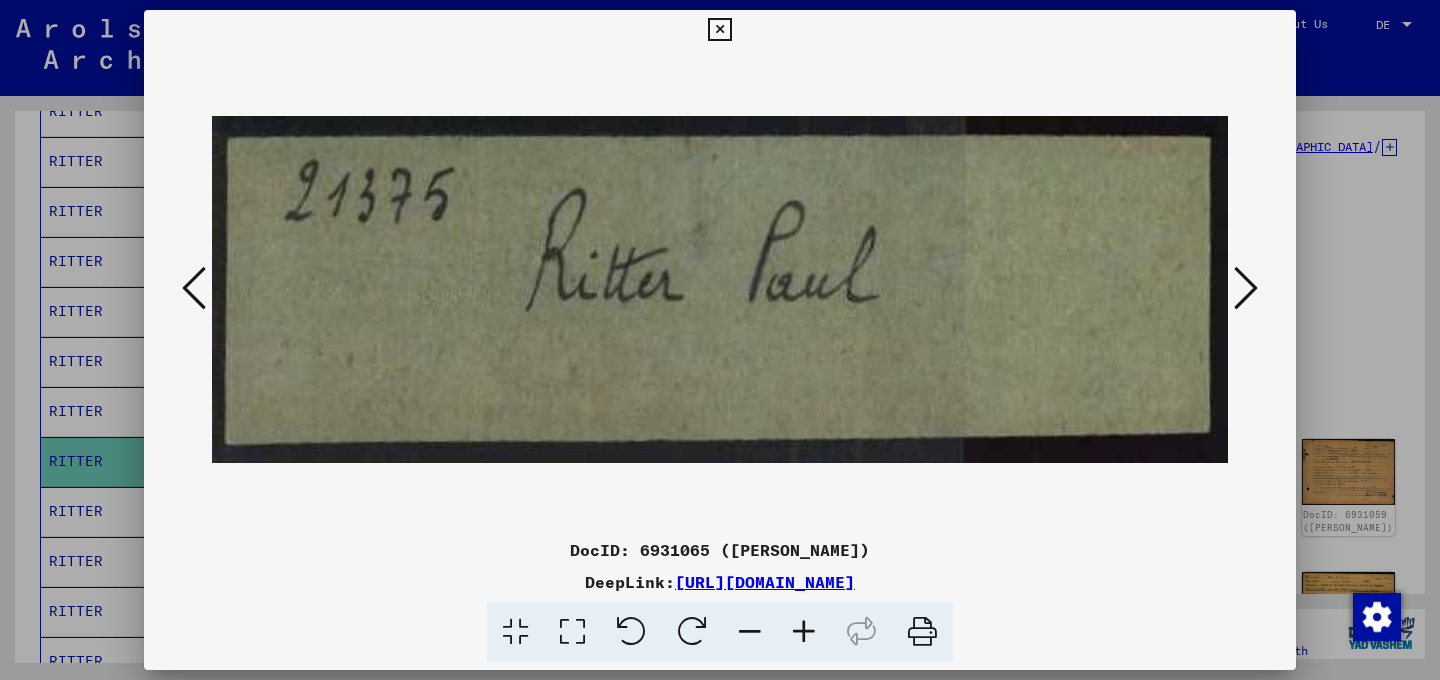 click at bounding box center (1246, 288) 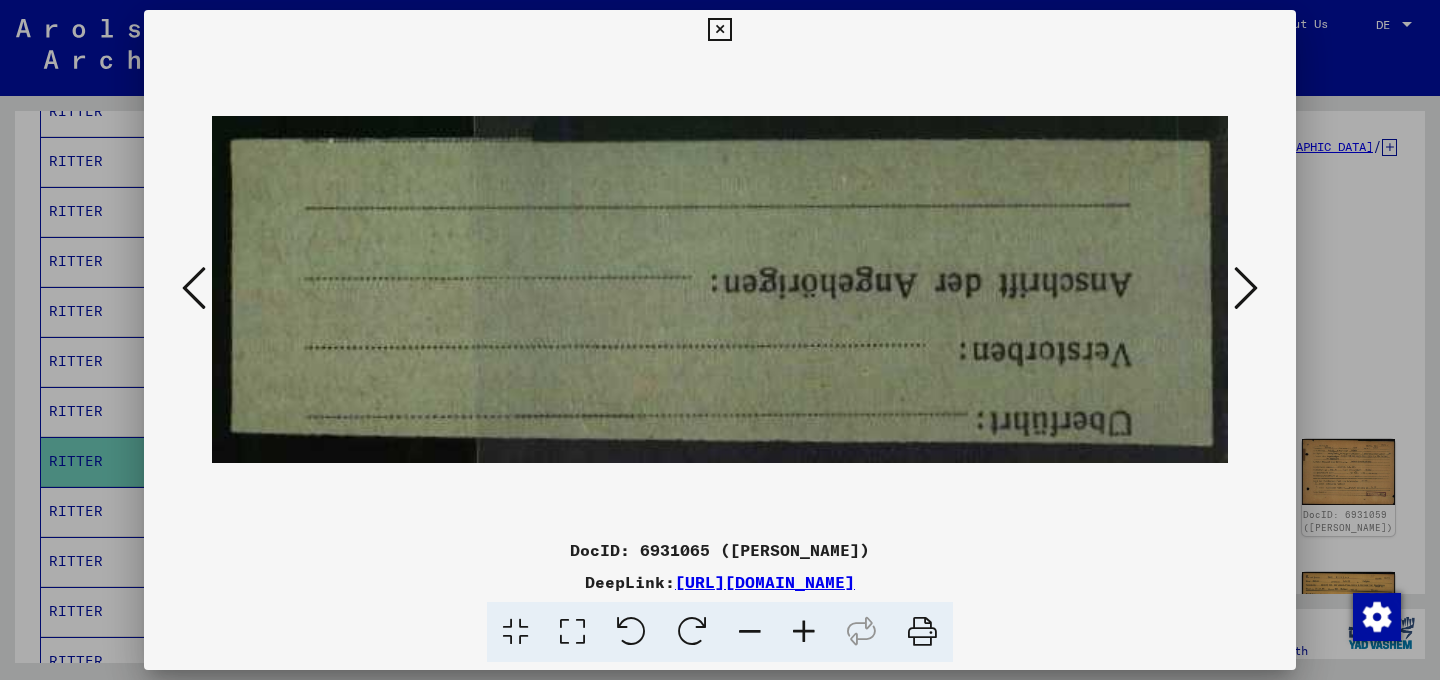 click at bounding box center [1246, 288] 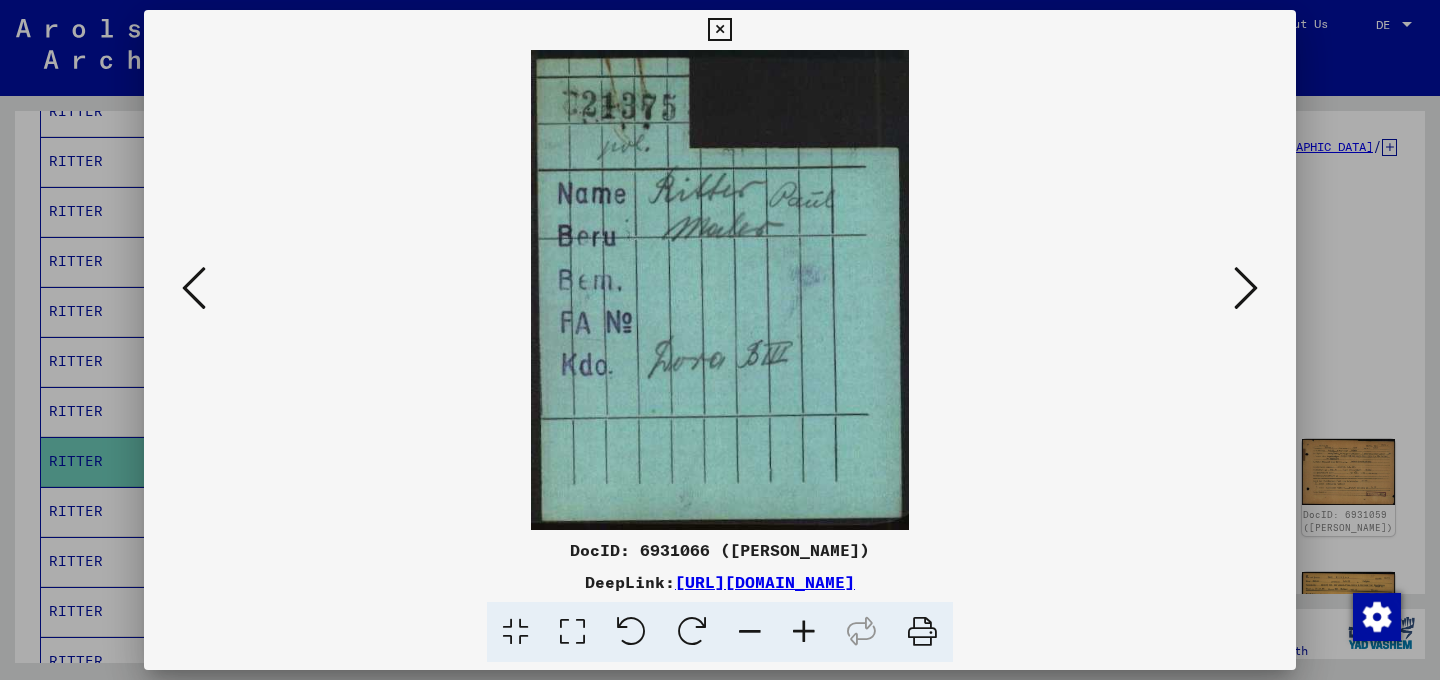 click at bounding box center (1246, 288) 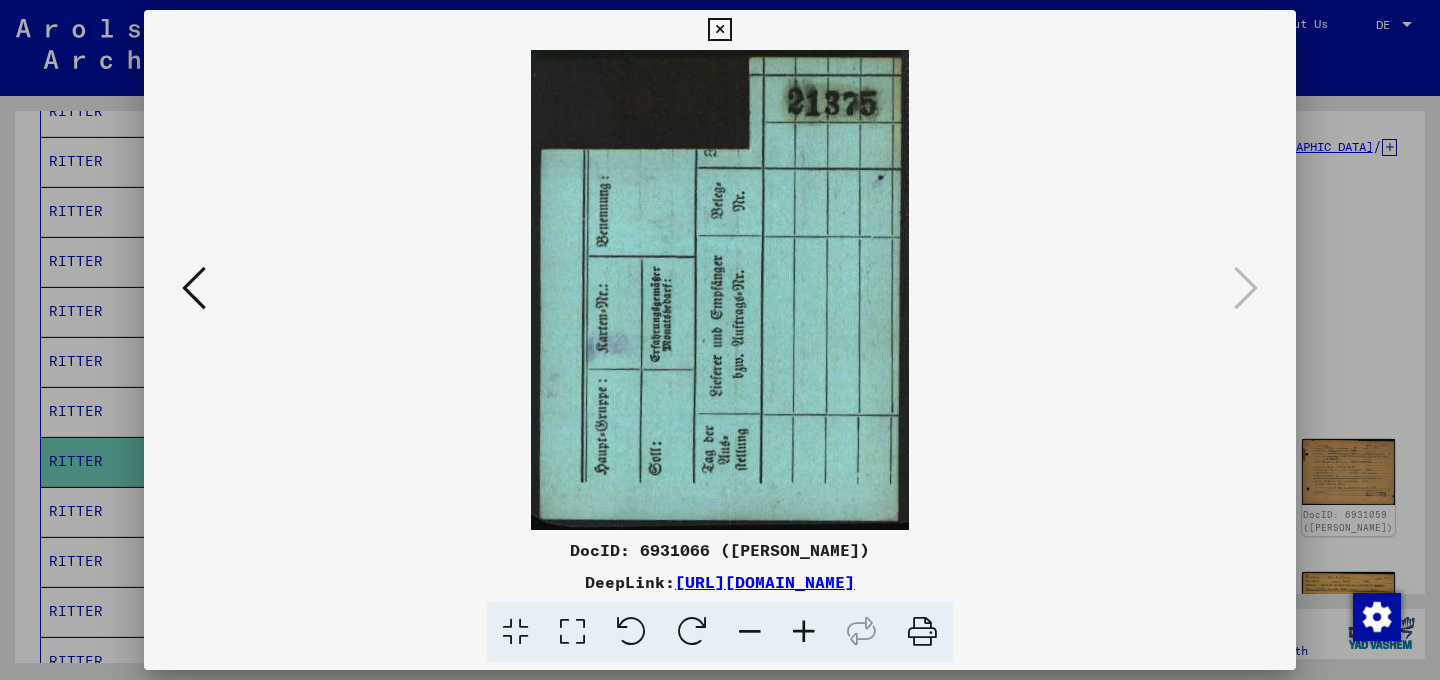 click at bounding box center [719, 30] 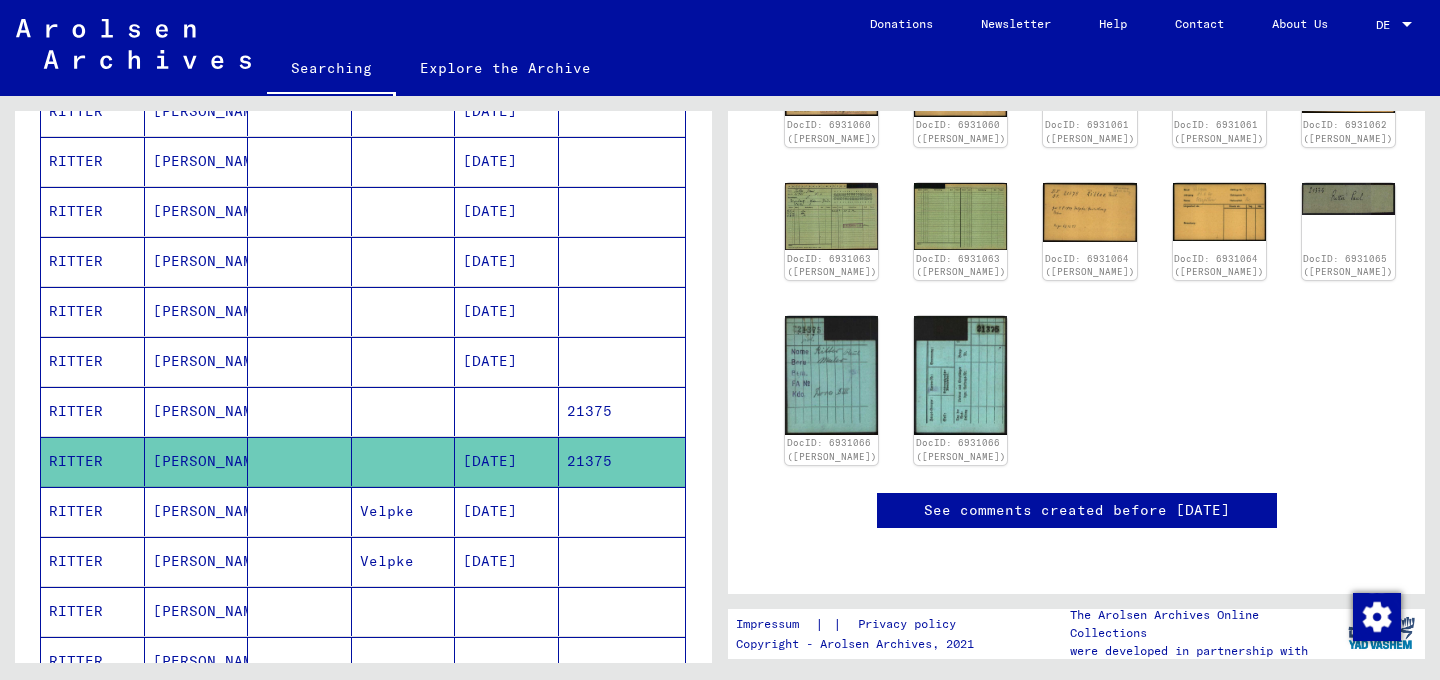 scroll, scrollTop: 633, scrollLeft: 0, axis: vertical 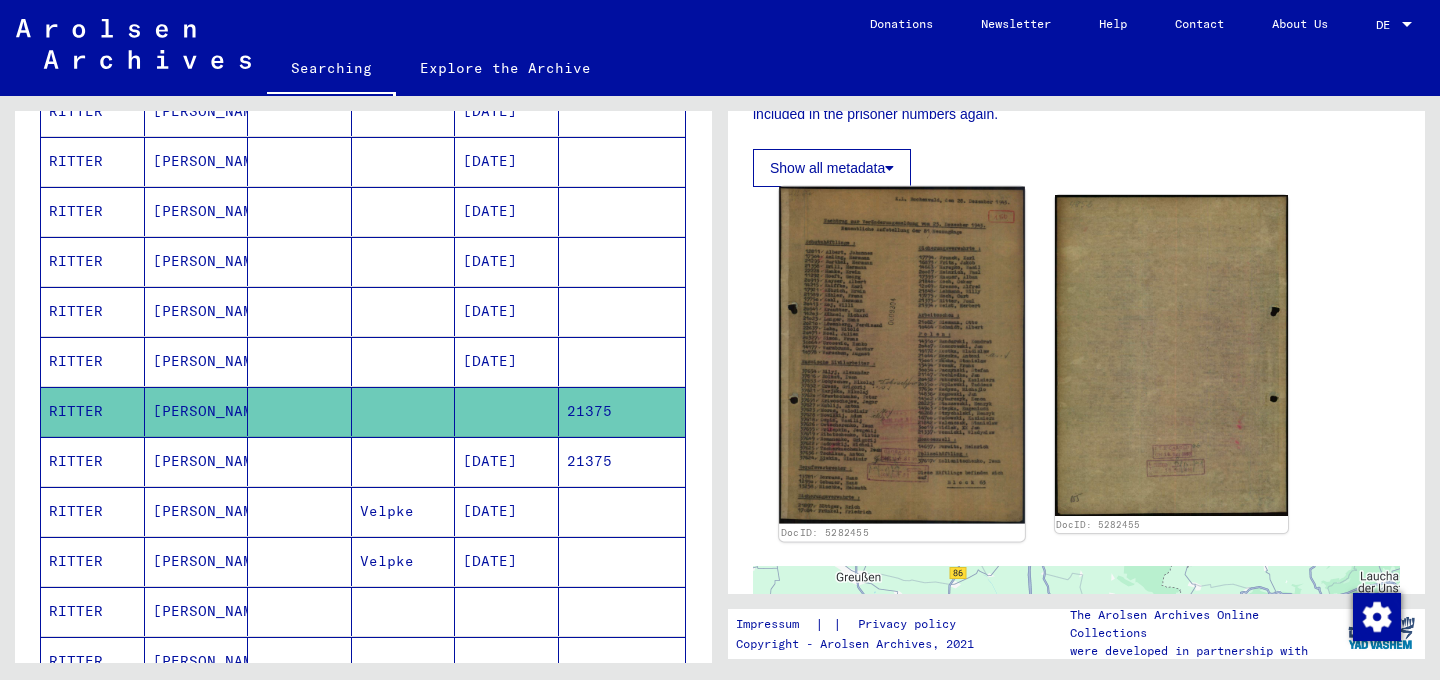 click 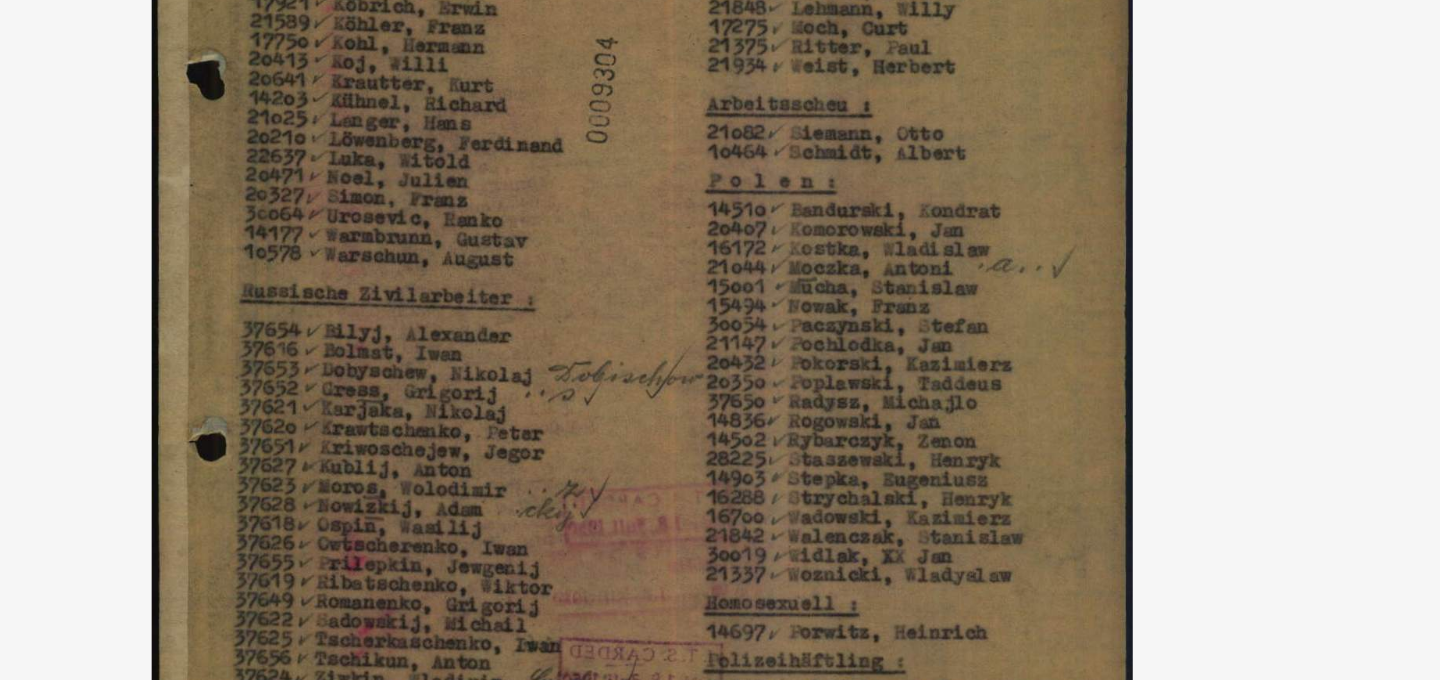 scroll, scrollTop: 437, scrollLeft: 0, axis: vertical 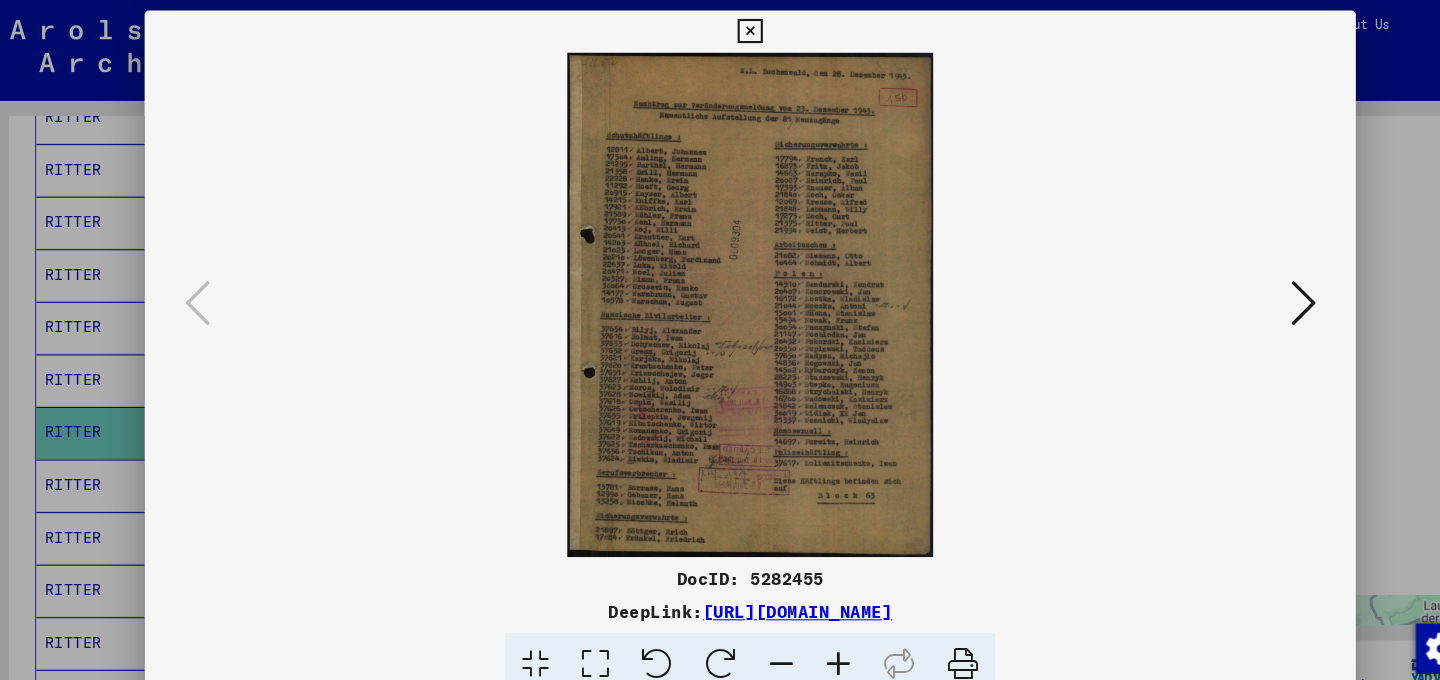 click at bounding box center (1246, 288) 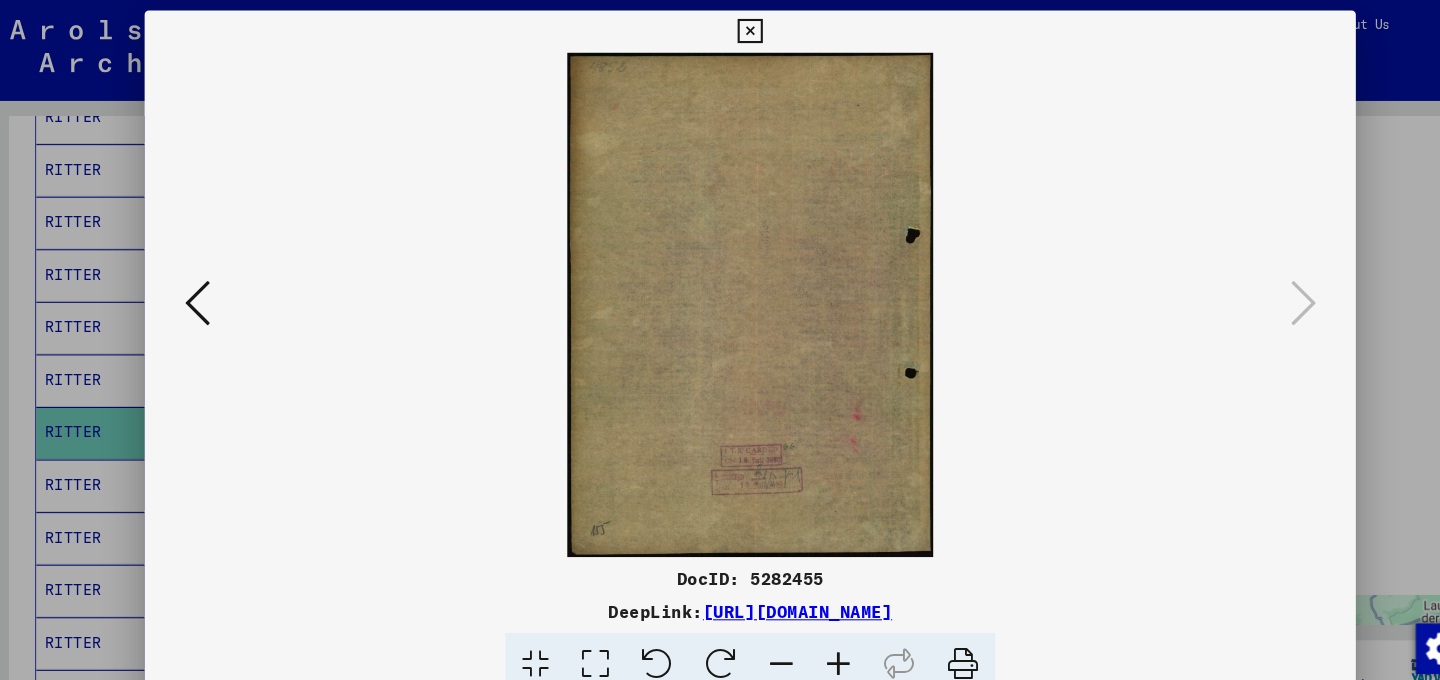 click at bounding box center [719, 30] 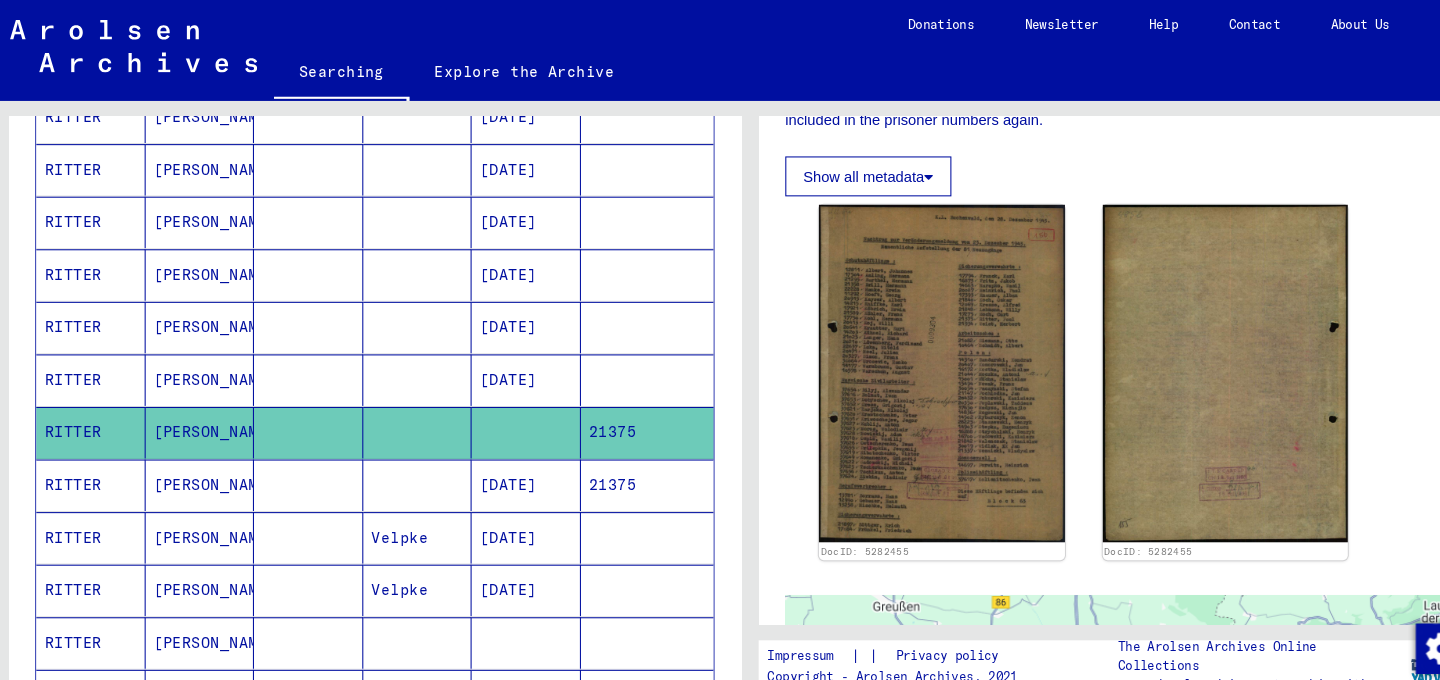 click on "[DATE]" at bounding box center (507, 561) 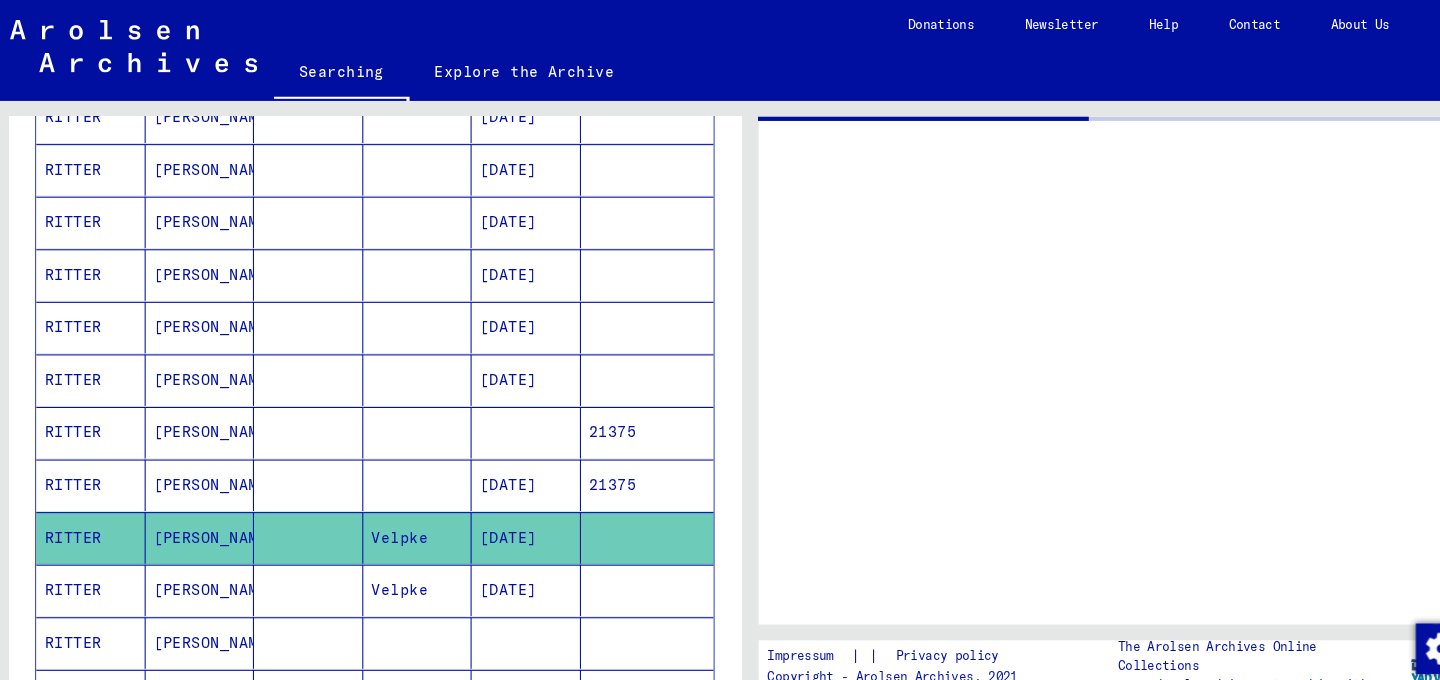 scroll, scrollTop: 0, scrollLeft: 0, axis: both 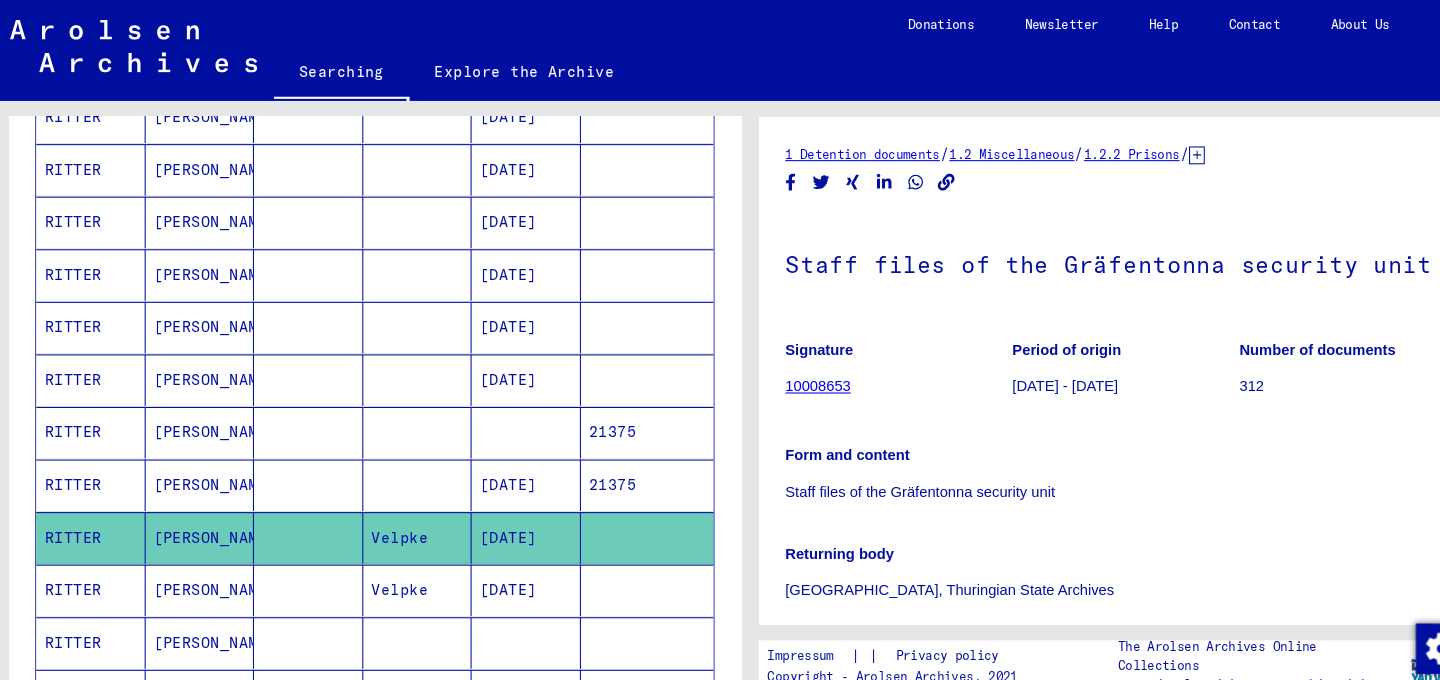 click on "Form and content" 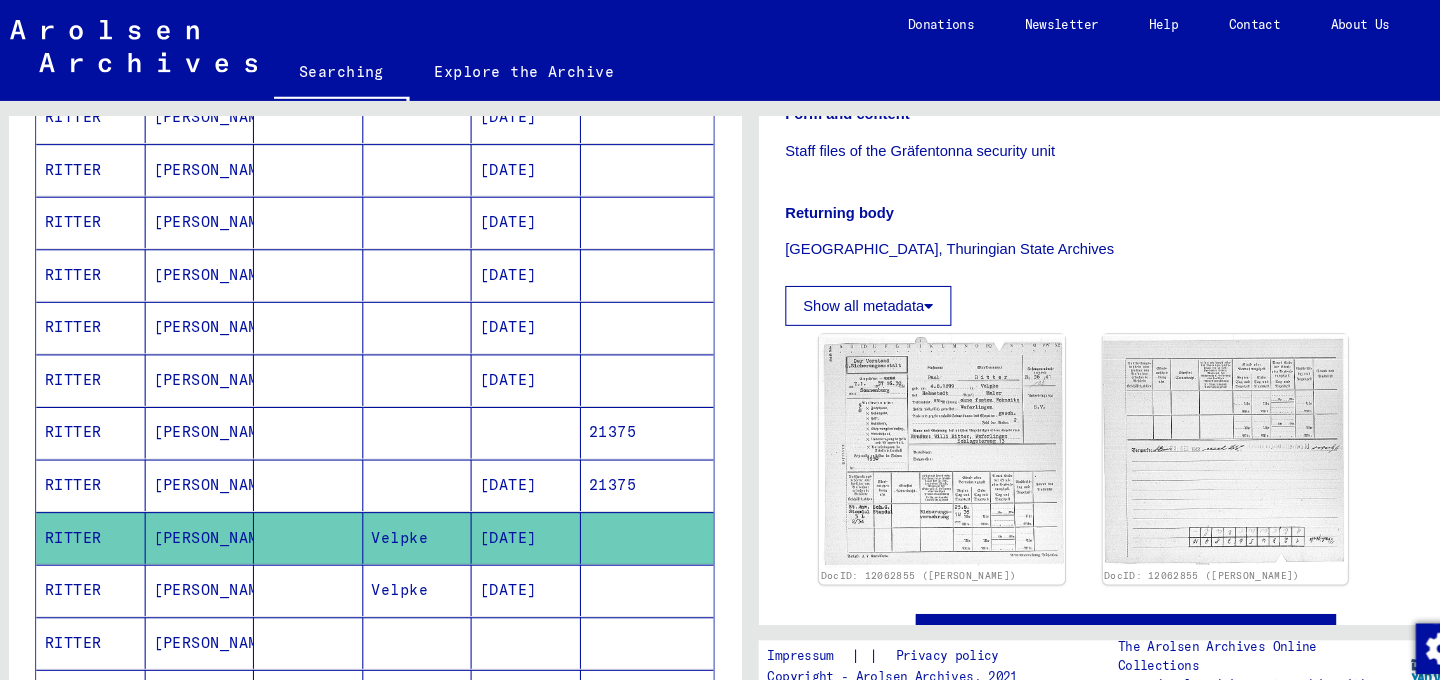 scroll, scrollTop: 378, scrollLeft: 0, axis: vertical 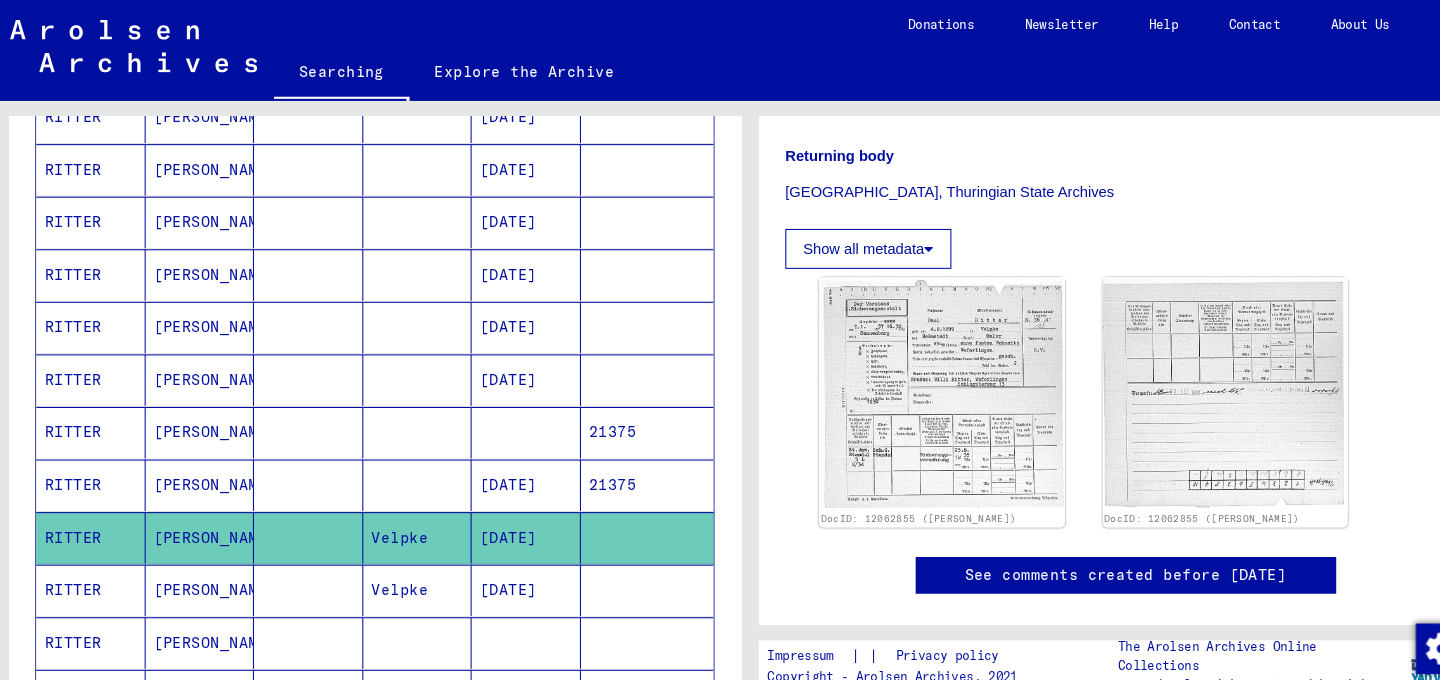 click at bounding box center [622, 611] 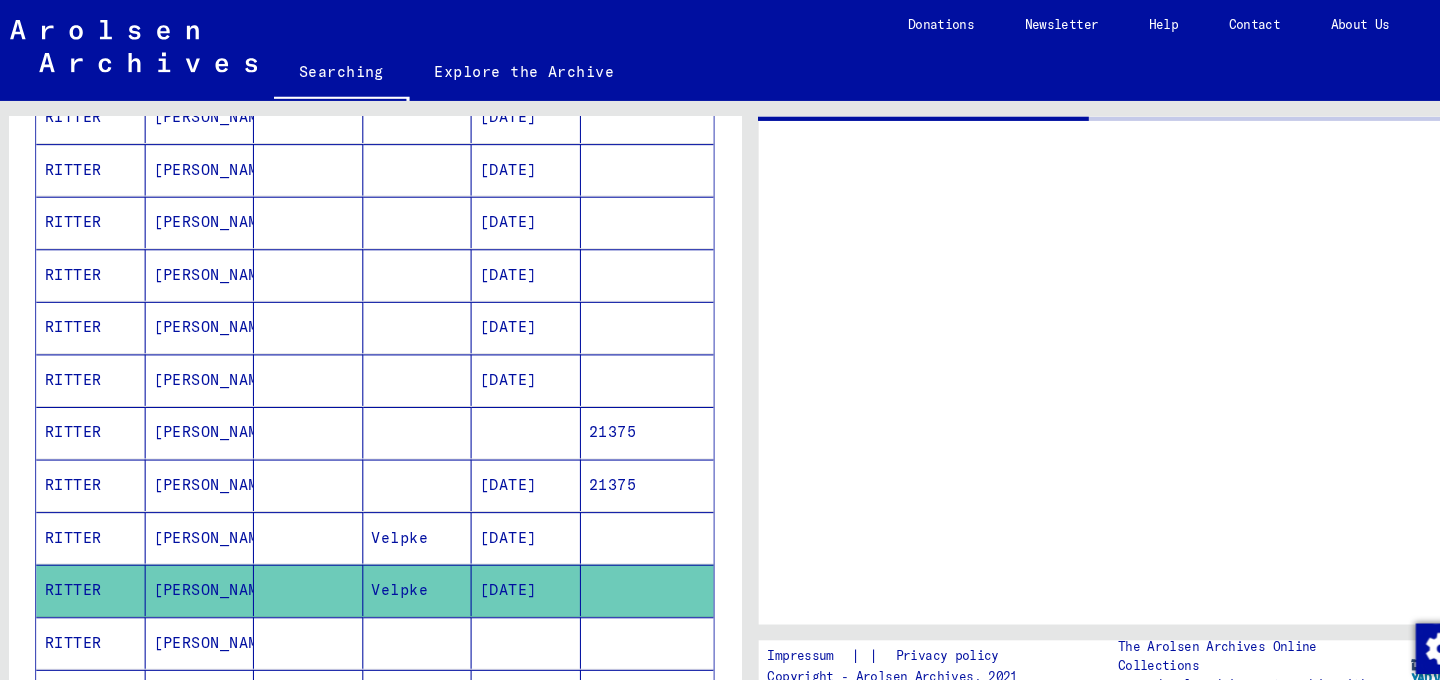 scroll, scrollTop: 0, scrollLeft: 0, axis: both 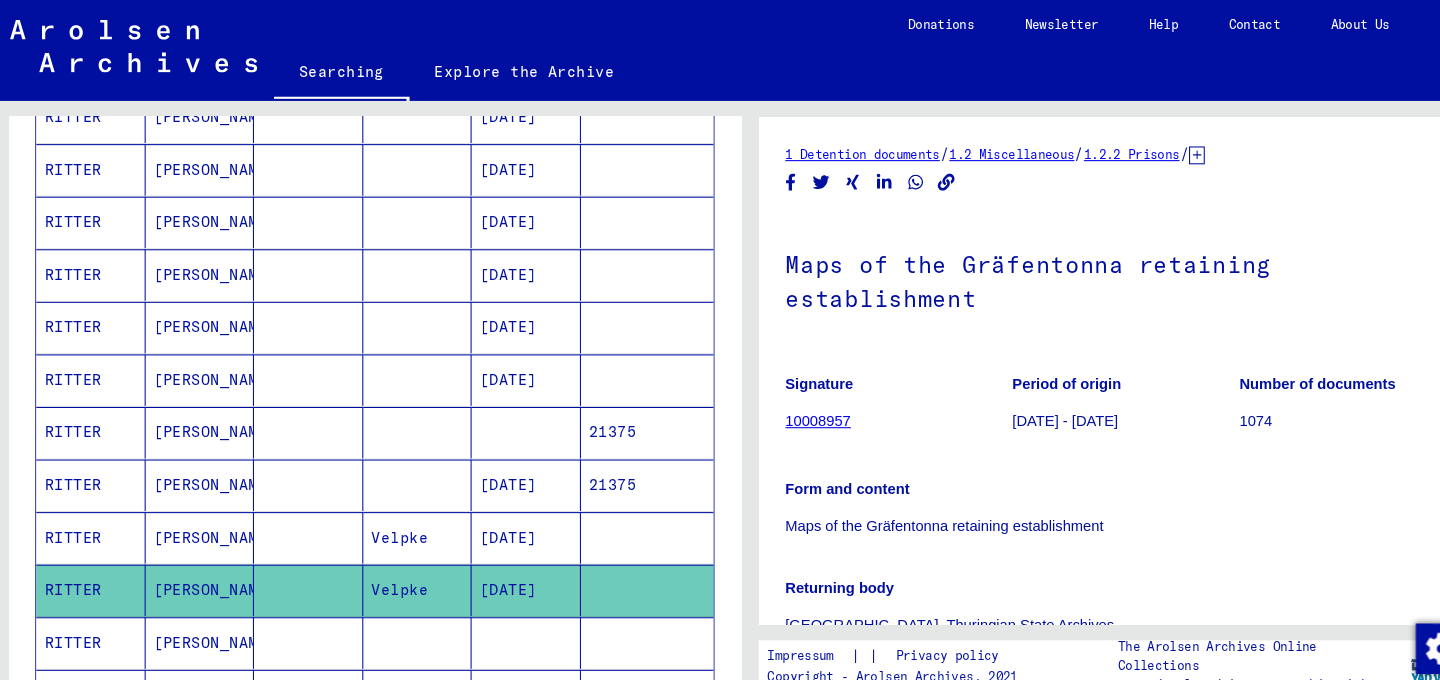 click on "Form and content Maps of the Gräfentonna retaining establishment" 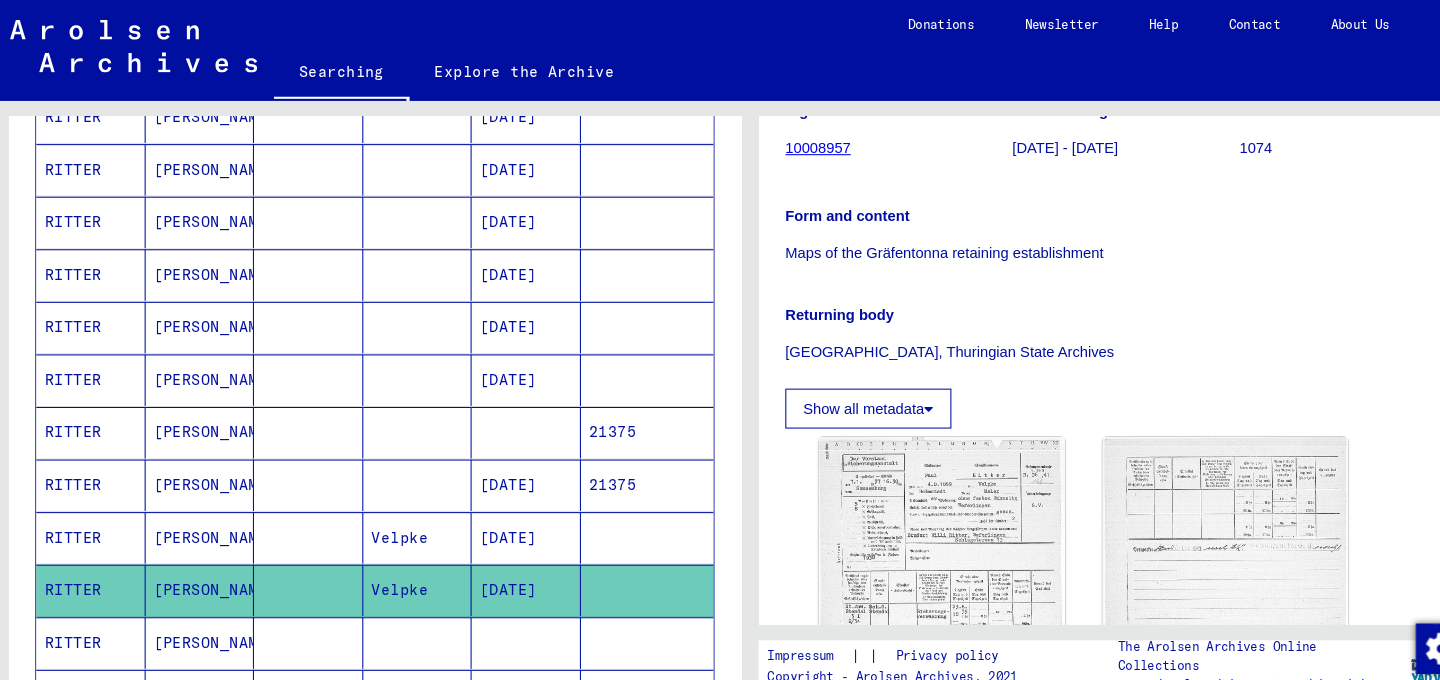 scroll, scrollTop: 270, scrollLeft: 0, axis: vertical 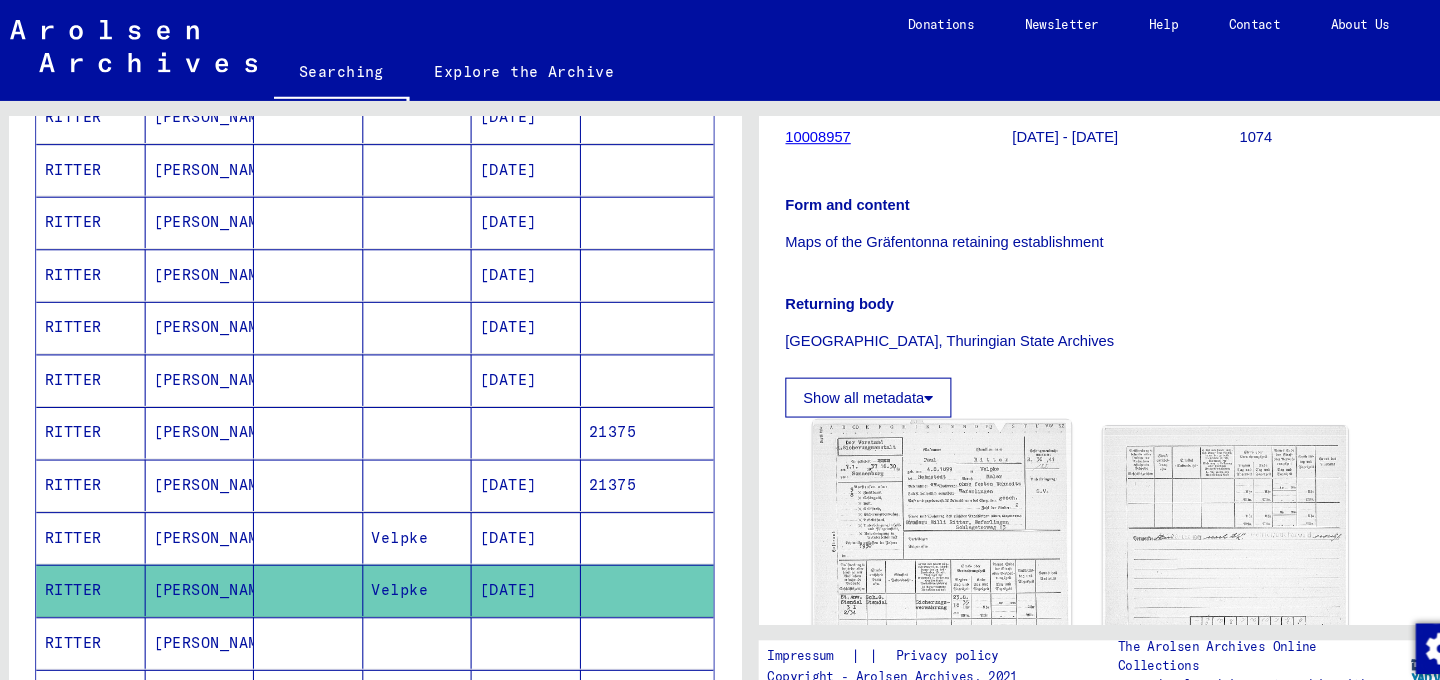 click 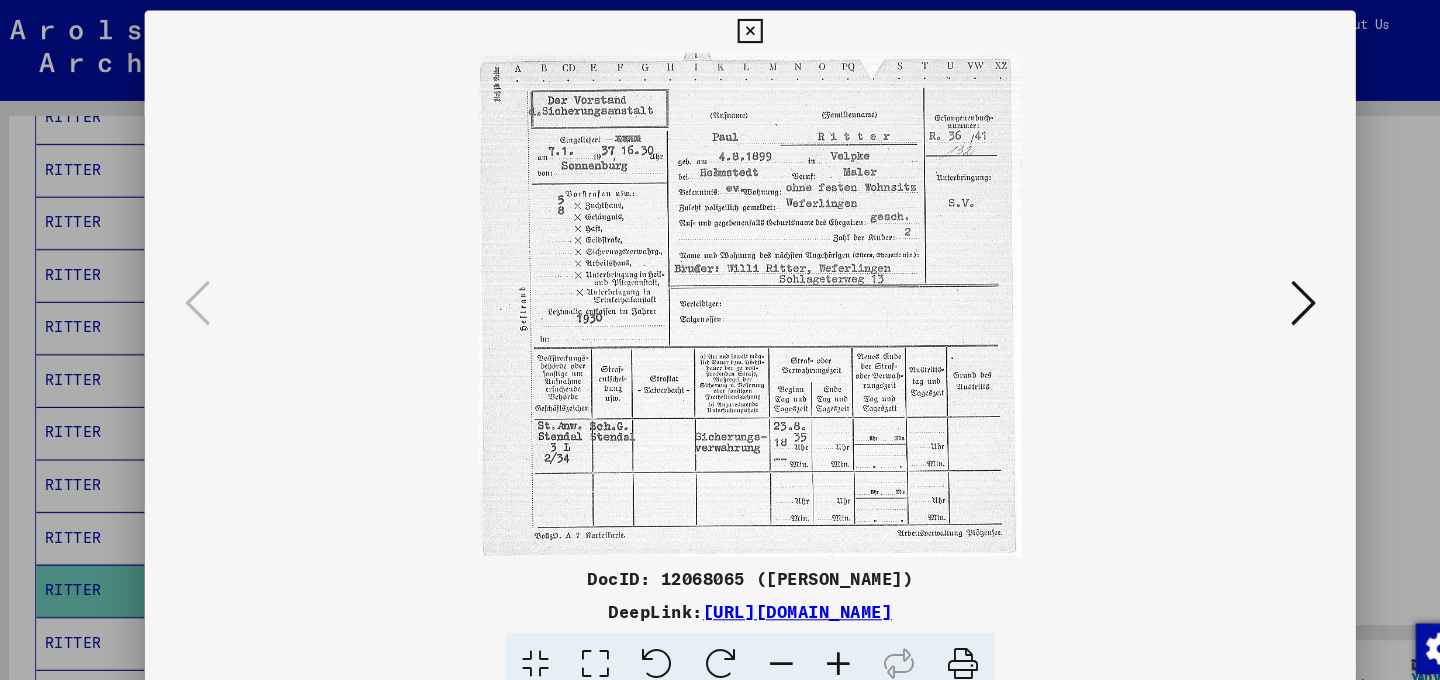click at bounding box center [719, 30] 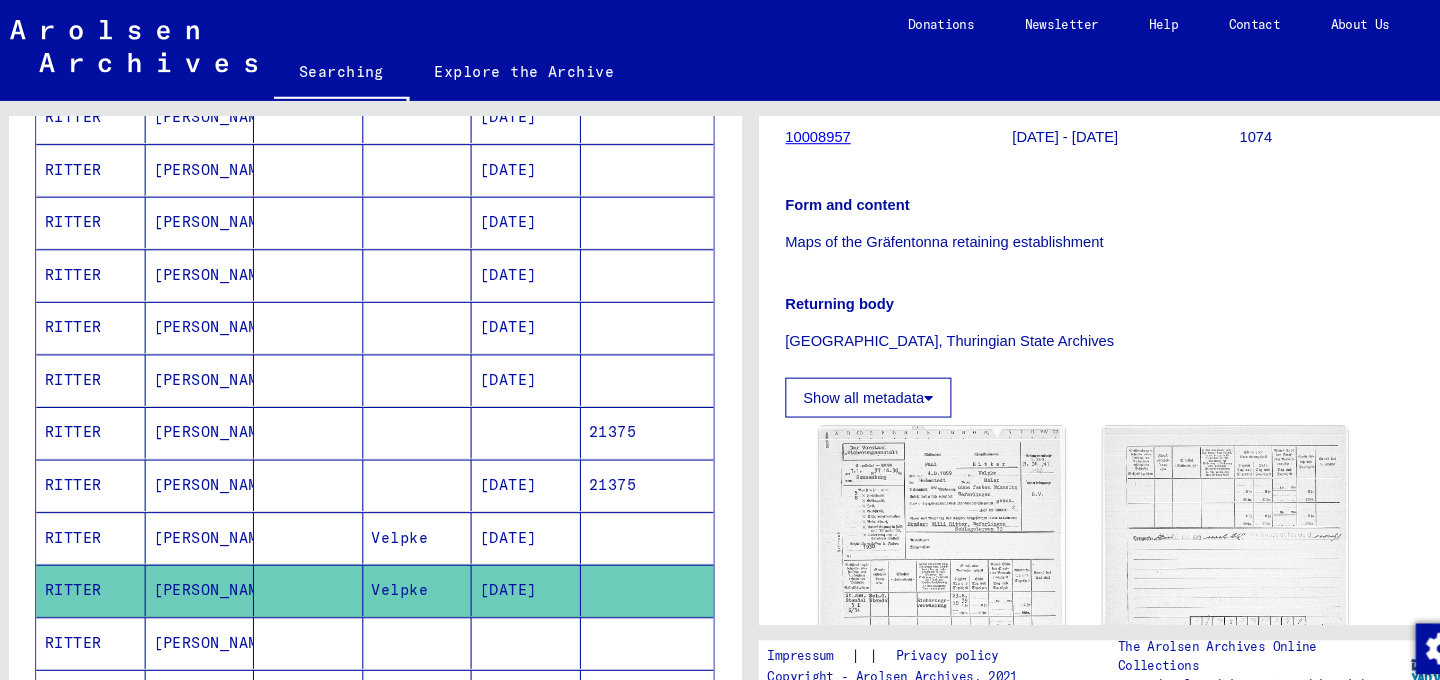click on "[DATE]" at bounding box center (507, 561) 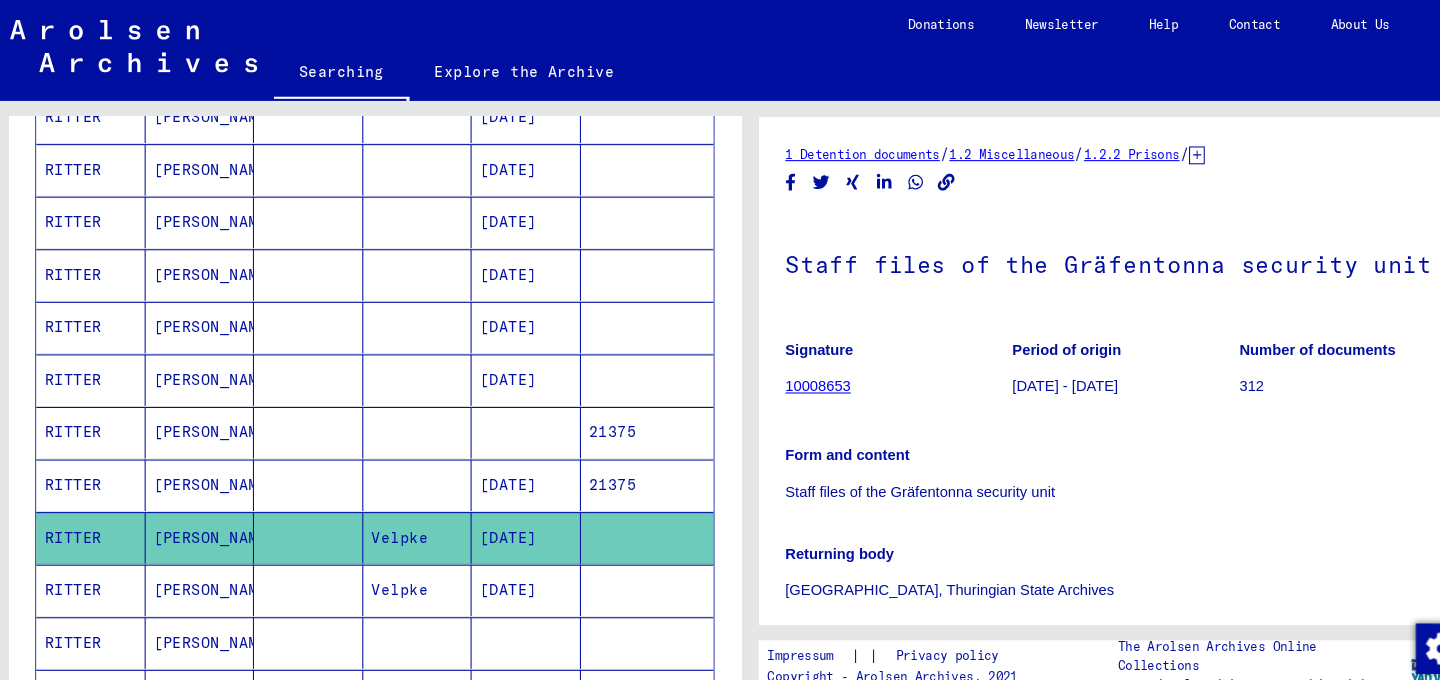 click on "Signature 10008653 Period of origin [DATE] - [DATE] Number of documents 312 Form and content Staff files of the Gräfentonna security unit Returning body [GEOGRAPHIC_DATA], Thuringian State Archives Zeige alle Metadaten" 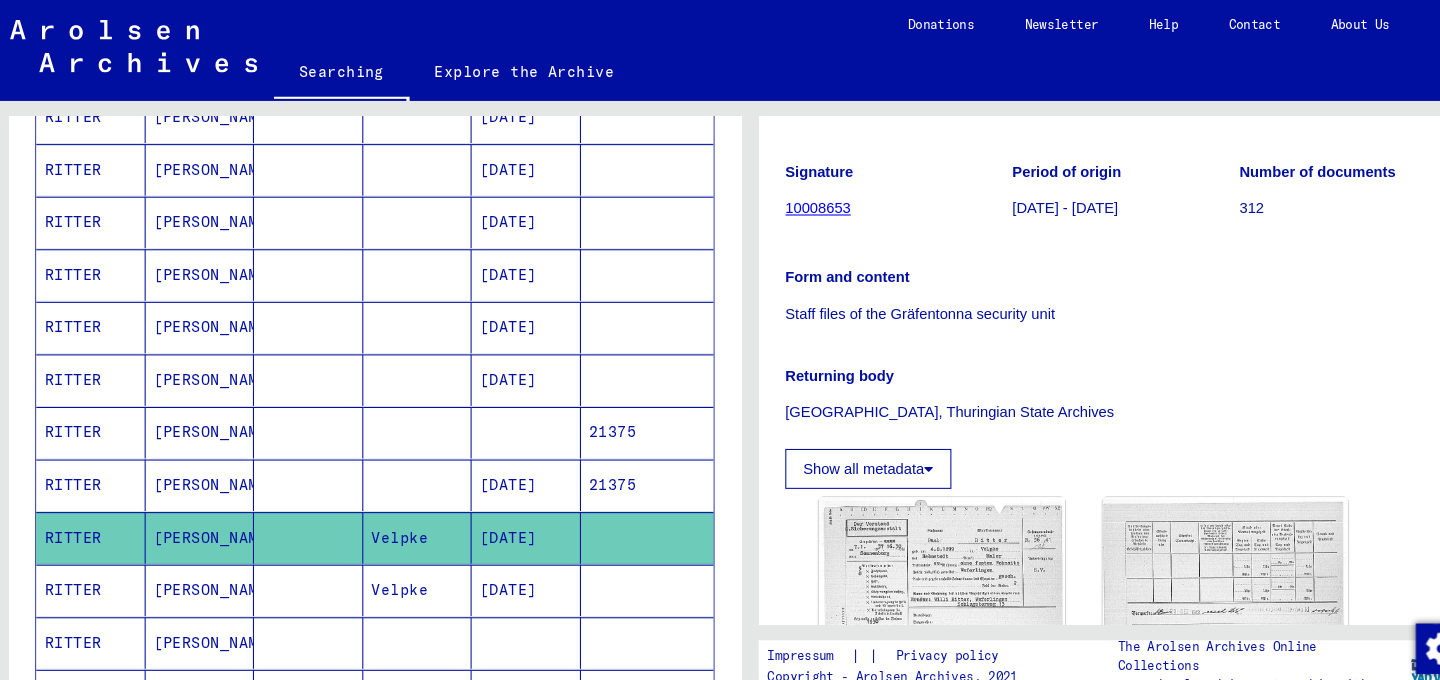 scroll, scrollTop: 216, scrollLeft: 0, axis: vertical 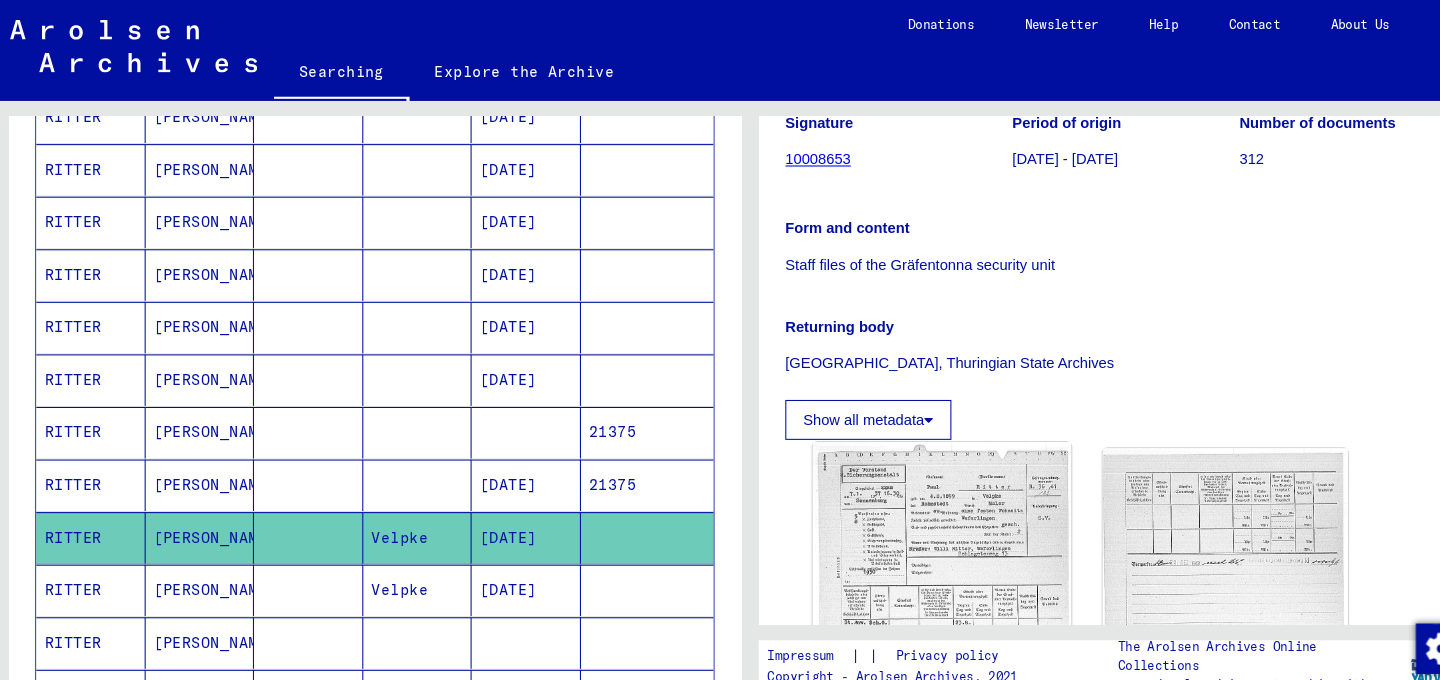 click 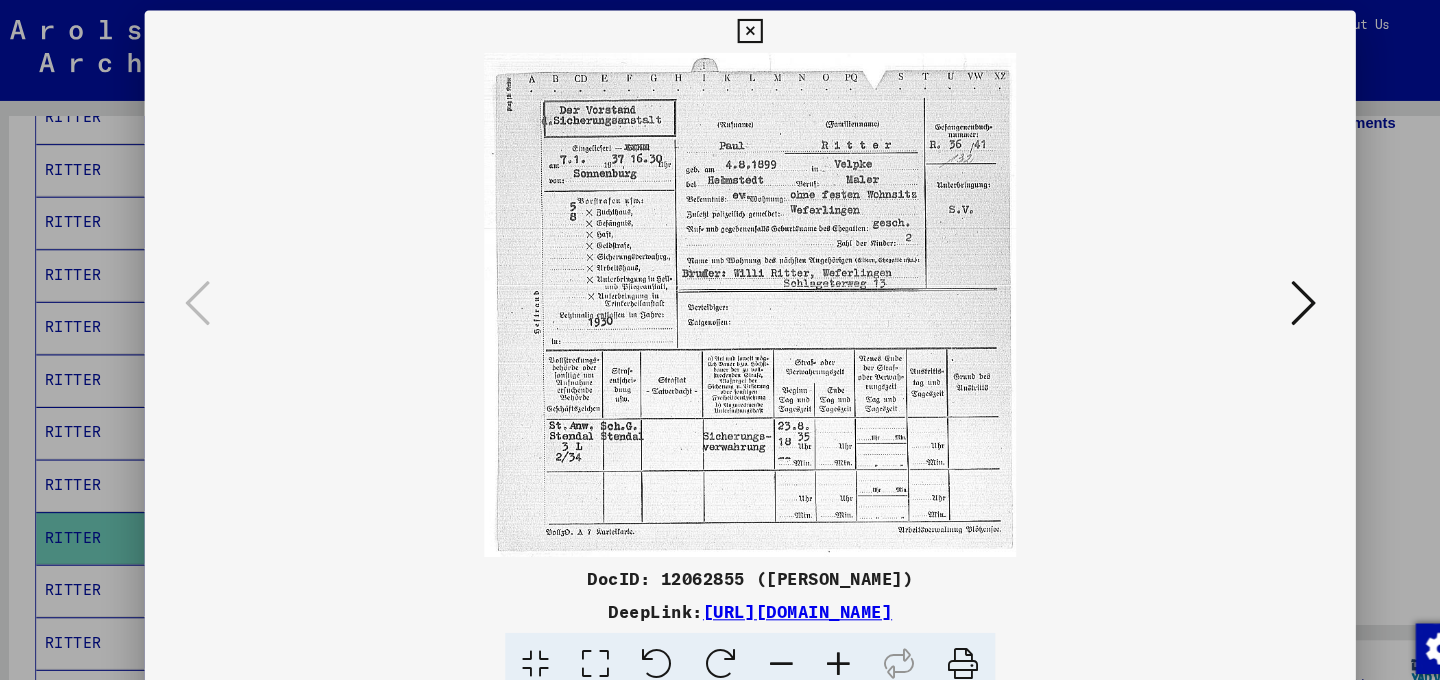 click at bounding box center [719, 30] 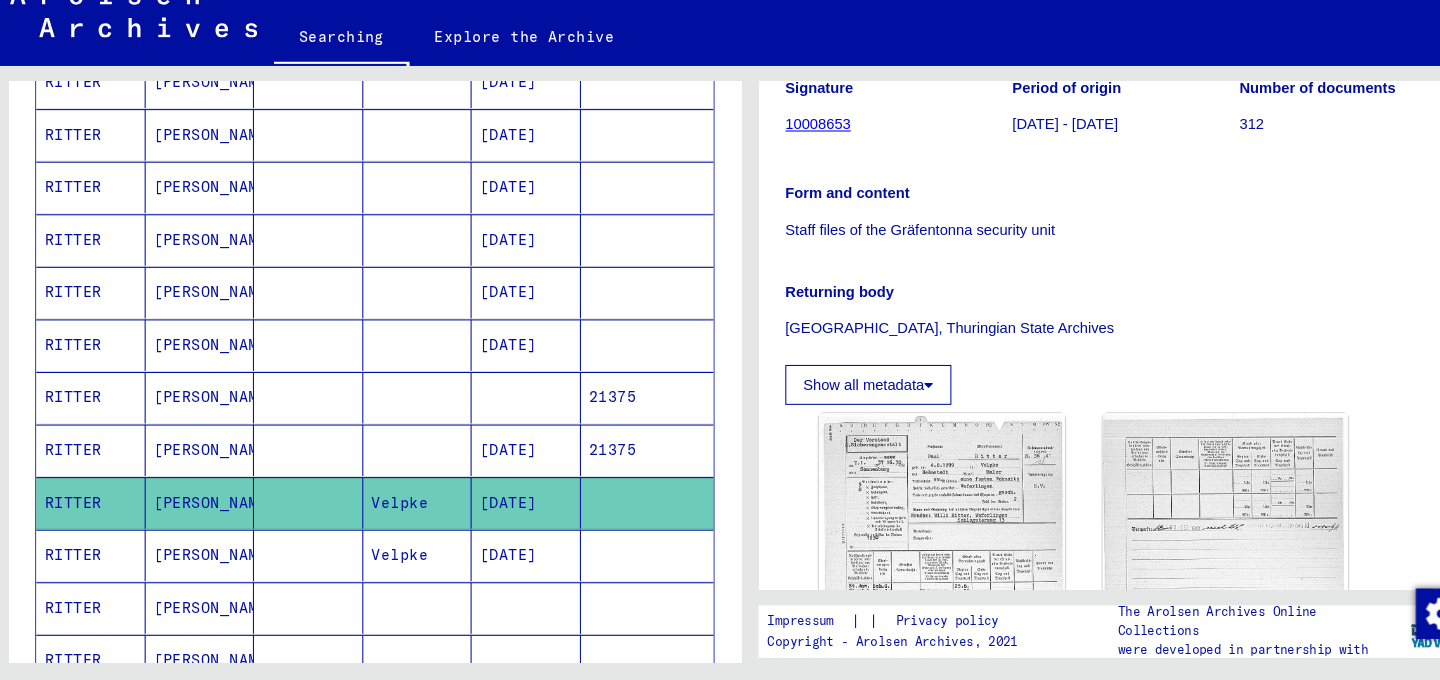 click at bounding box center (507, 661) 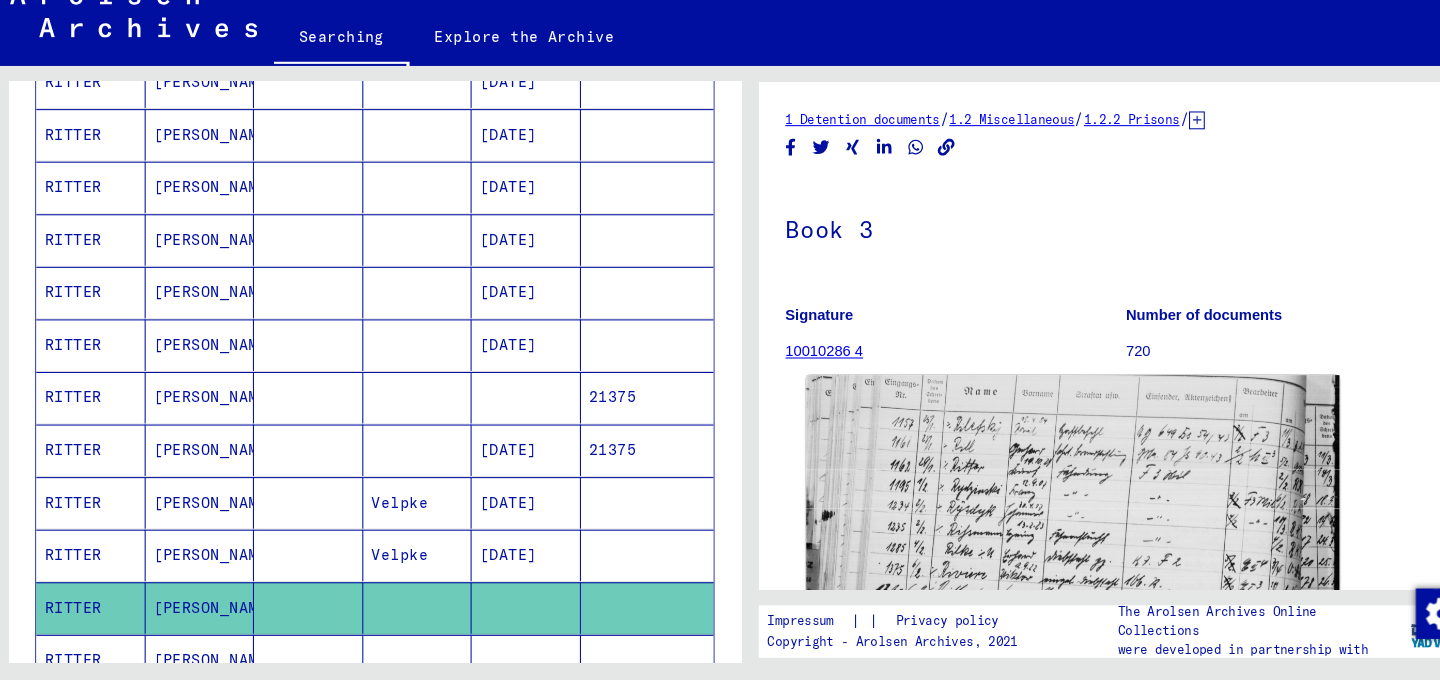 click 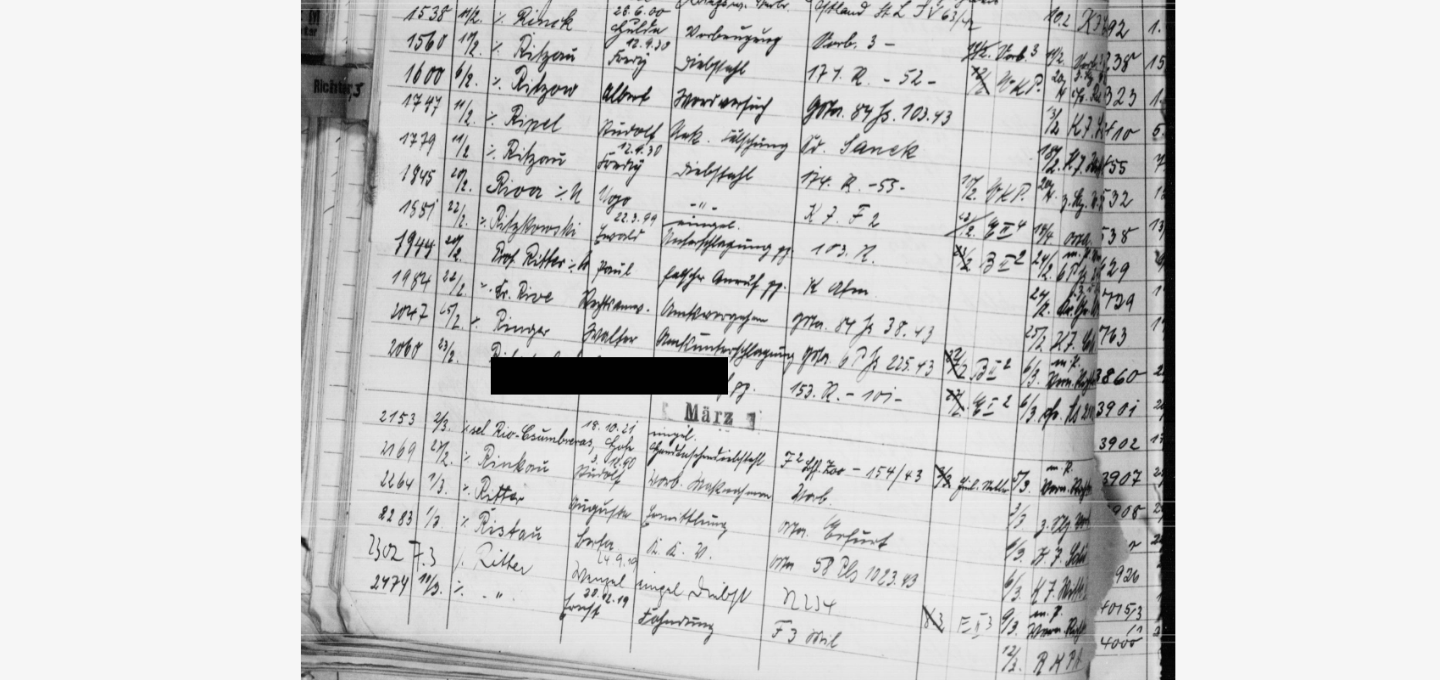 drag, startPoint x: 678, startPoint y: 437, endPoint x: 676, endPoint y: 450, distance: 13.152946 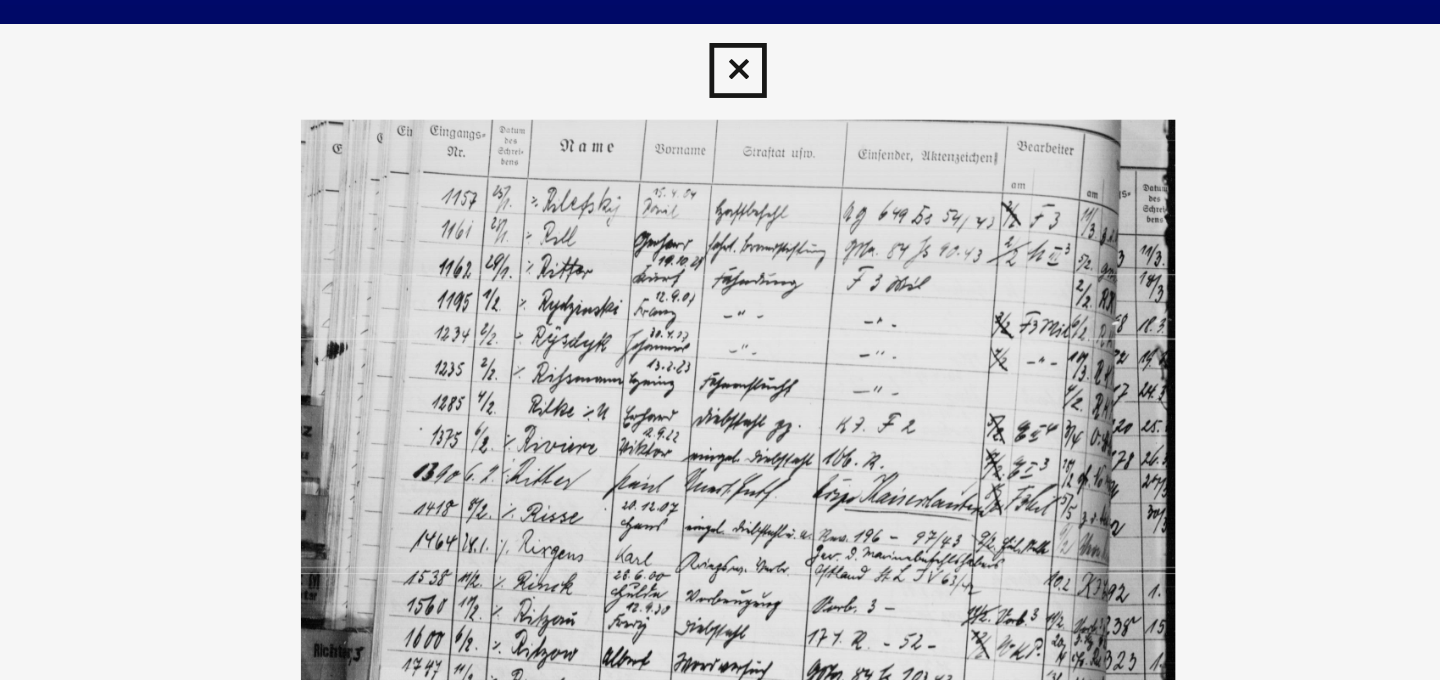 click at bounding box center (720, 290) 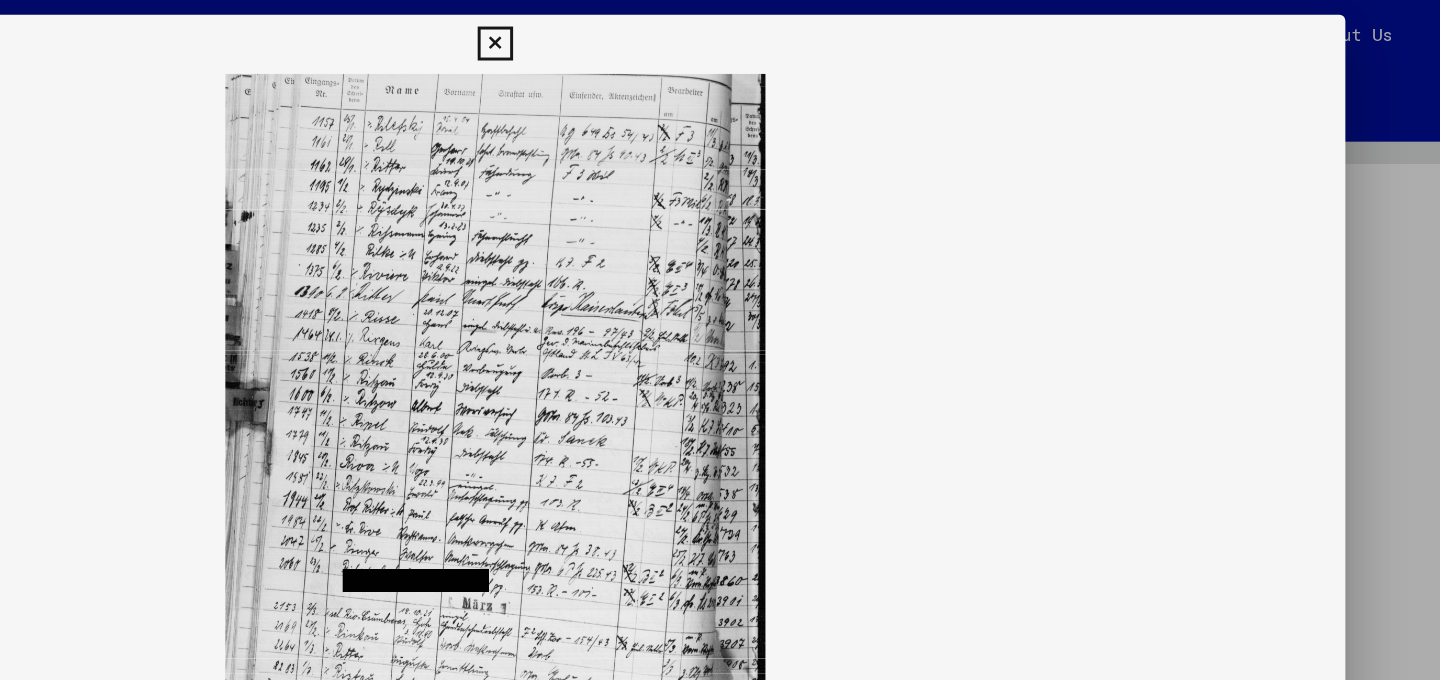 click at bounding box center [719, 30] 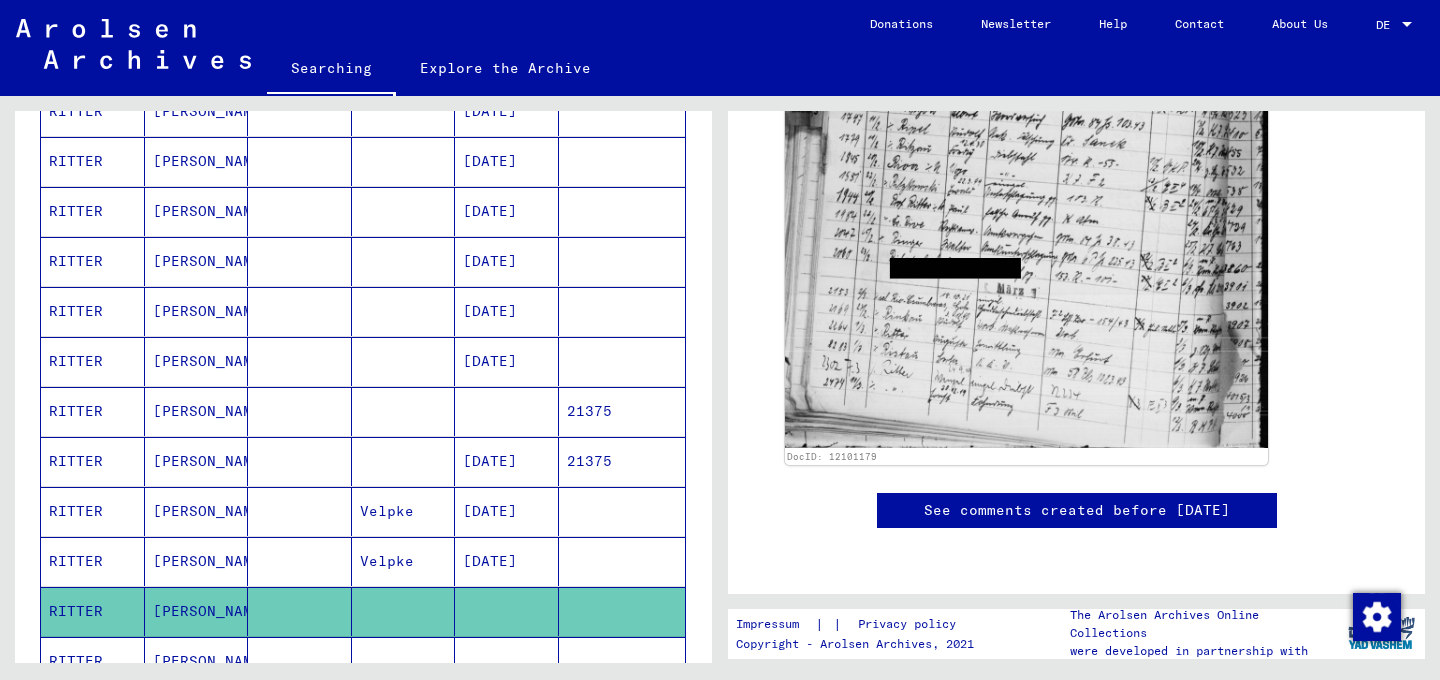 scroll, scrollTop: 835, scrollLeft: 0, axis: vertical 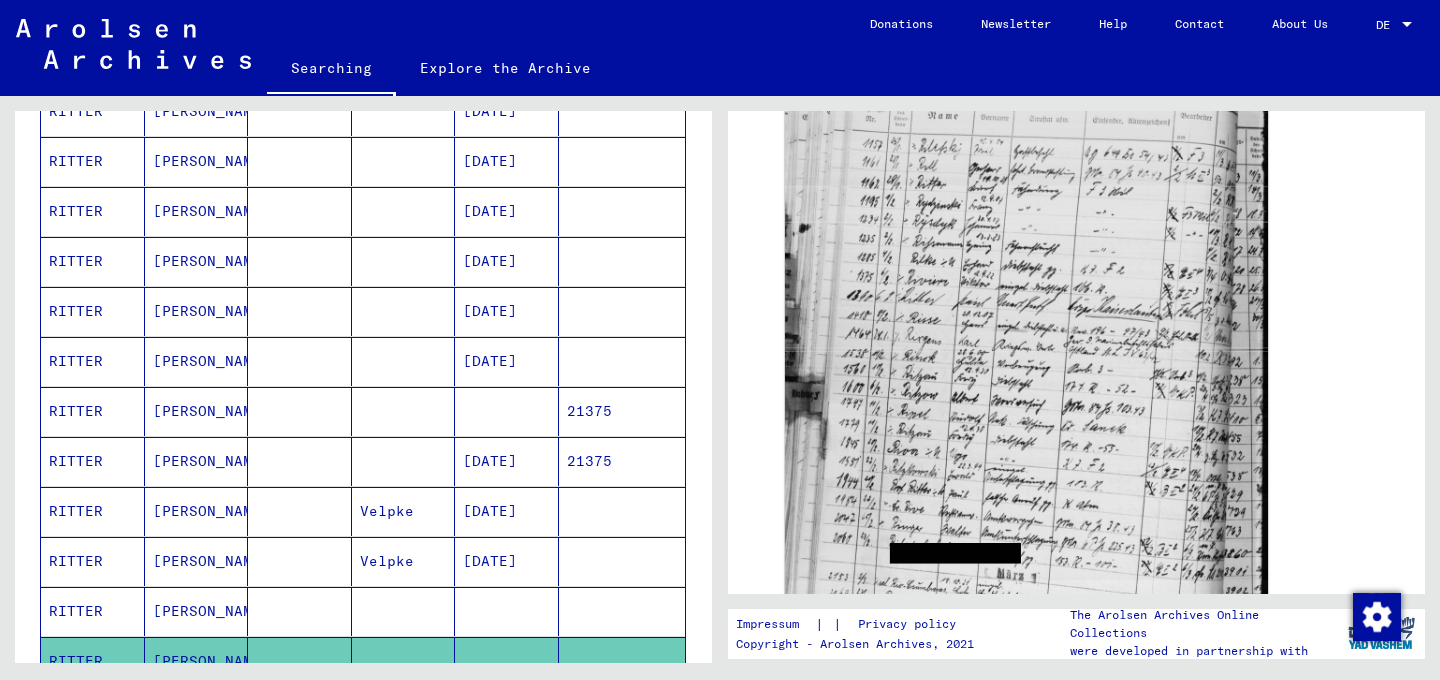 click at bounding box center [507, 661] 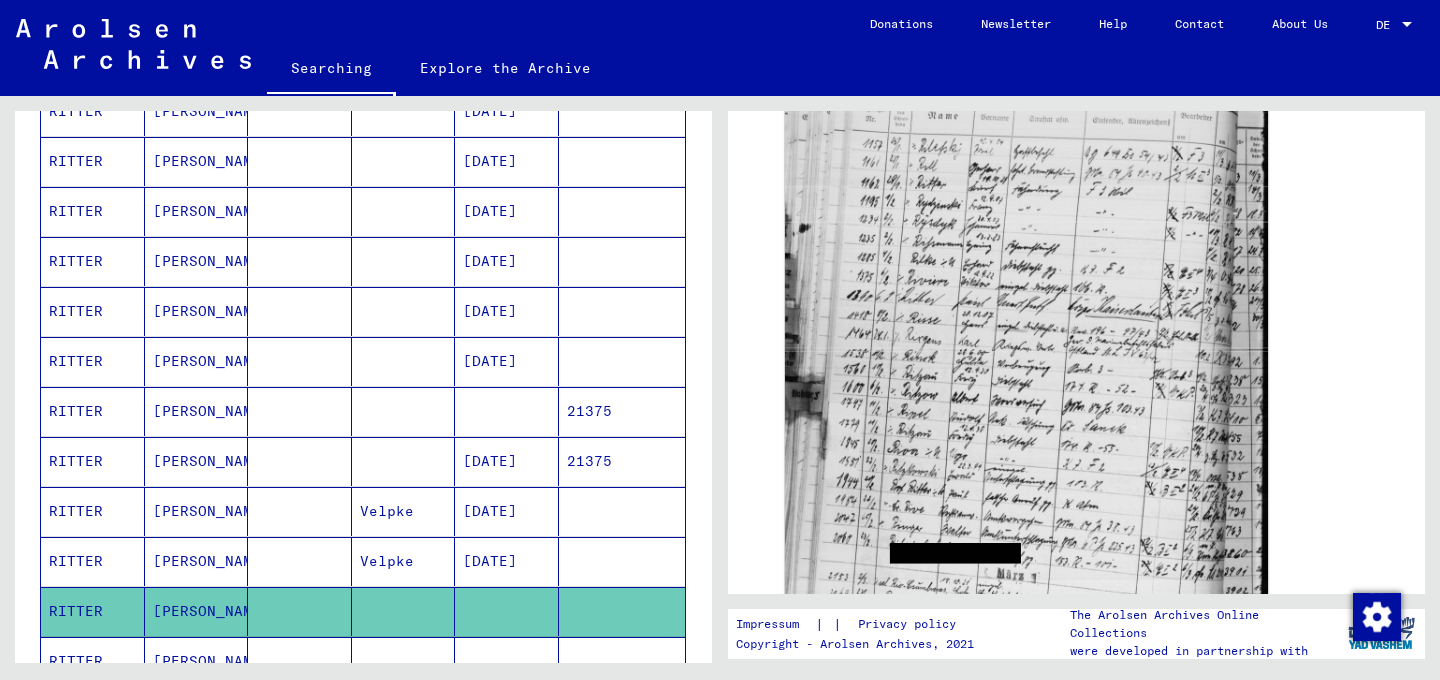 click at bounding box center [507, 711] 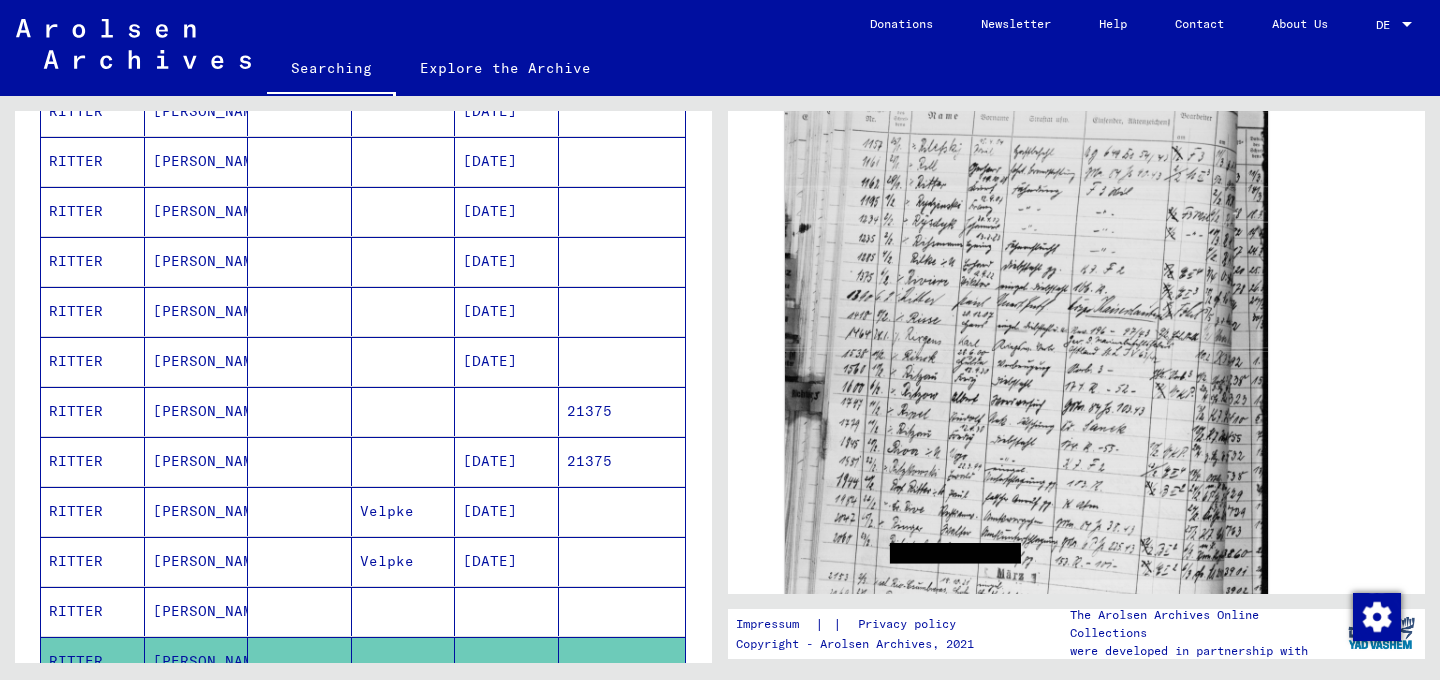 click on "[PERSON_NAME]" 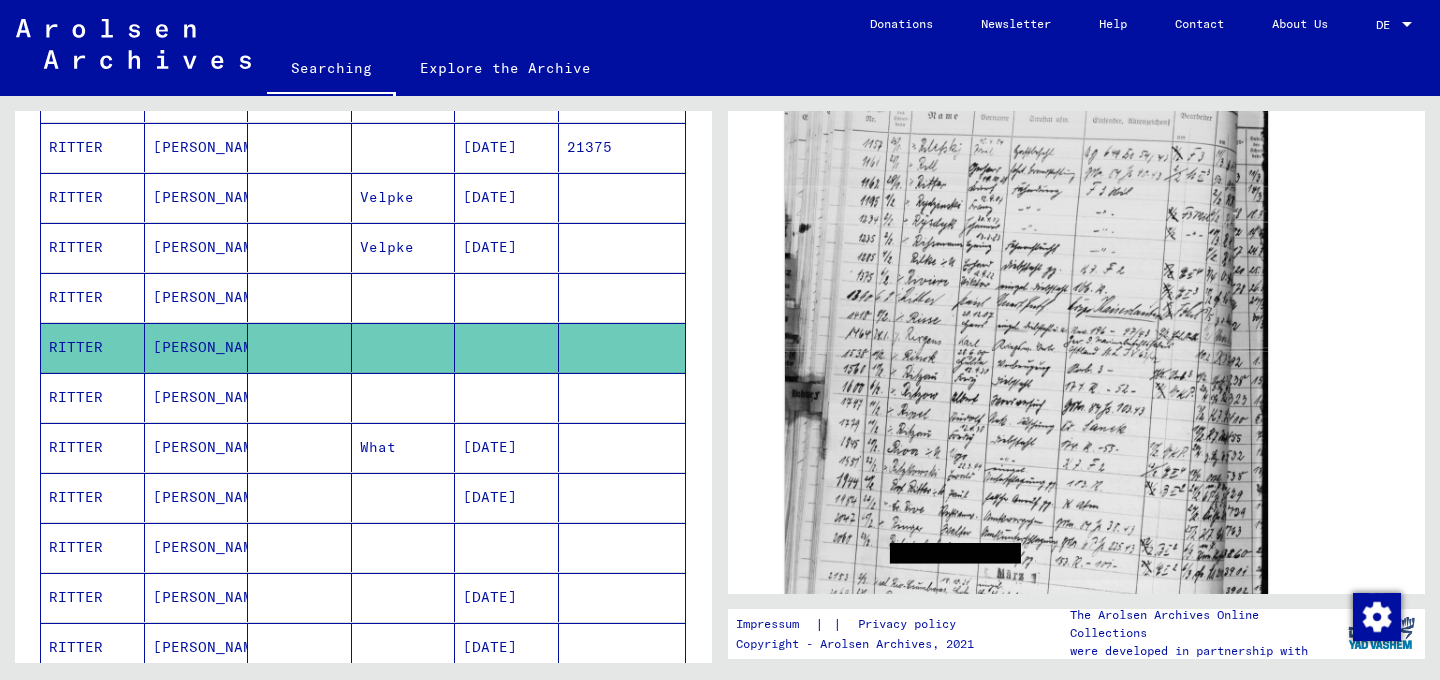 scroll, scrollTop: 935, scrollLeft: 0, axis: vertical 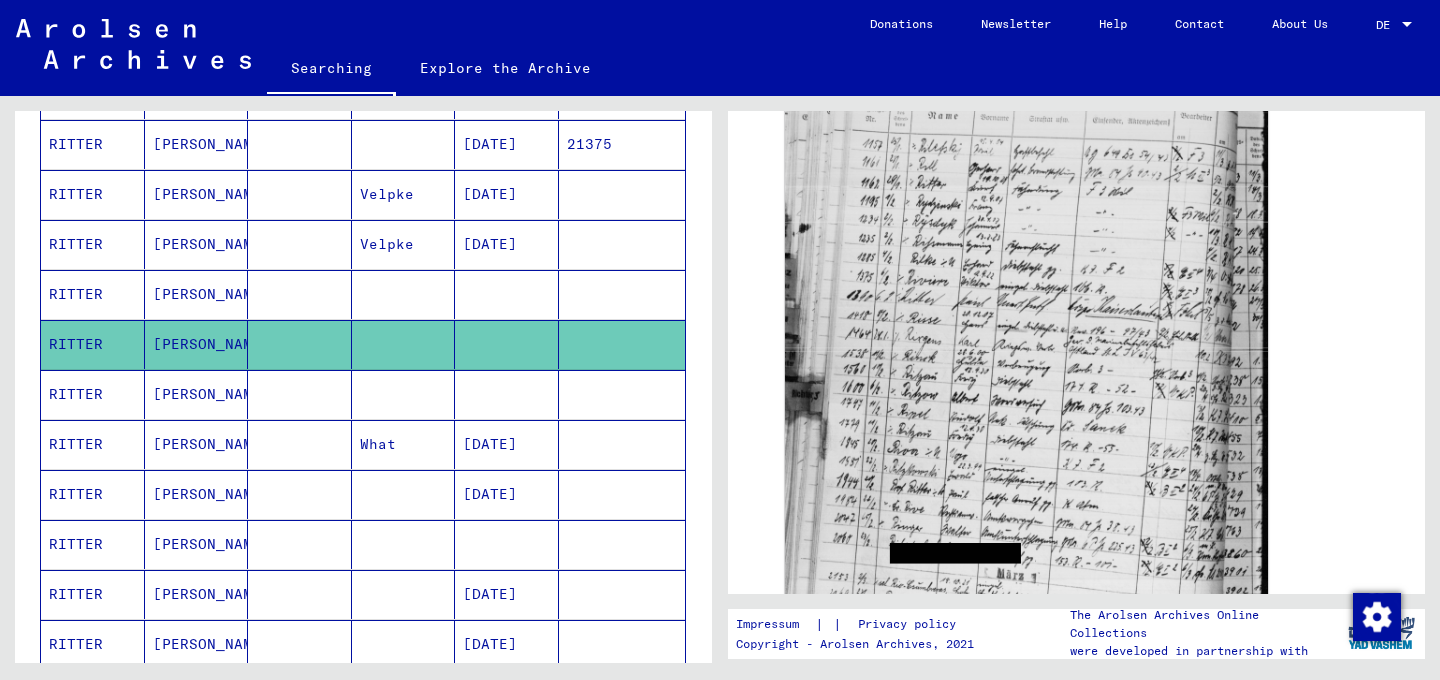 click at bounding box center (404, 444) 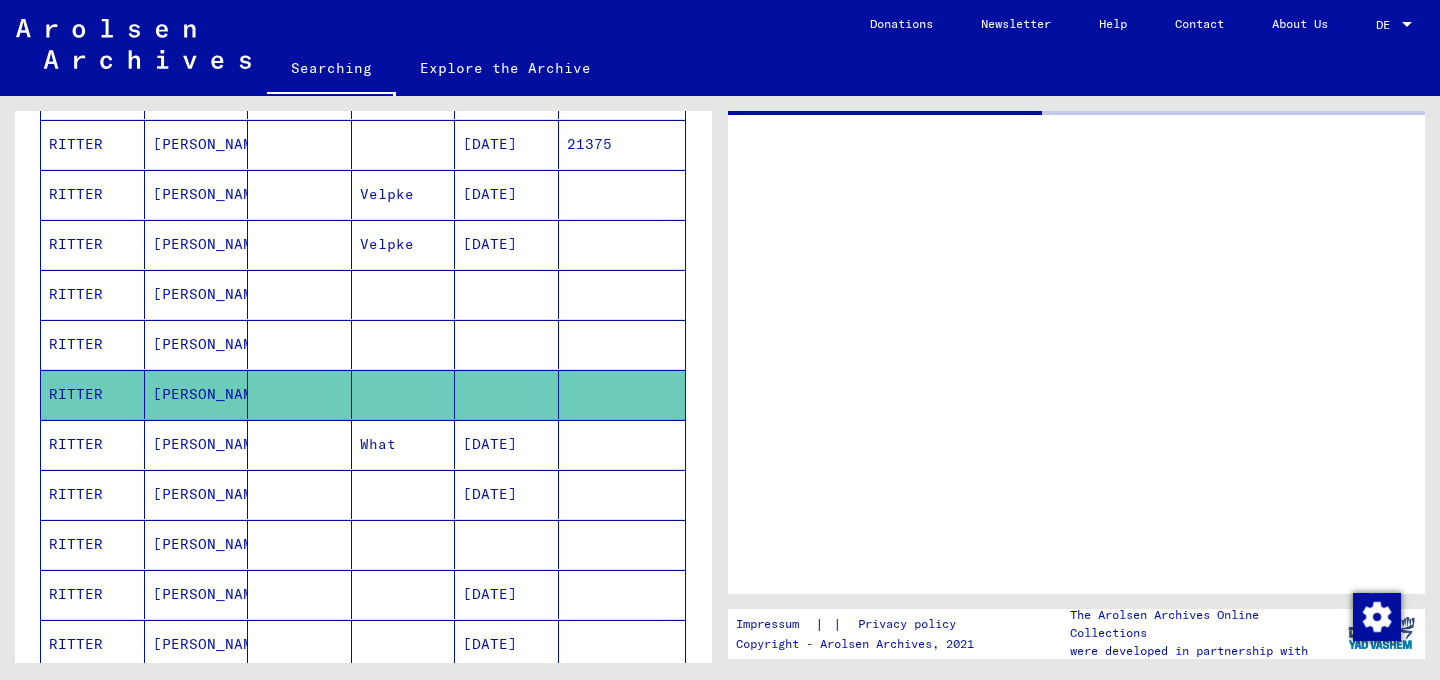 scroll, scrollTop: 0, scrollLeft: 0, axis: both 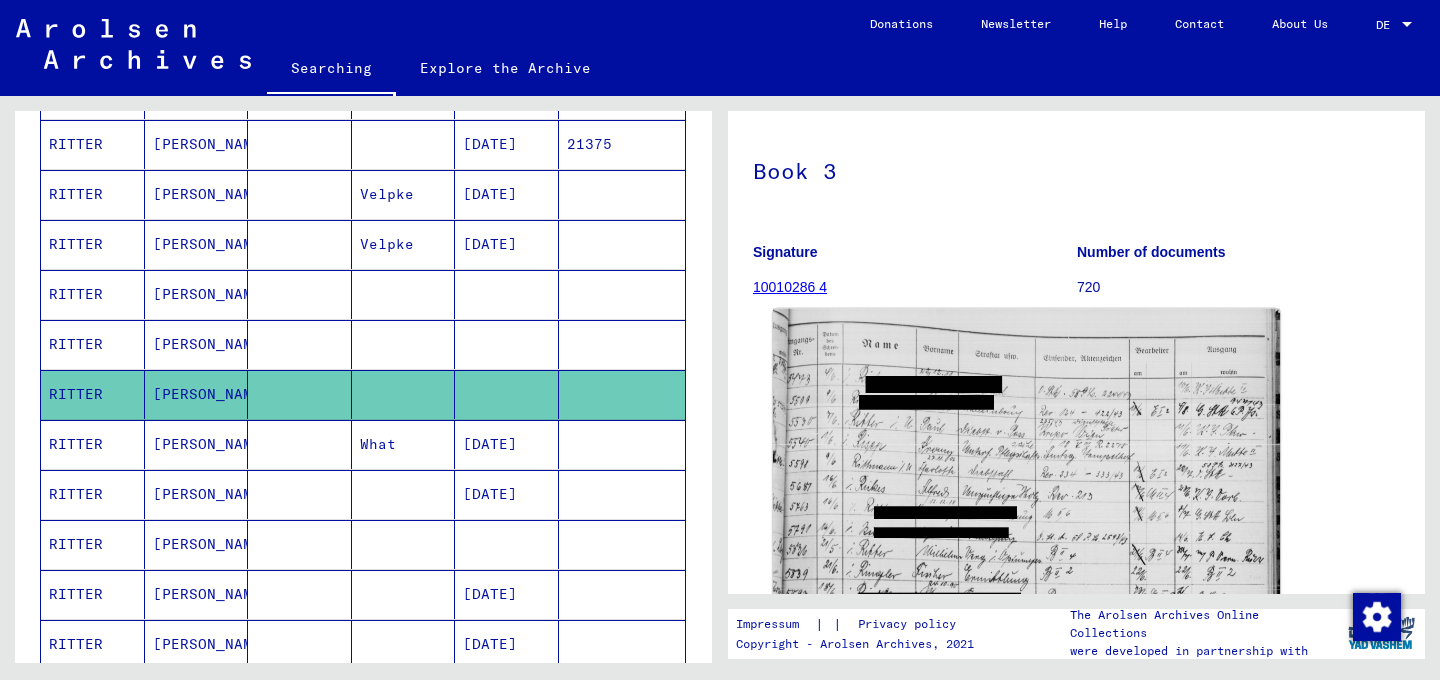 click 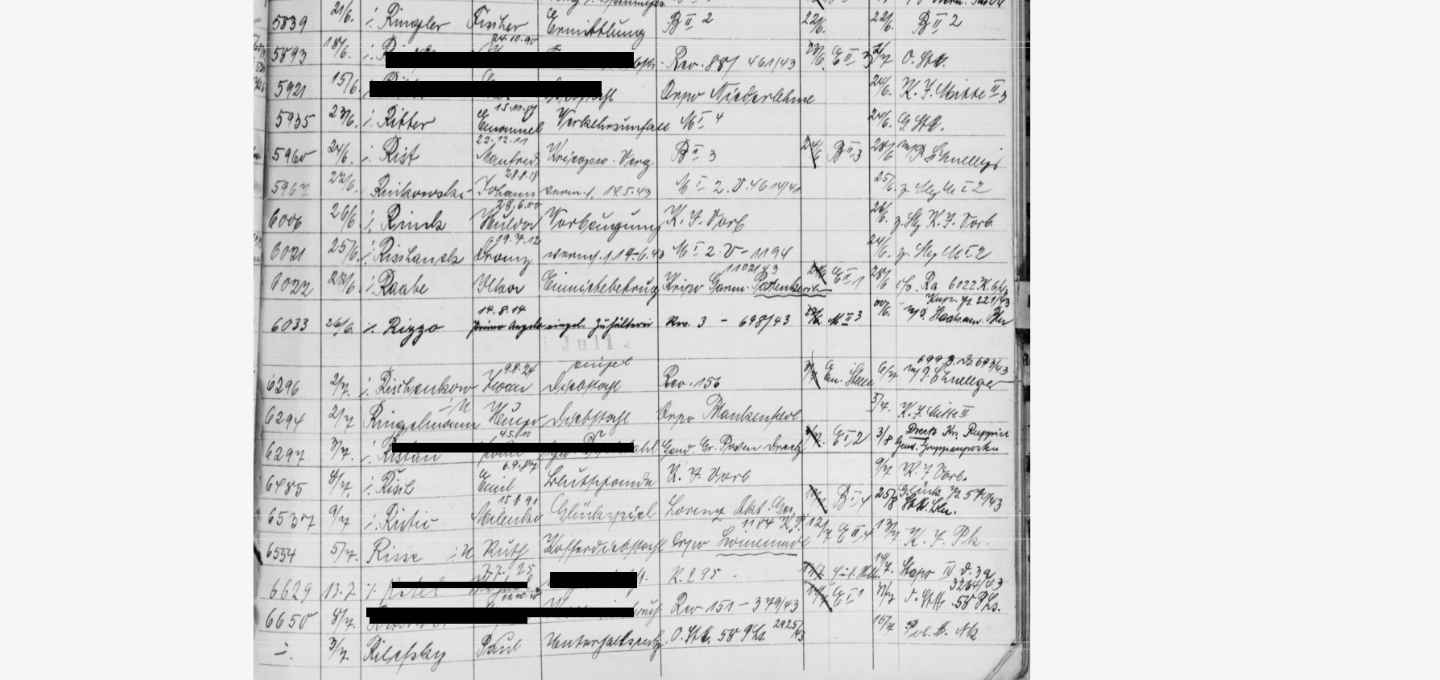 scroll, scrollTop: 934, scrollLeft: 0, axis: vertical 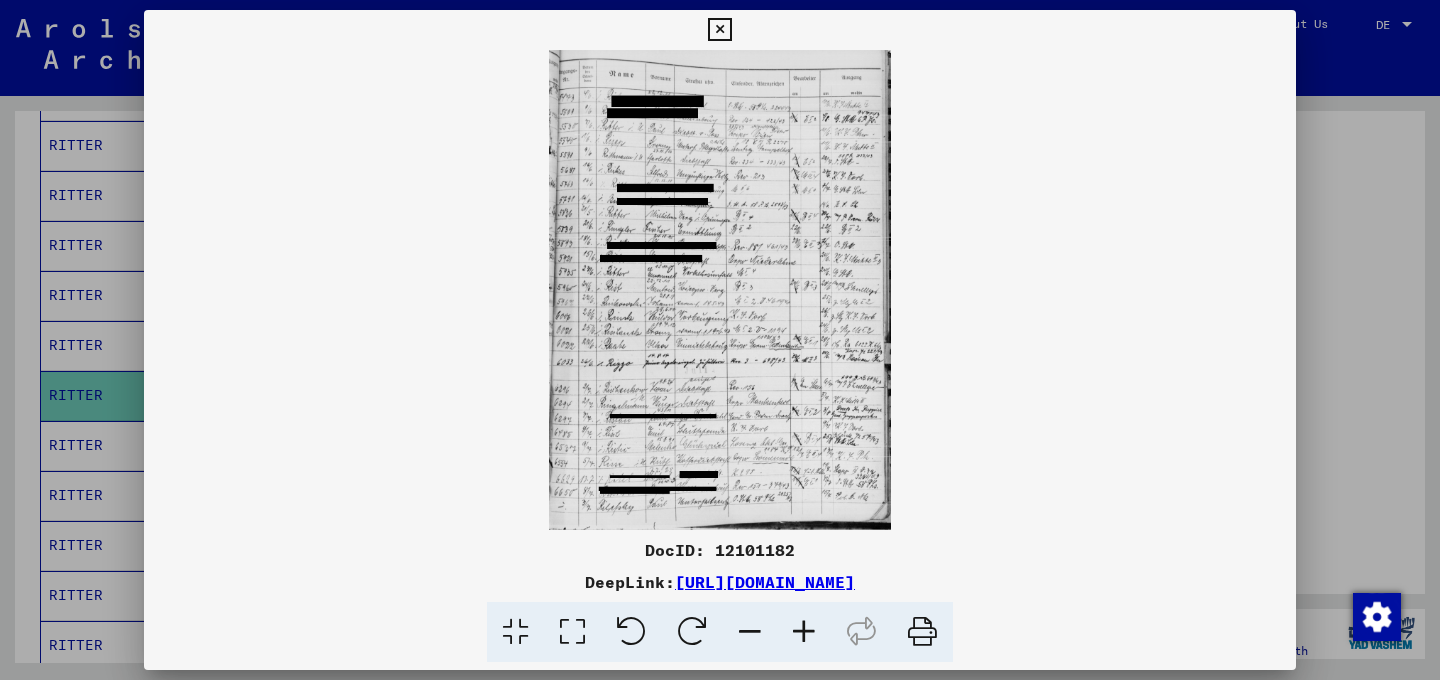 click at bounding box center (719, 30) 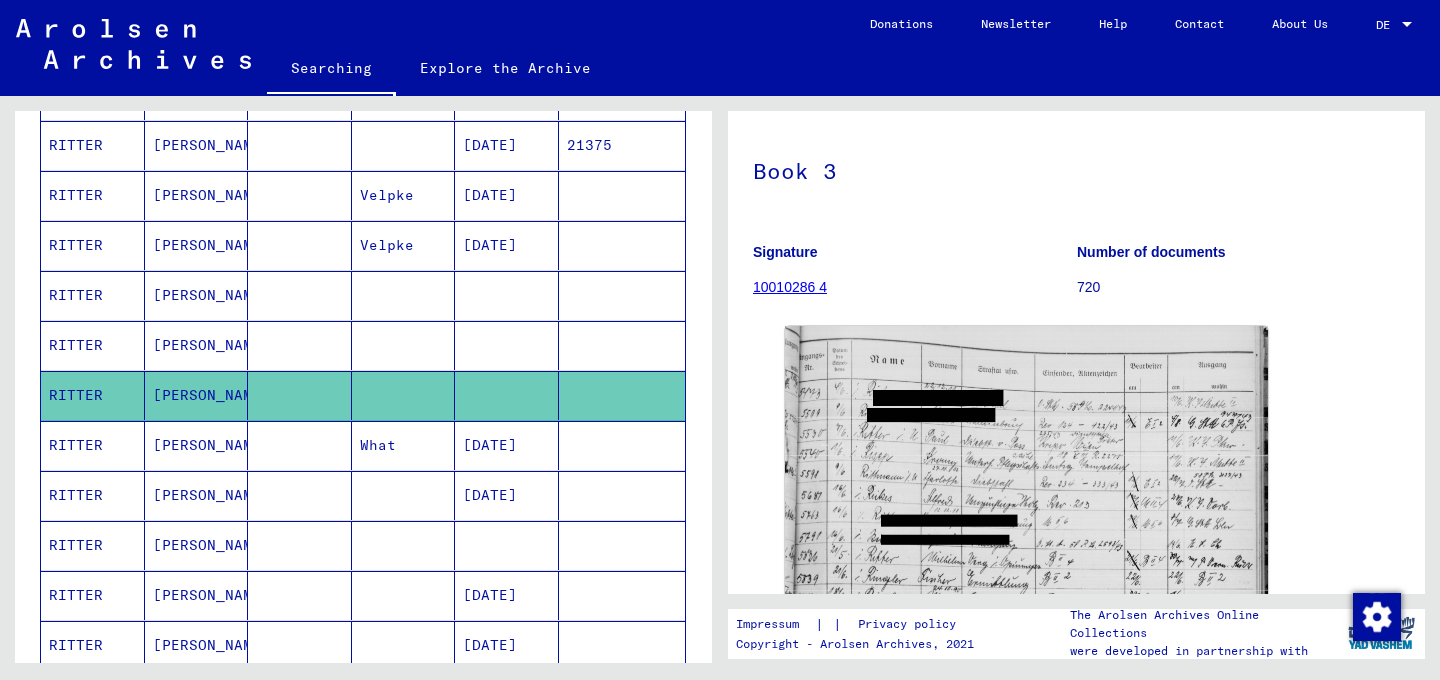 click at bounding box center (507, 595) 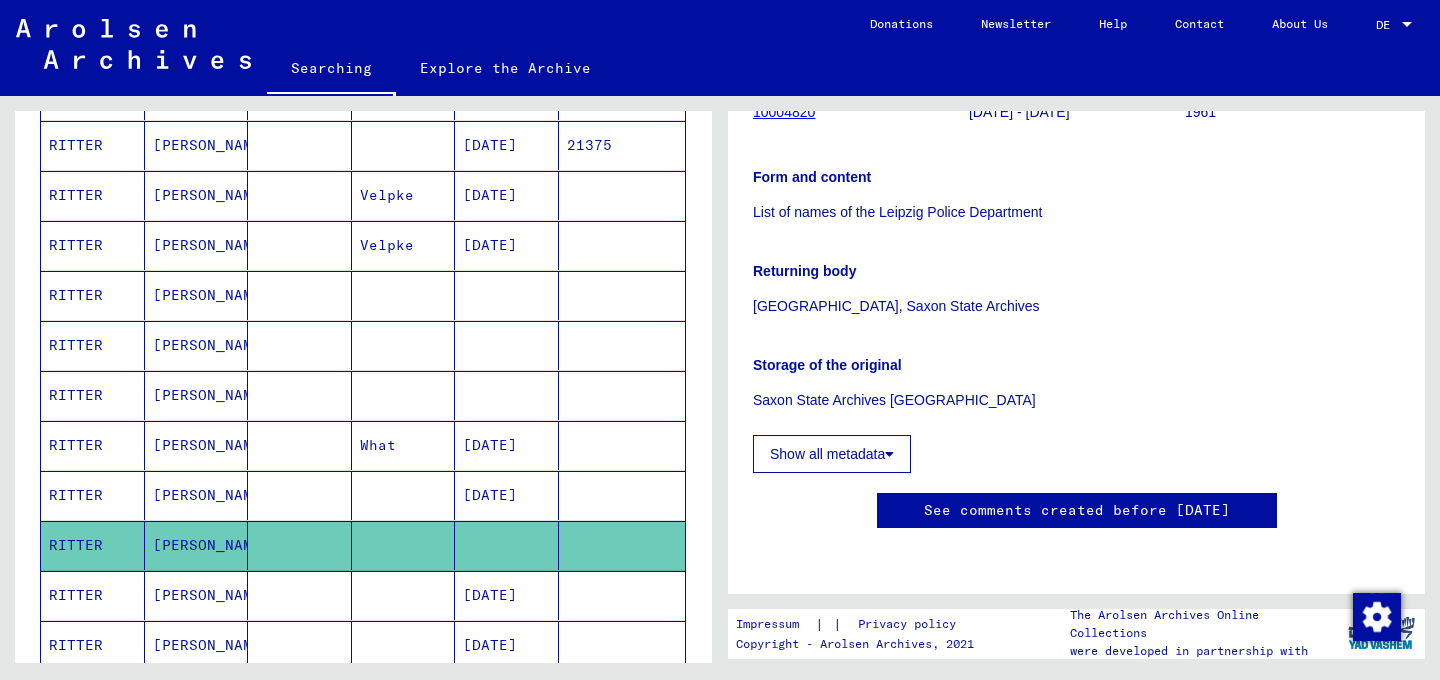 scroll, scrollTop: 290, scrollLeft: 0, axis: vertical 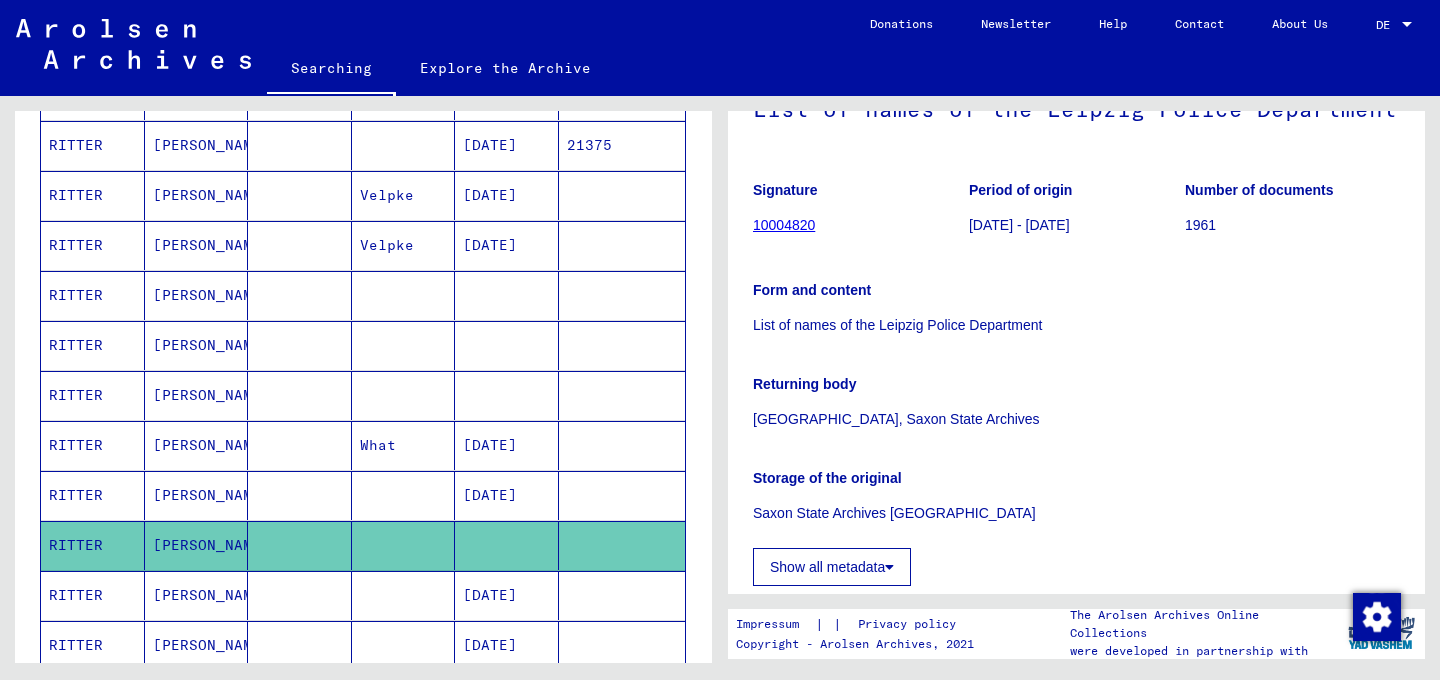 click on "Signature 10004820 Period of origin [DATE] - [DATE] Number of documents 1961 Form and content List of names of the Leipzig Police Department Returning body [GEOGRAPHIC_DATA], Saxon State Archives Storage of the original Saxon State Archives Leipzig Show all metadata" 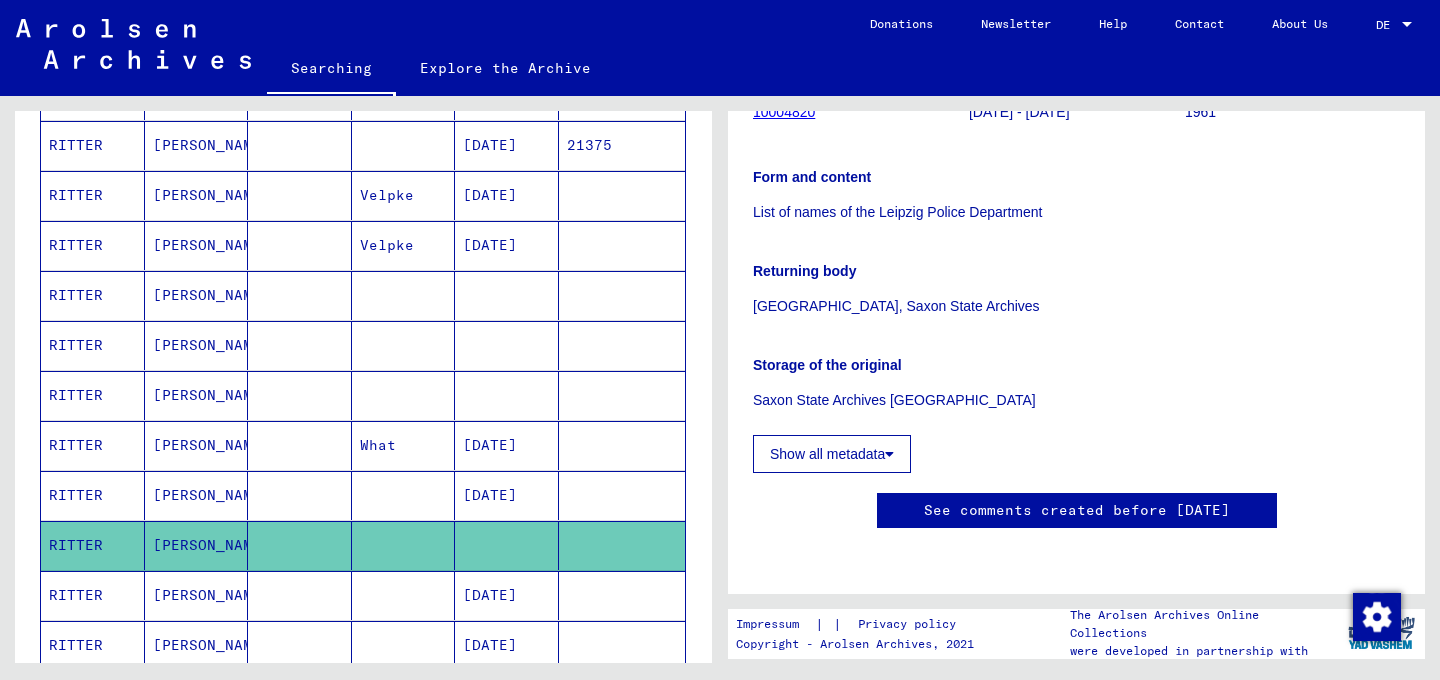 scroll, scrollTop: 380, scrollLeft: 0, axis: vertical 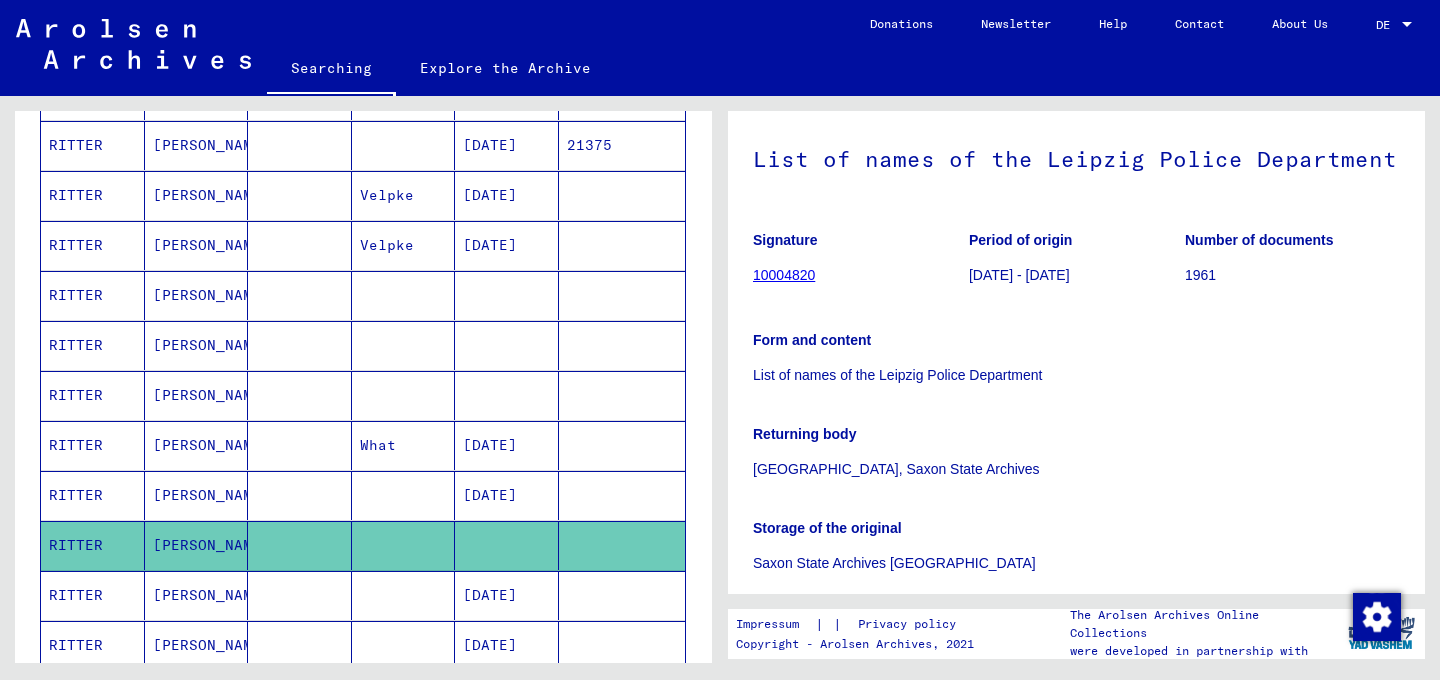 click 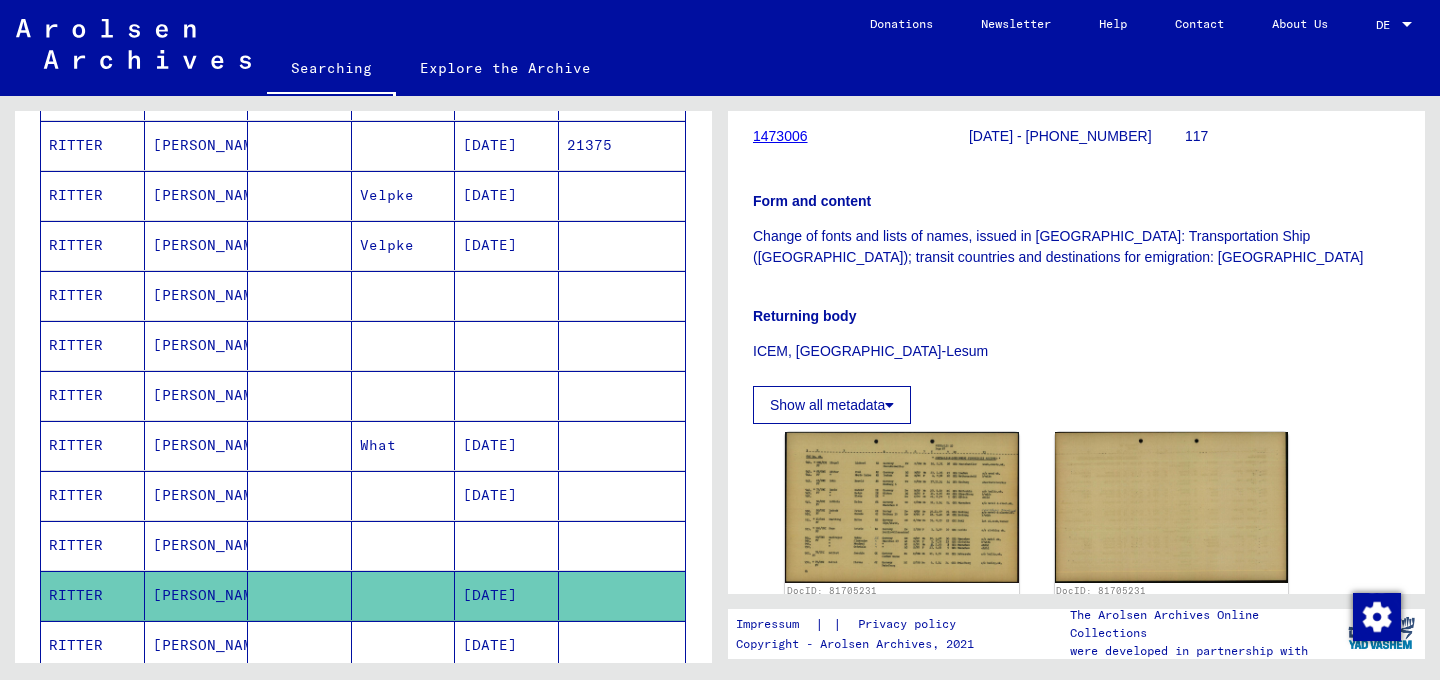 scroll, scrollTop: 341, scrollLeft: 0, axis: vertical 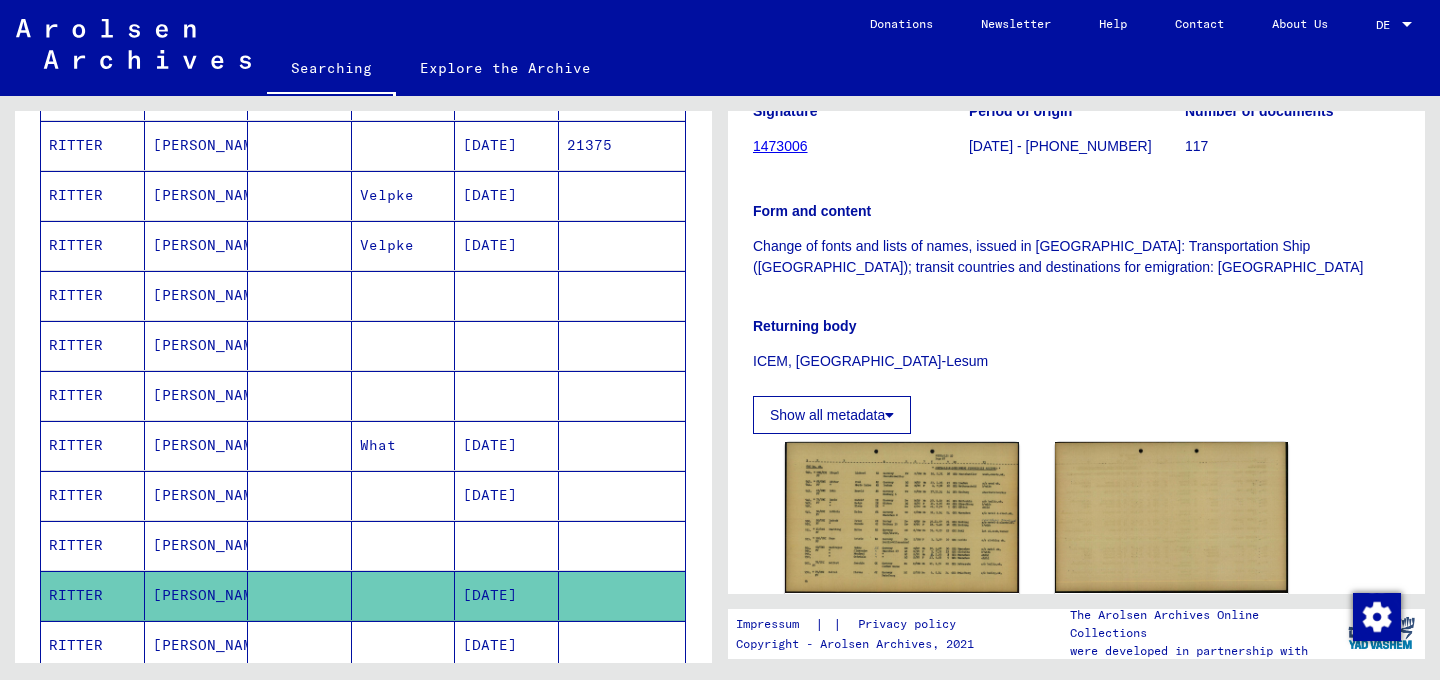click at bounding box center (300, 595) 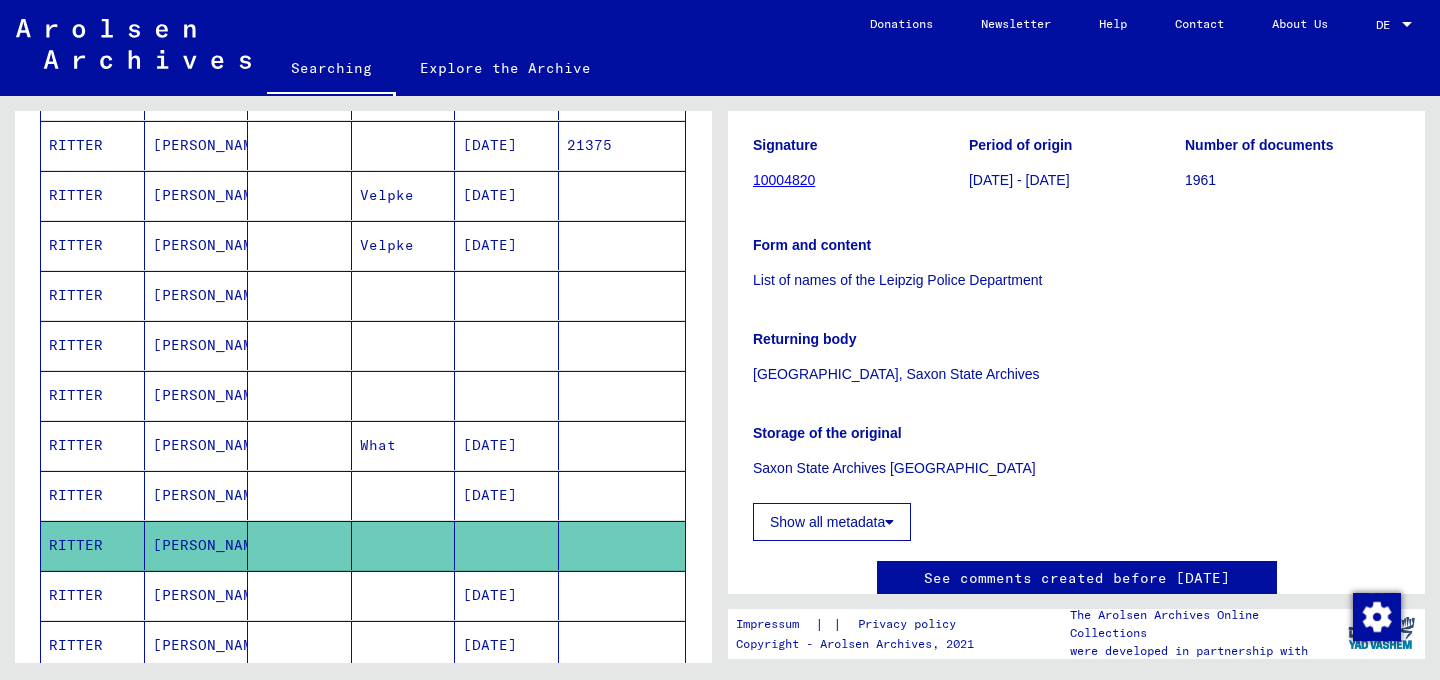 scroll, scrollTop: 242, scrollLeft: 0, axis: vertical 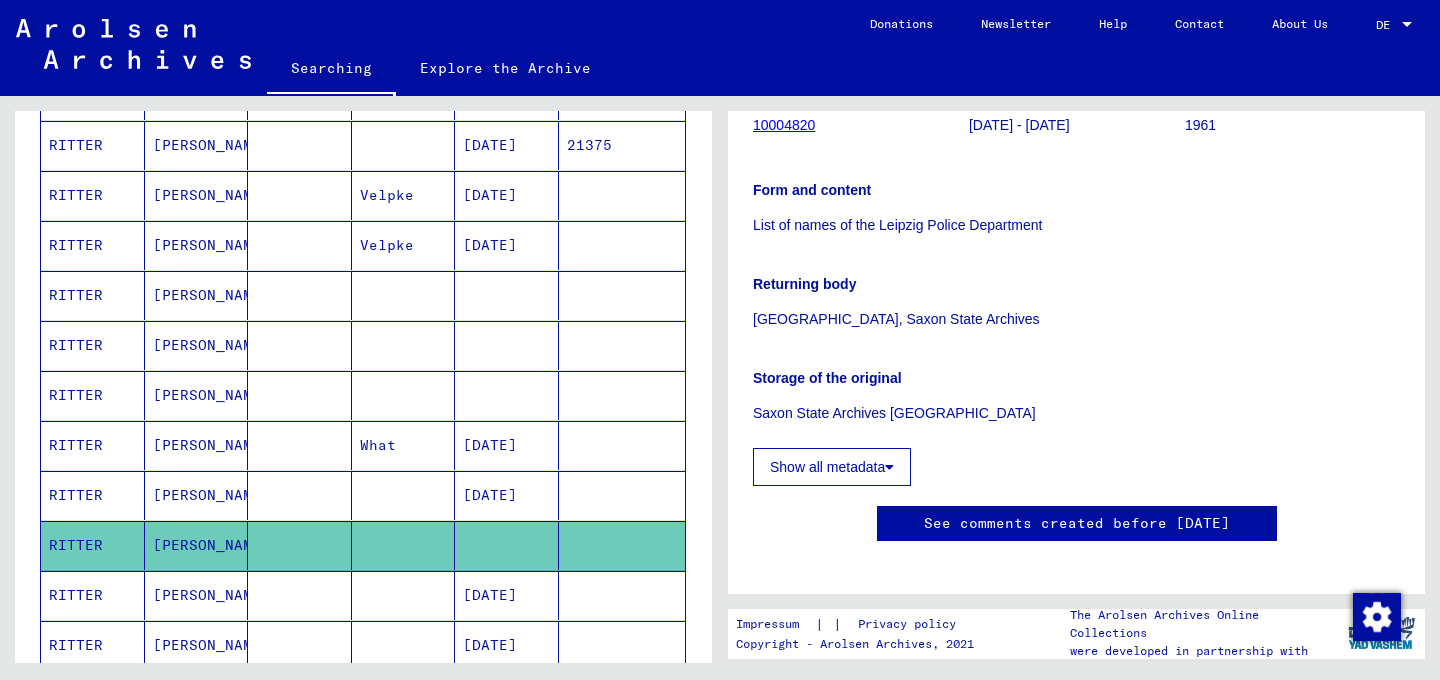 click on "Saxon State Archives [GEOGRAPHIC_DATA]" 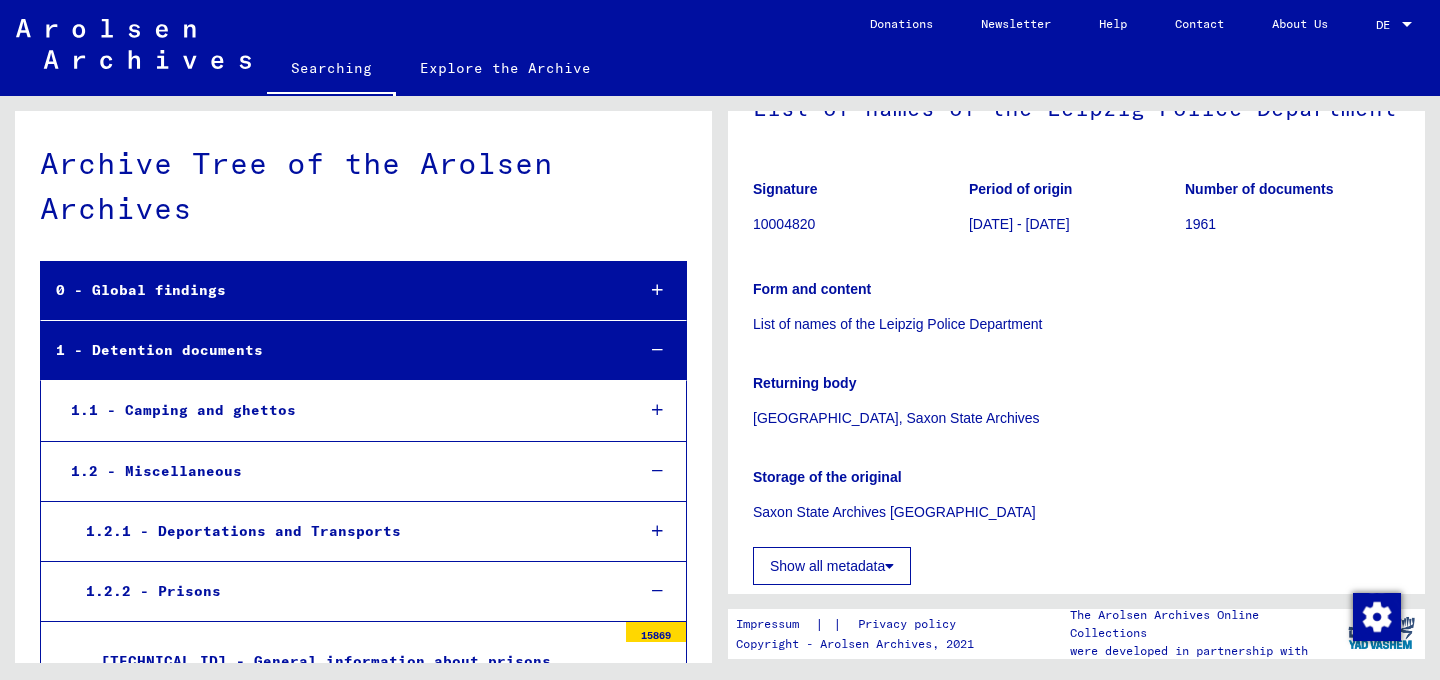 scroll, scrollTop: 0, scrollLeft: 0, axis: both 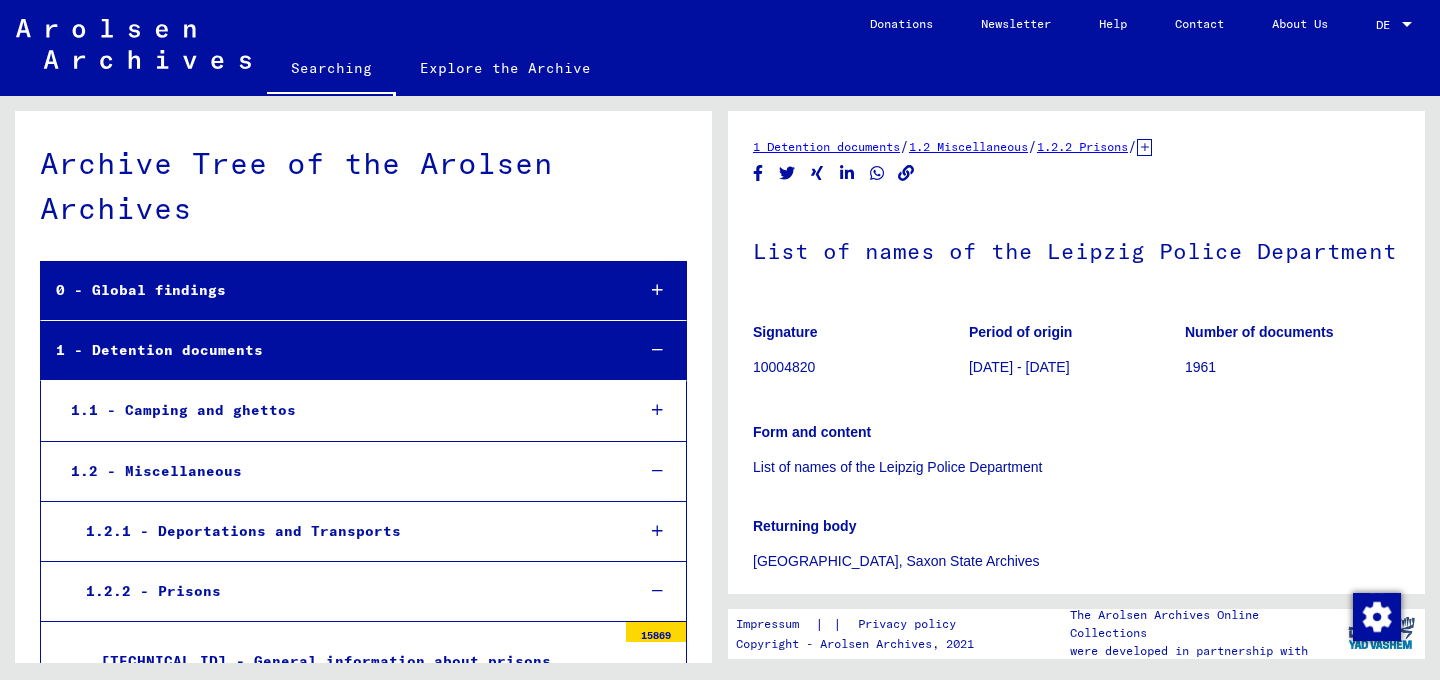 click on "Signature 10004820 Period of origin [DATE] - [DATE] Number of documents 1961 Form and content List of names of the Leipzig Police Department Returning body [GEOGRAPHIC_DATA], Saxon State Archives Storage of the original Saxon State Archives Leipzig Show all metadata" 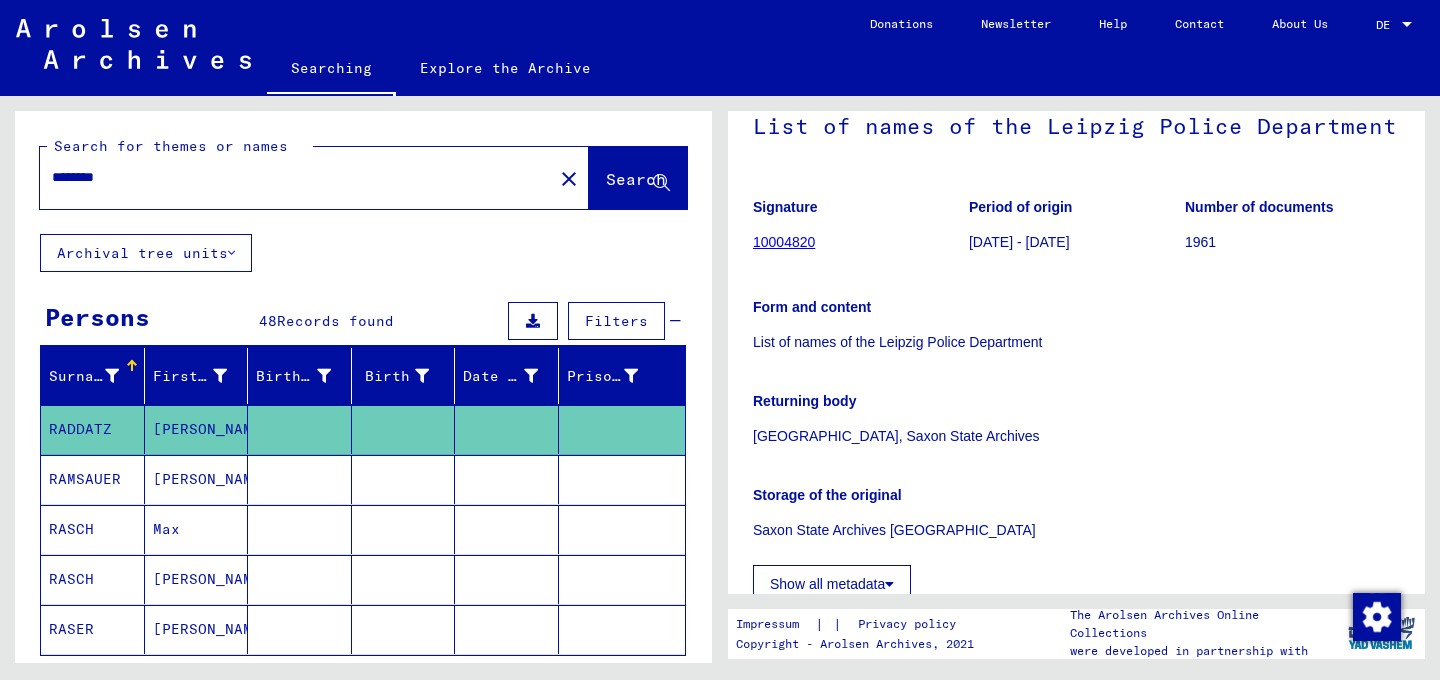 scroll, scrollTop: 0, scrollLeft: 0, axis: both 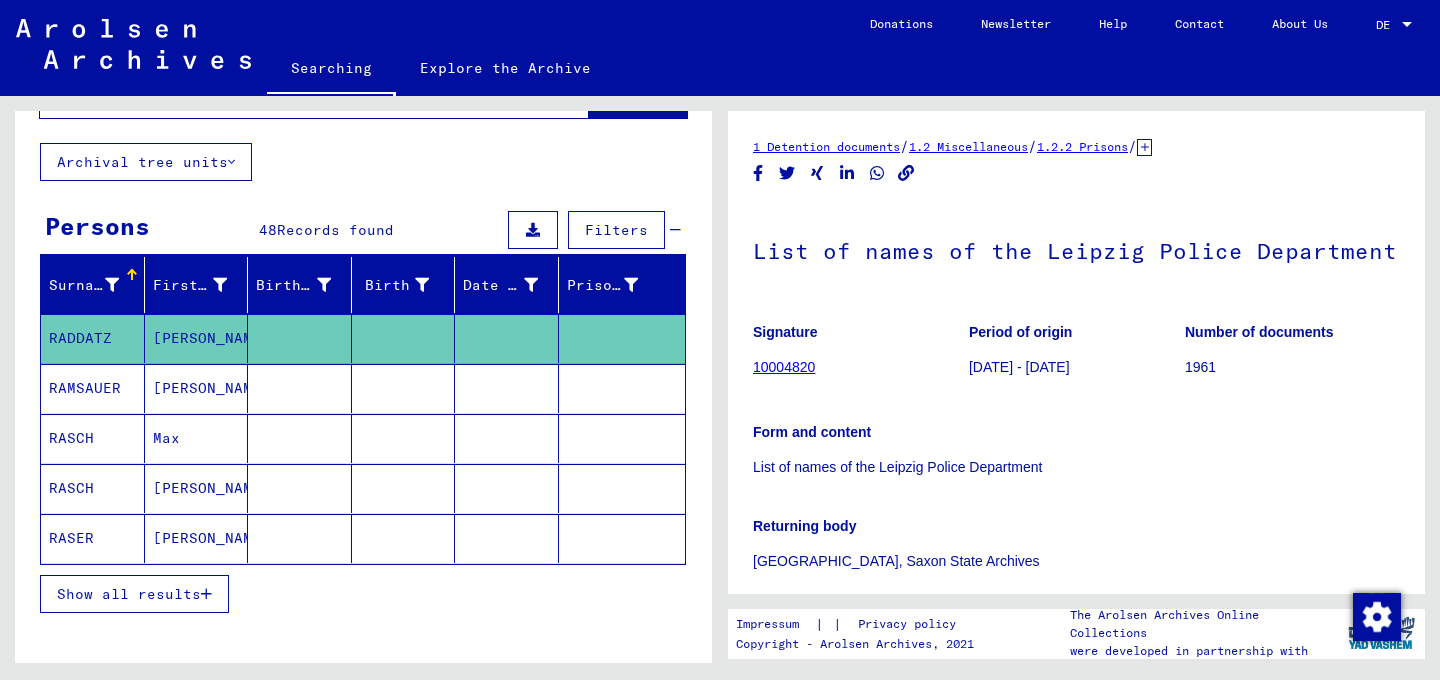 click on "Show all results" at bounding box center [129, 594] 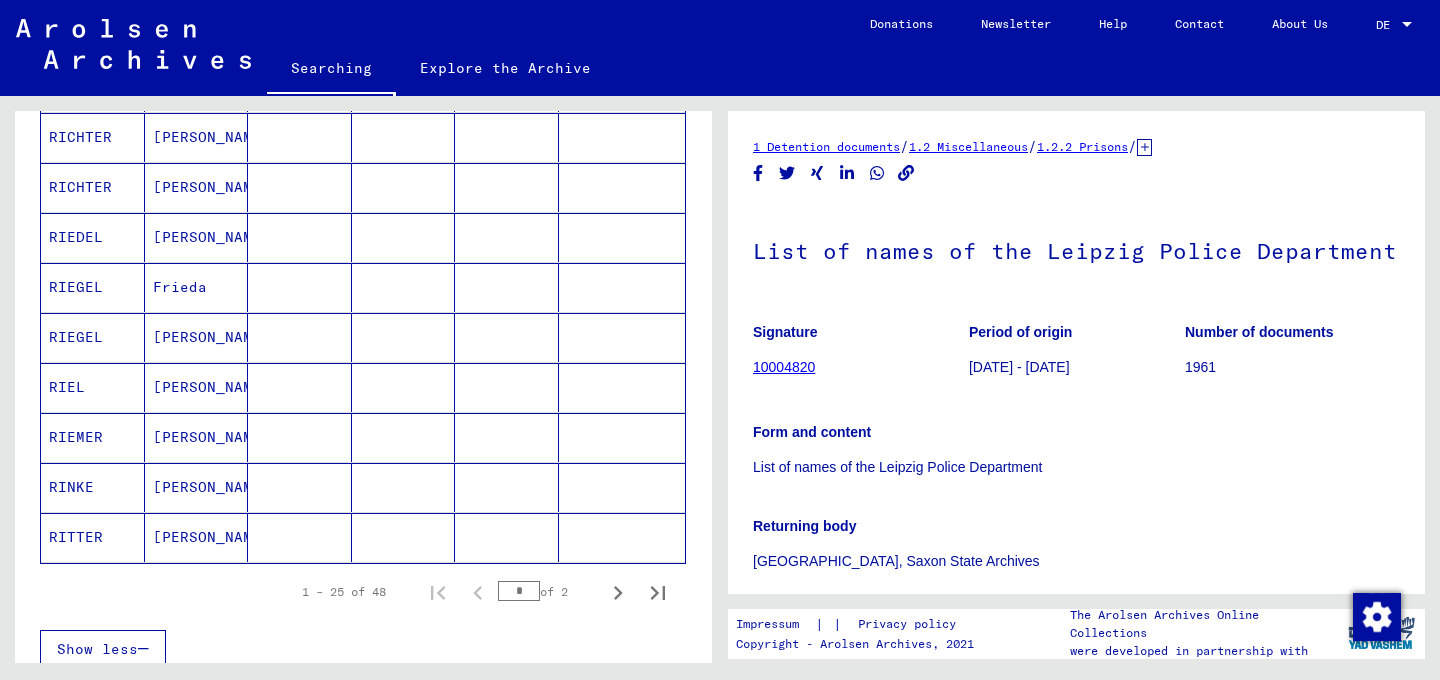 scroll, scrollTop: 1107, scrollLeft: 0, axis: vertical 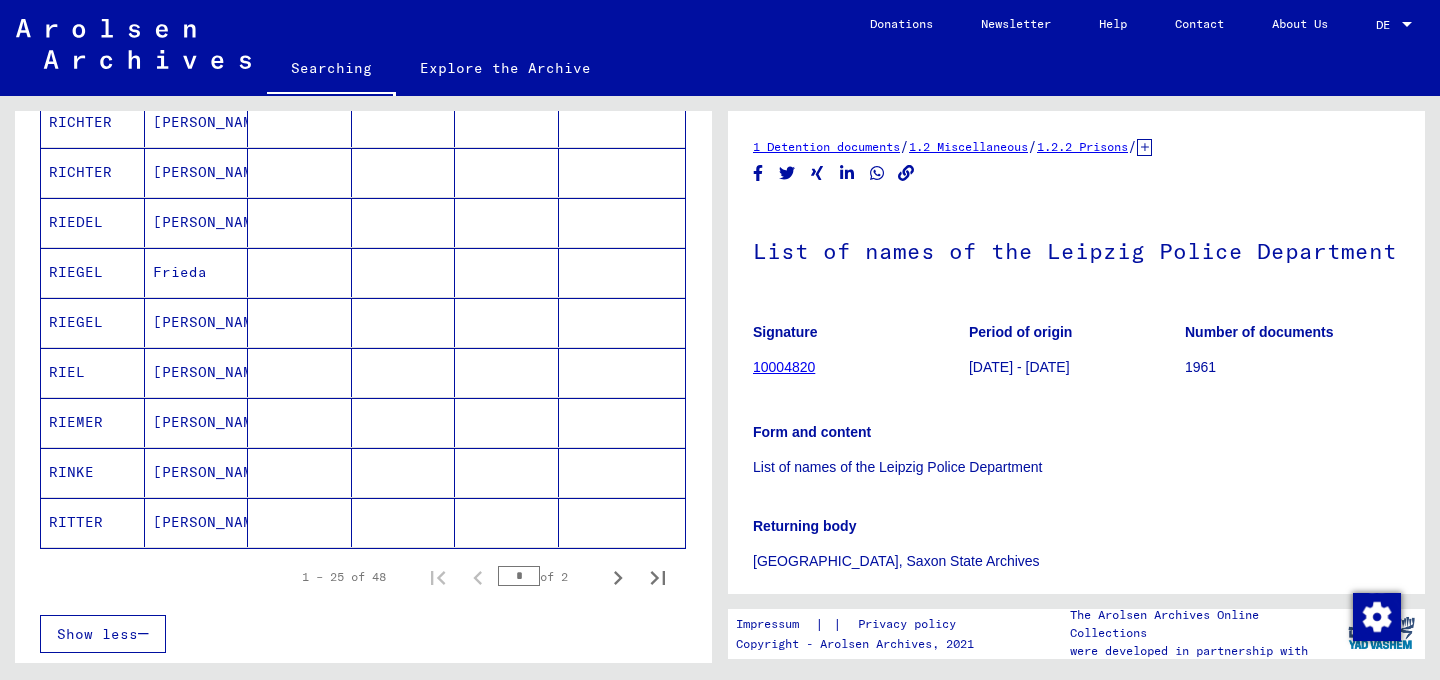 click on "RITTER" 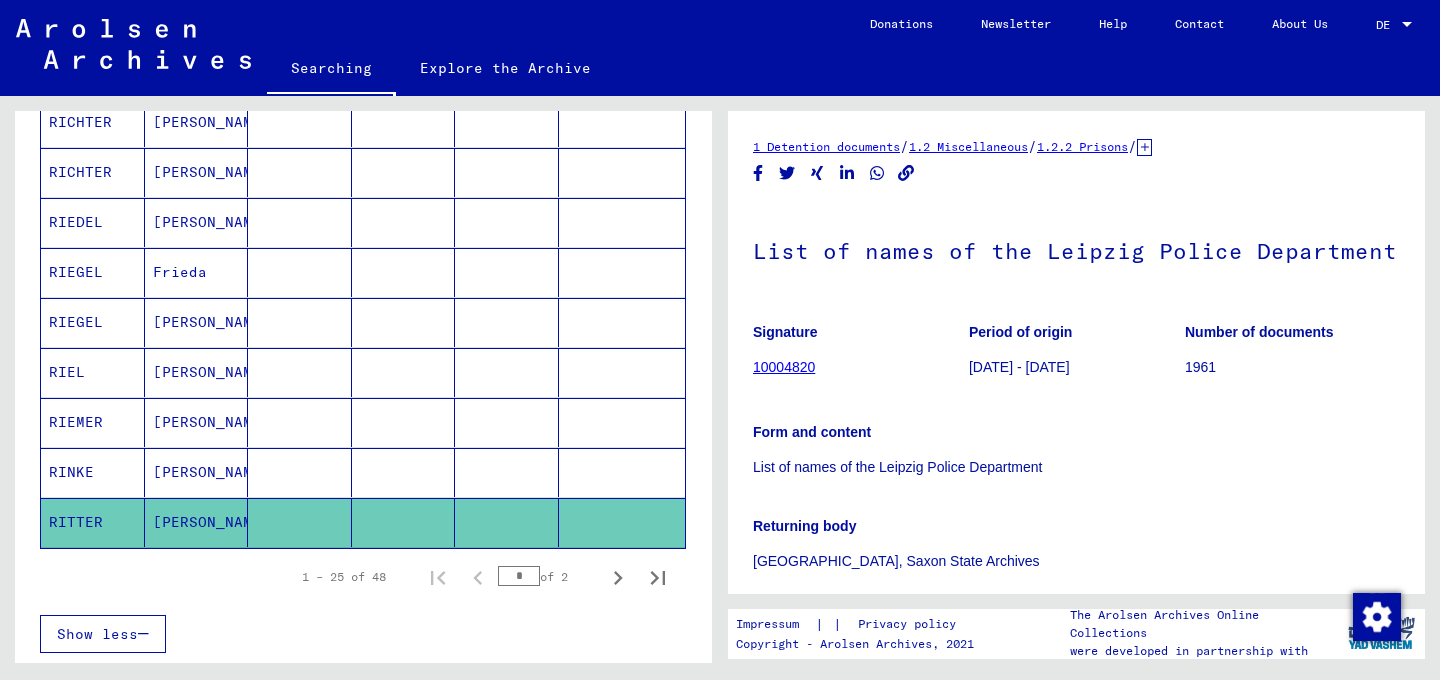 click on "[PERSON_NAME]" 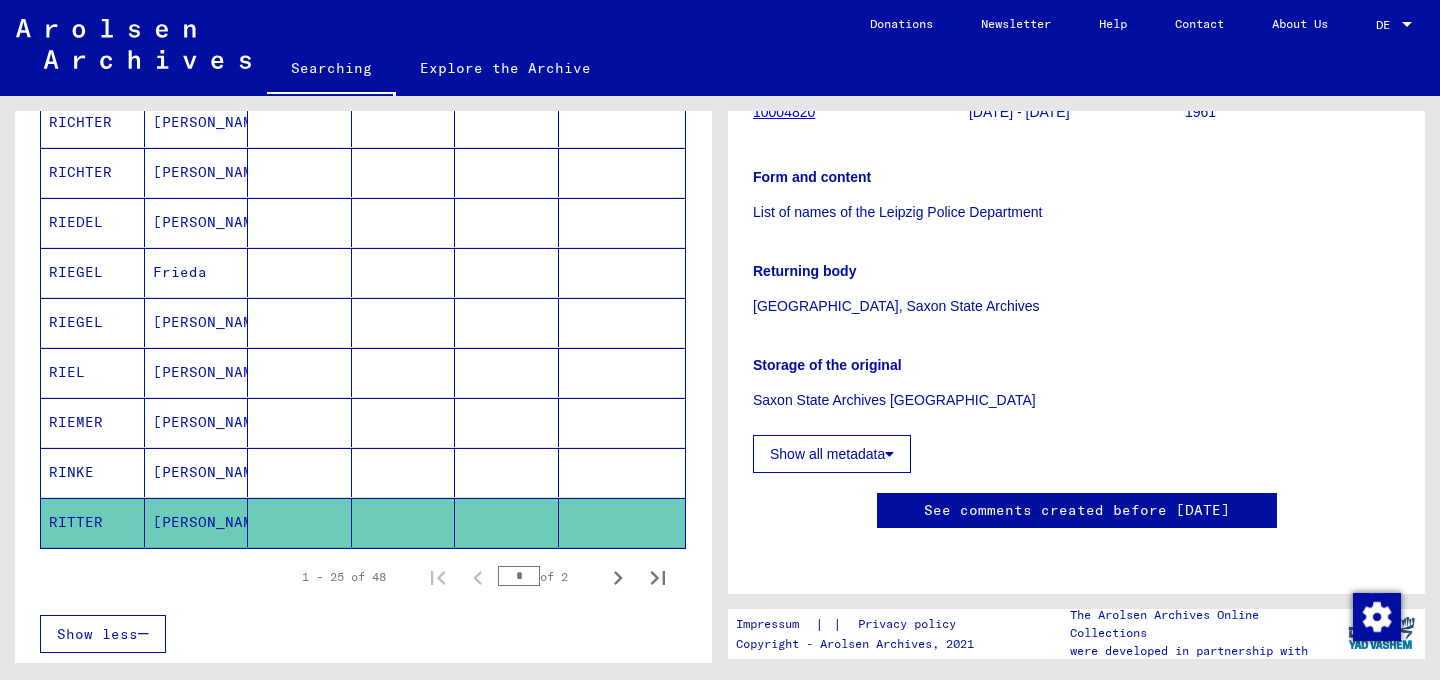 scroll, scrollTop: 367, scrollLeft: 0, axis: vertical 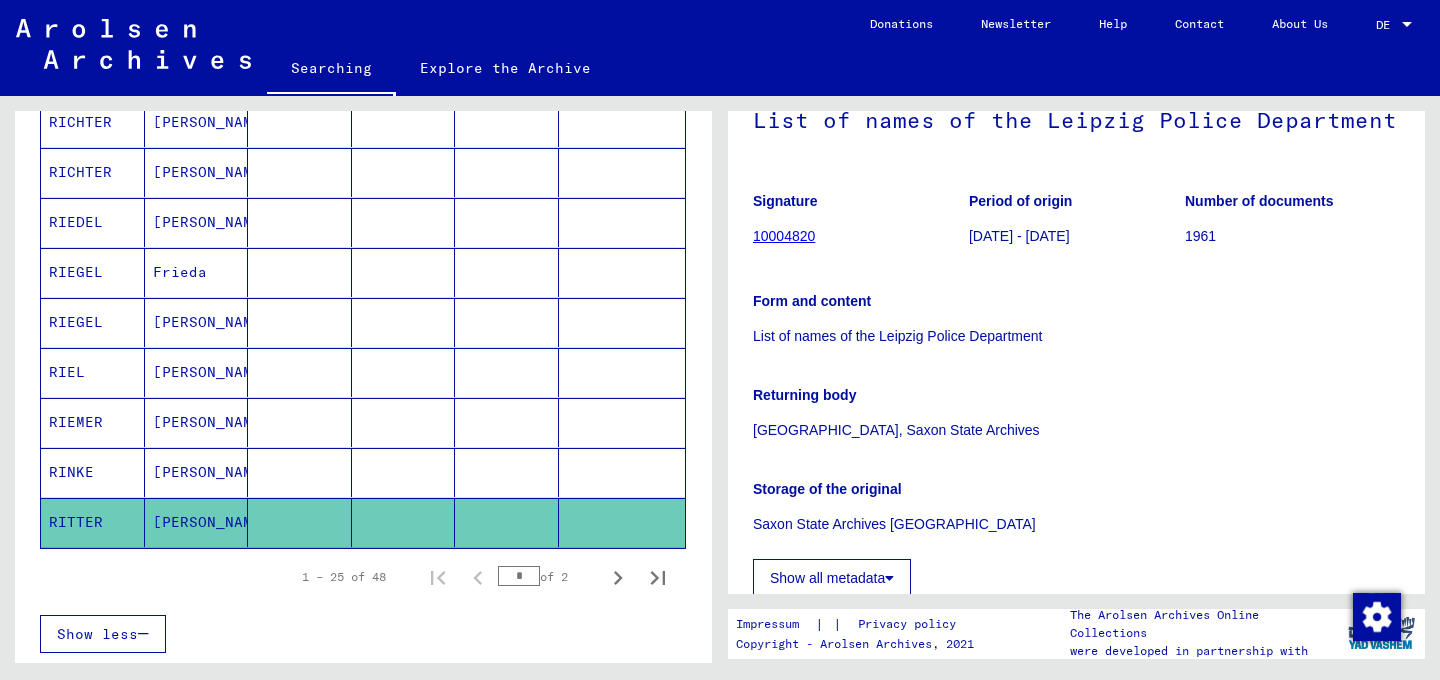 type on "**********" 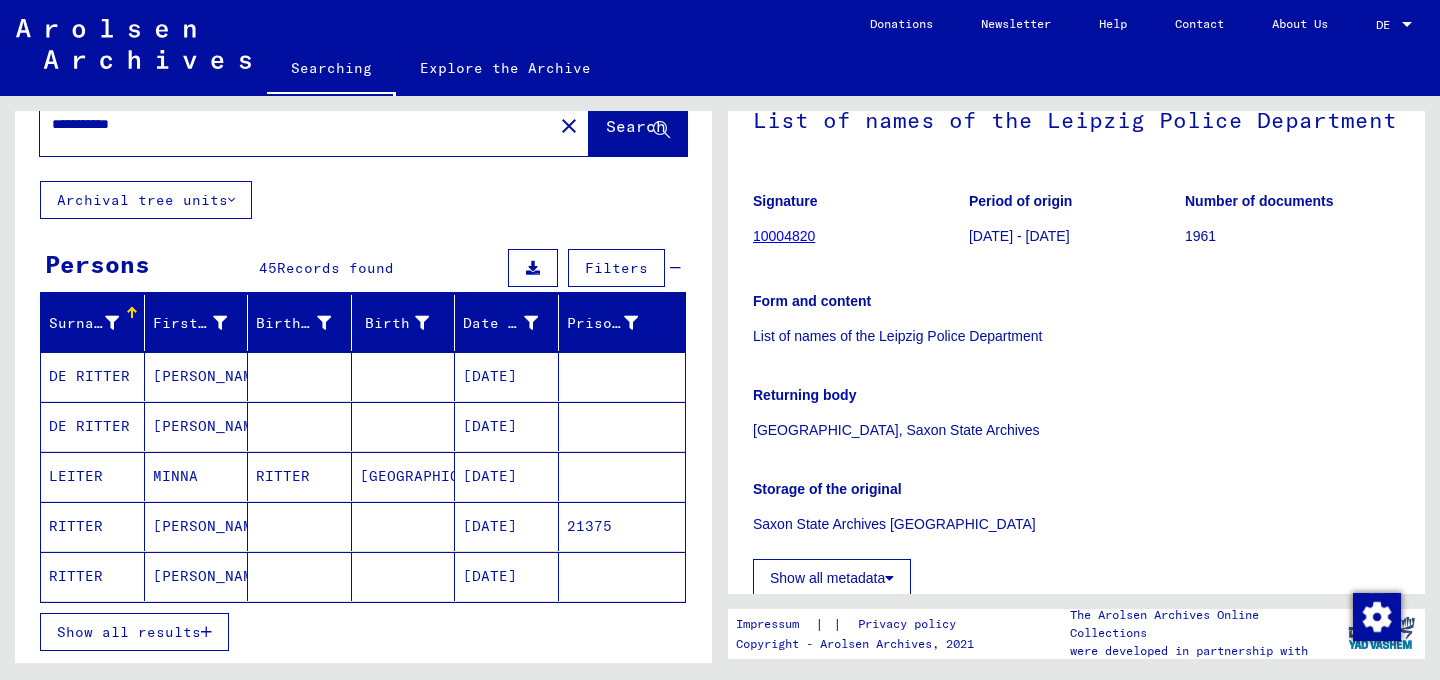 scroll, scrollTop: 57, scrollLeft: 0, axis: vertical 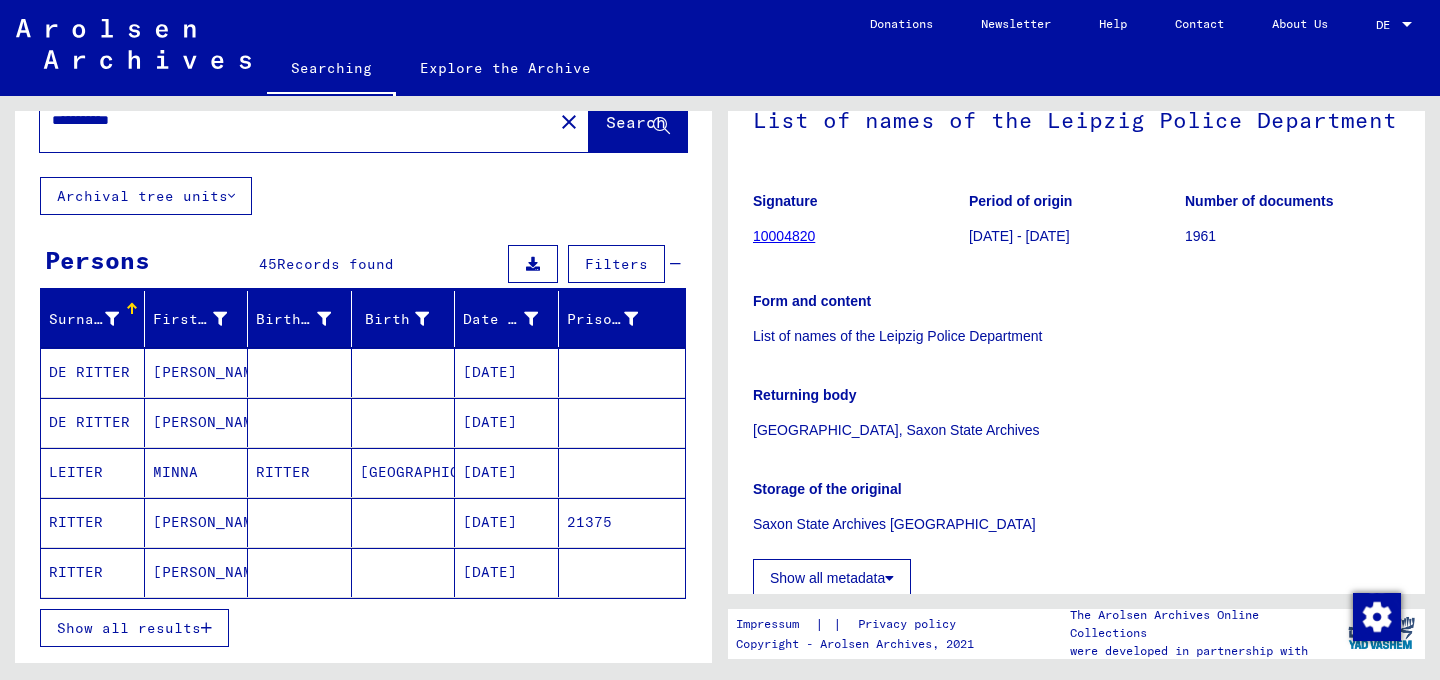 click on "Show all results" at bounding box center (129, 628) 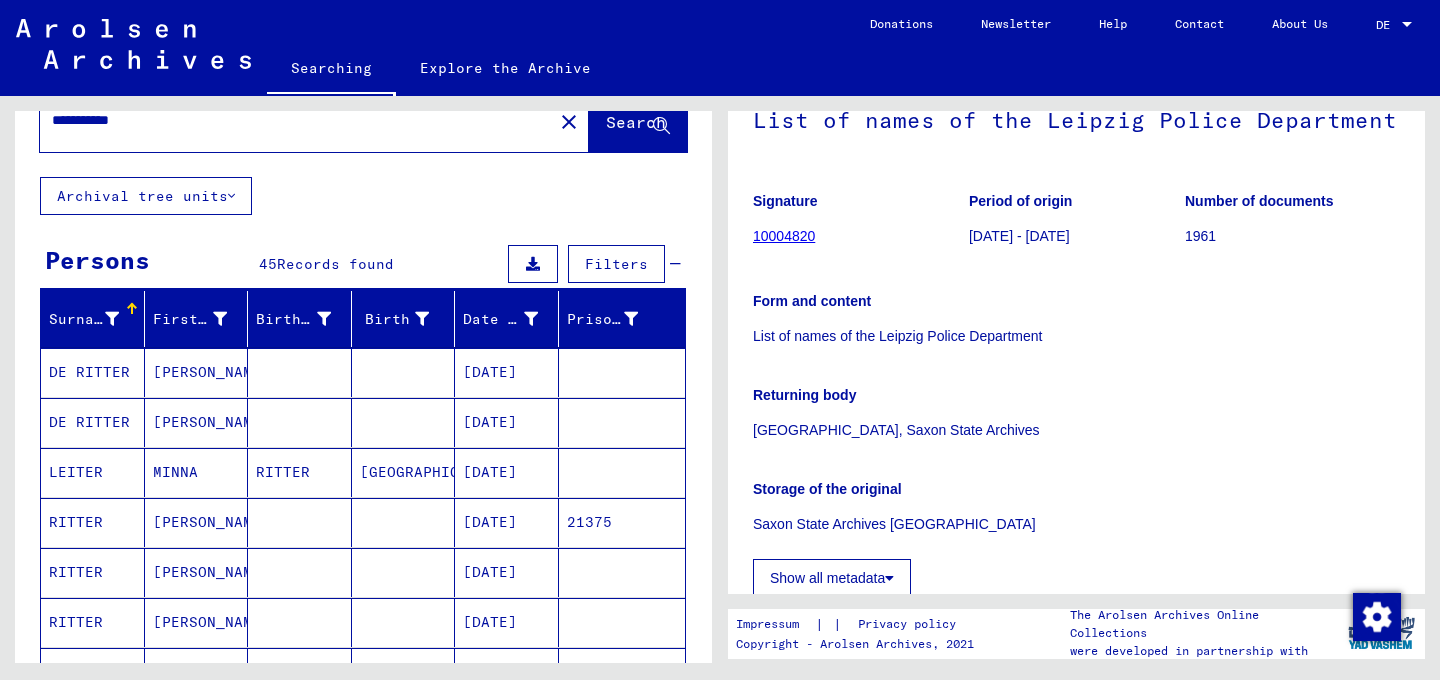 click at bounding box center [404, 422] 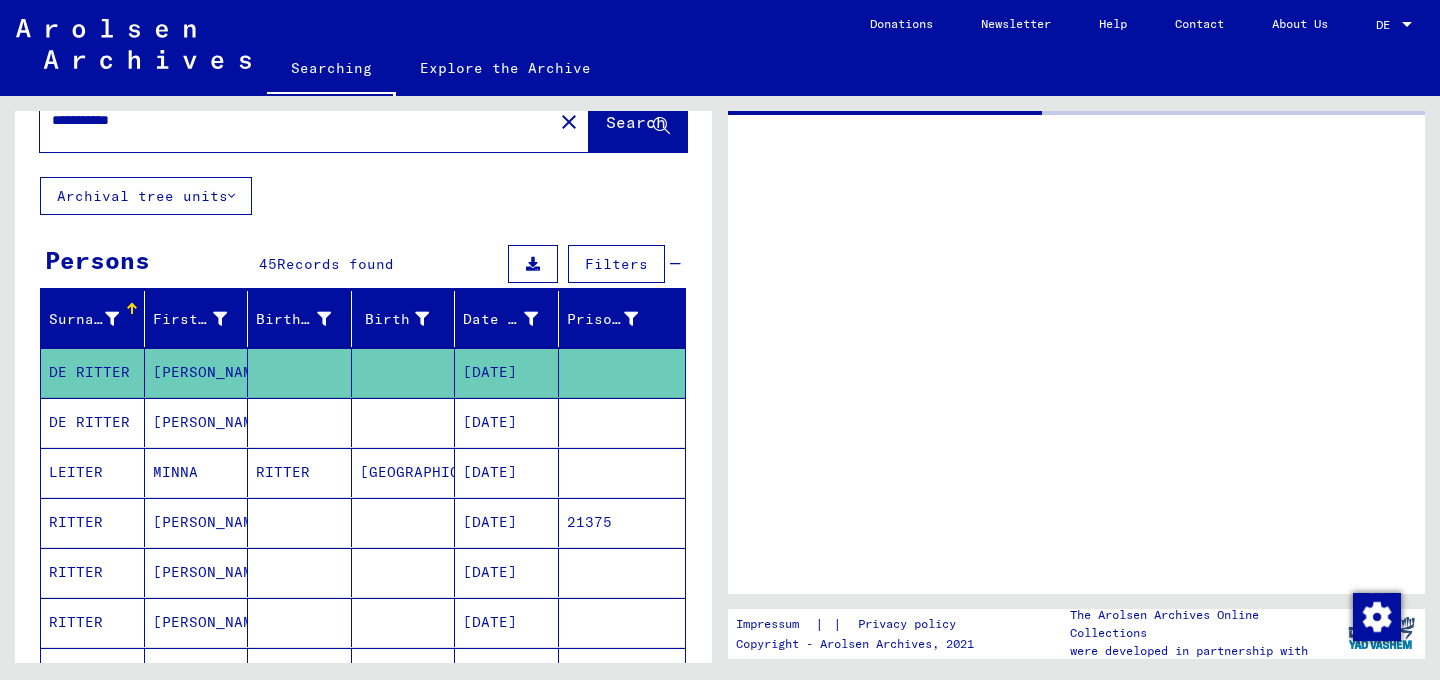 scroll, scrollTop: 0, scrollLeft: 0, axis: both 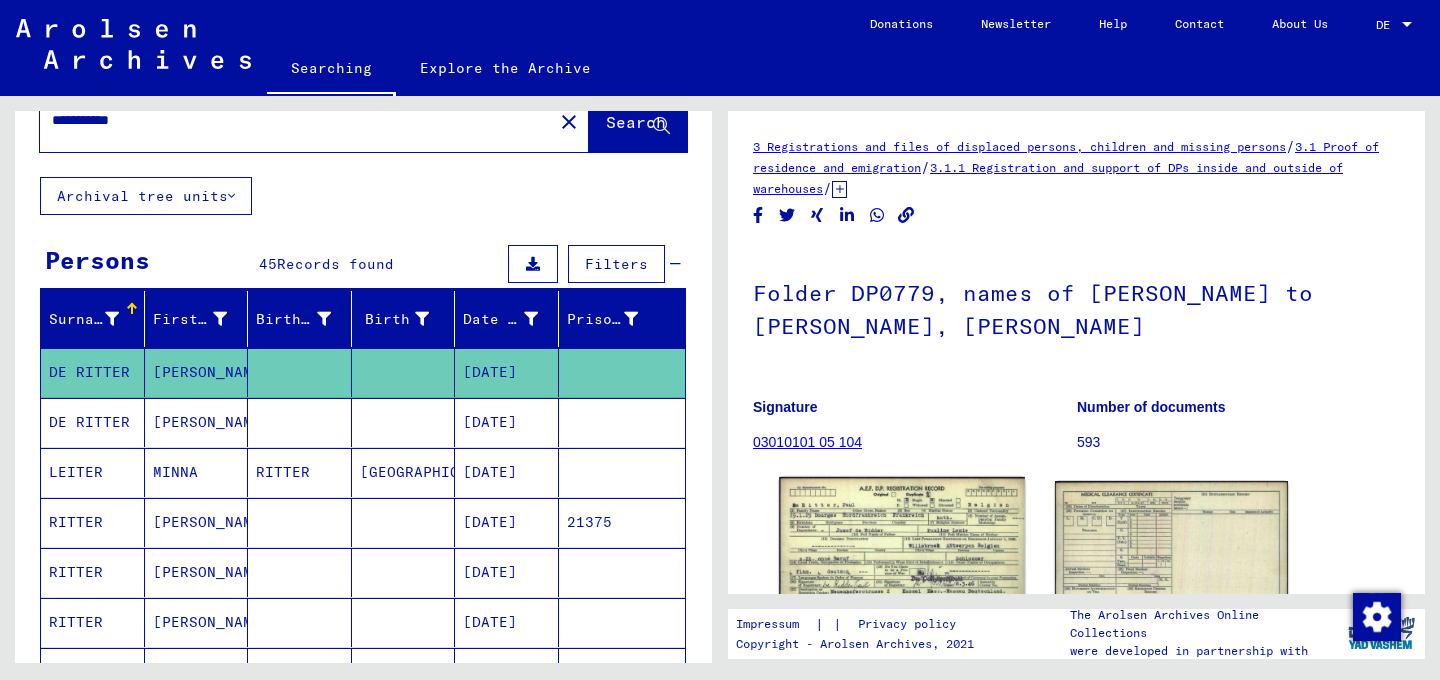click 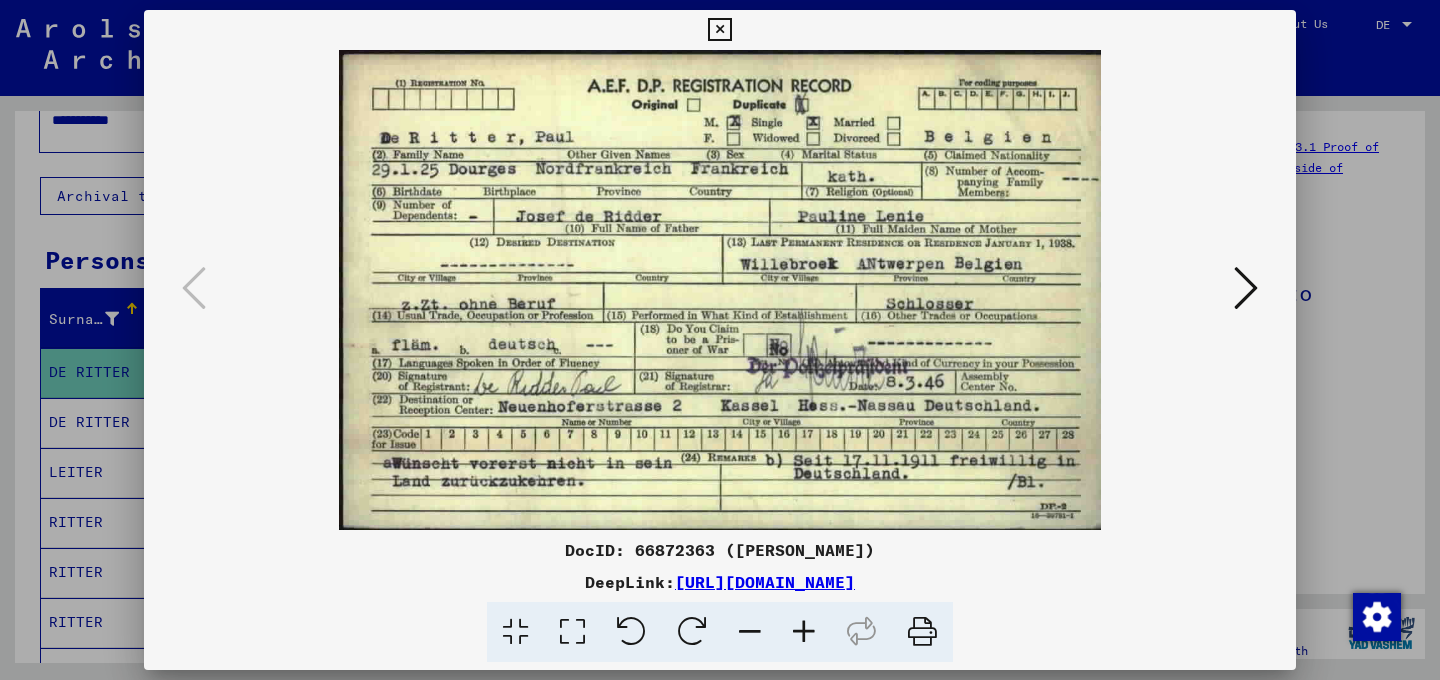 click at bounding box center (719, 30) 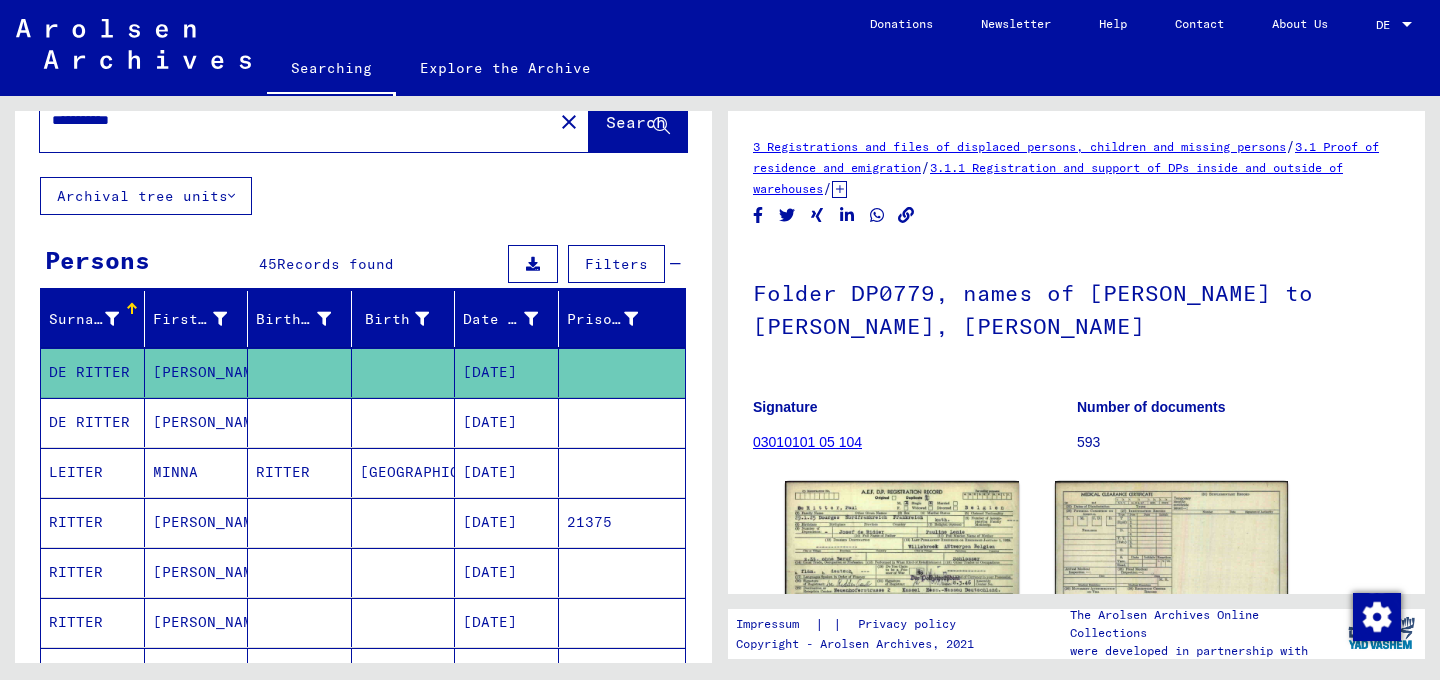 click at bounding box center [404, 472] 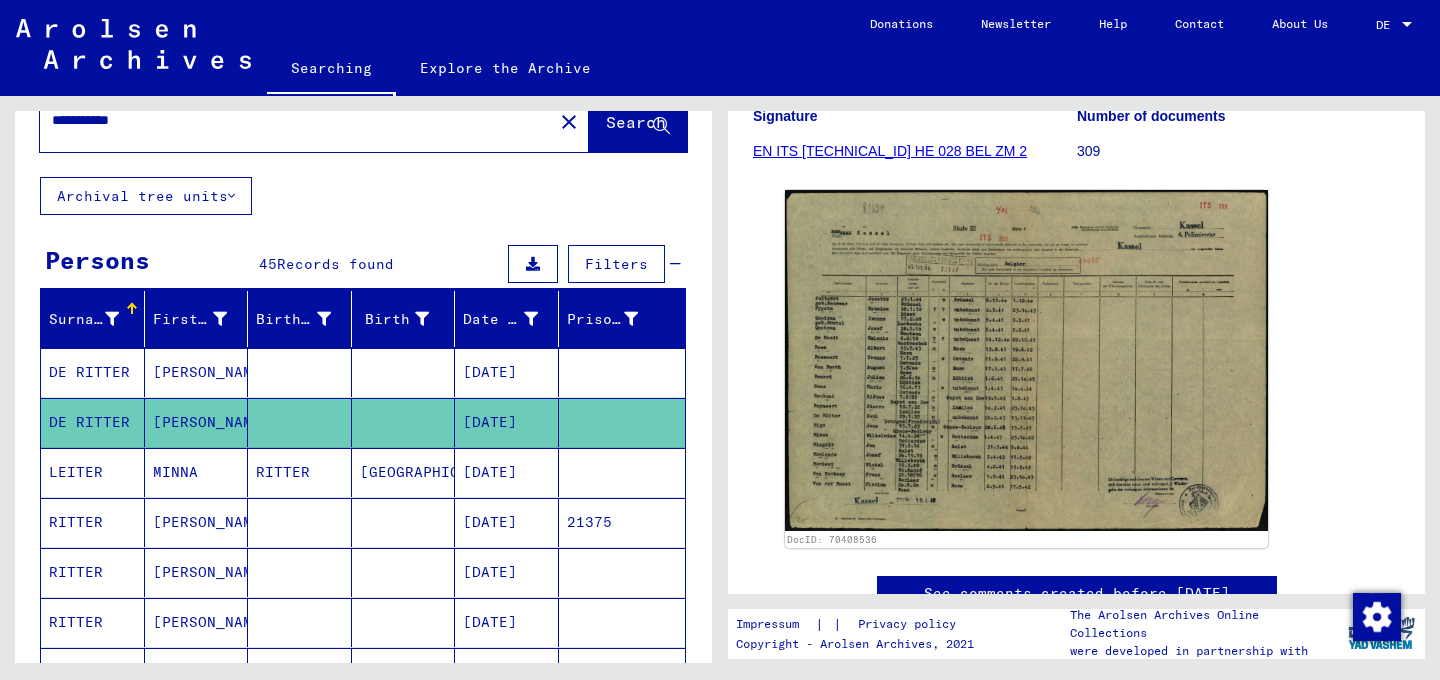 scroll, scrollTop: 317, scrollLeft: 0, axis: vertical 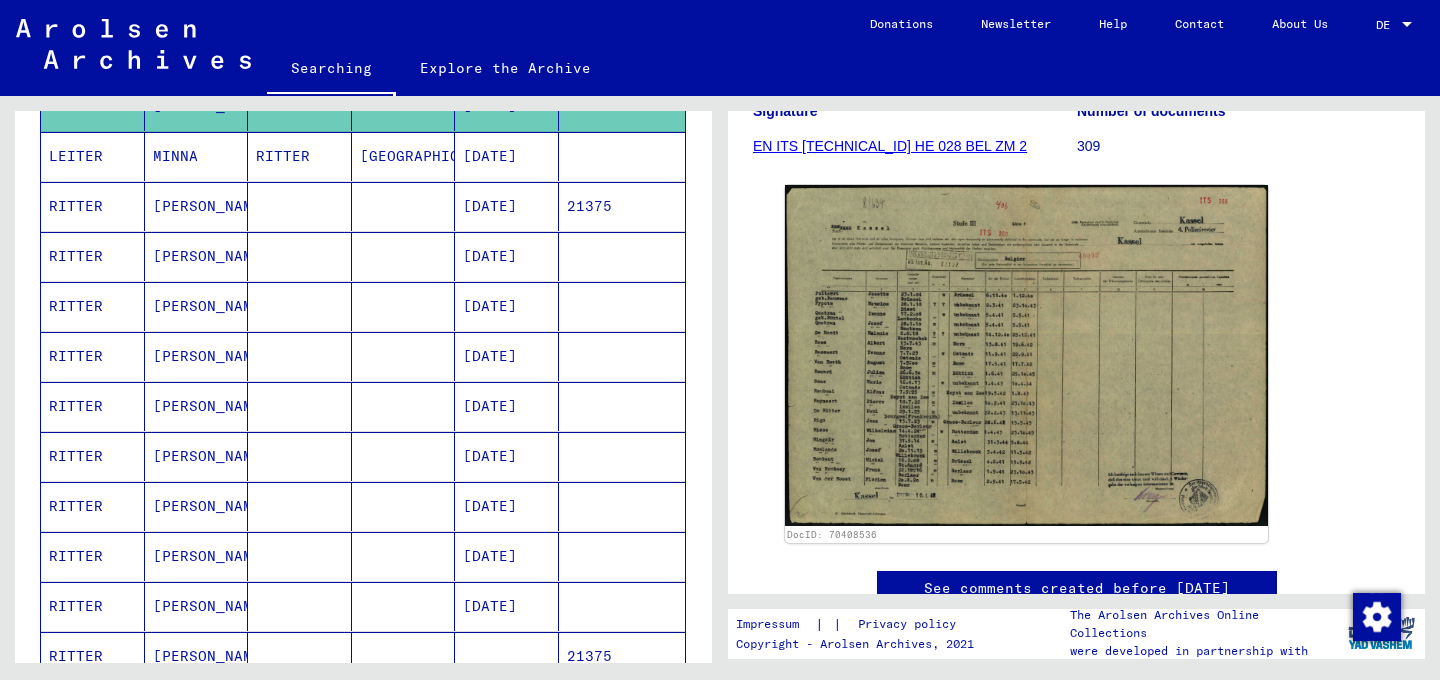 click on "21375" at bounding box center (622, 256) 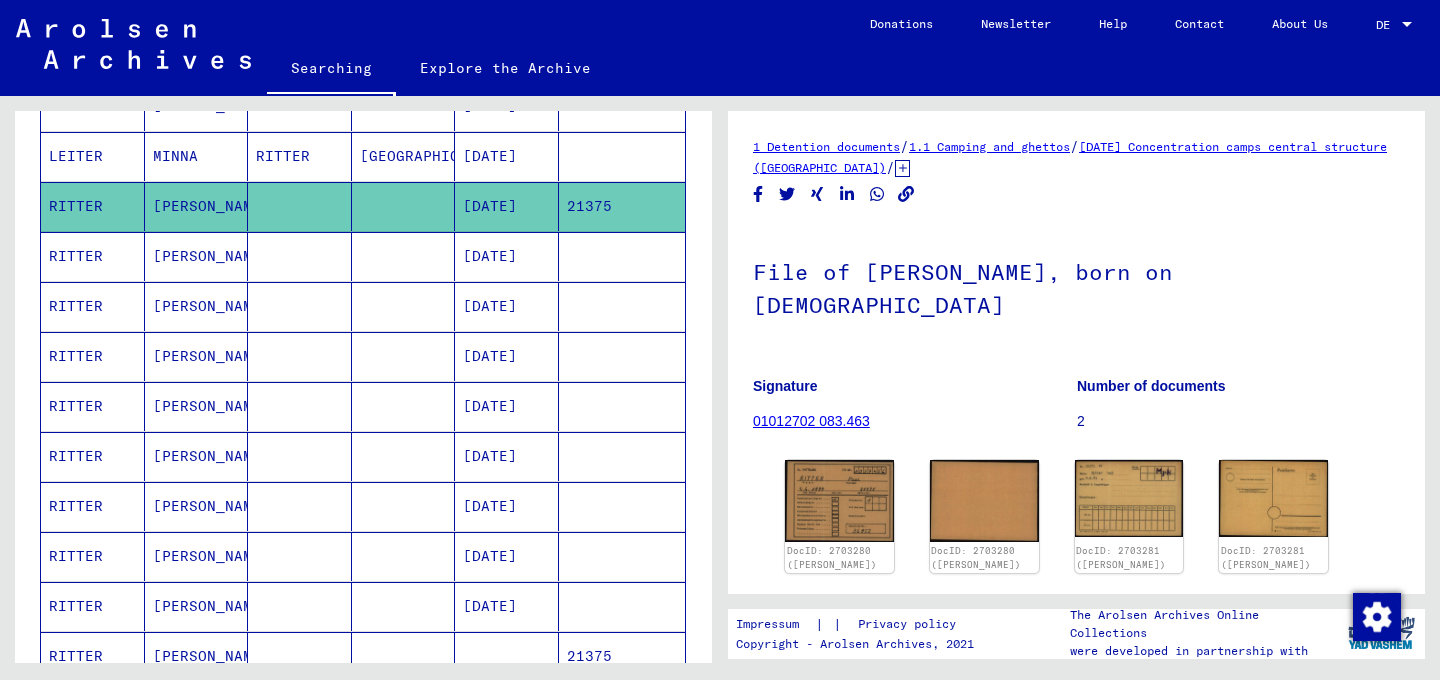 click at bounding box center (622, 306) 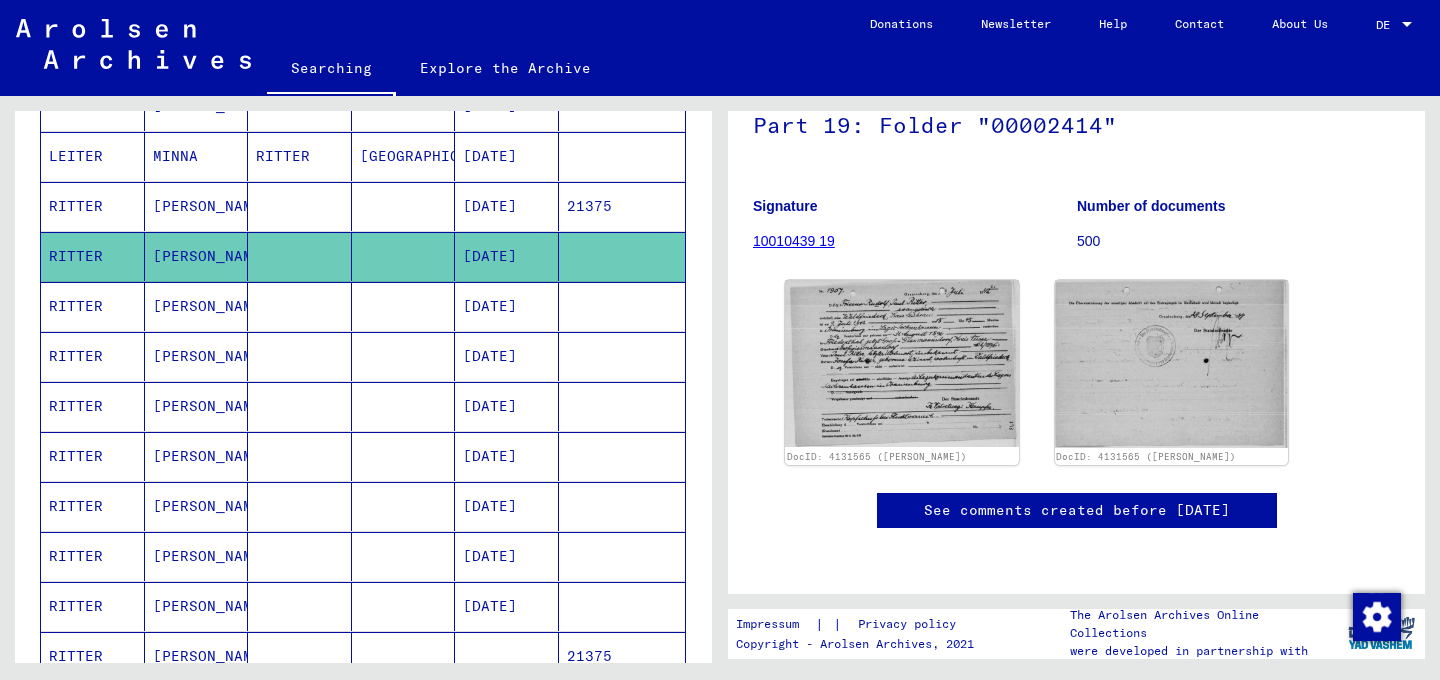 scroll, scrollTop: 0, scrollLeft: 0, axis: both 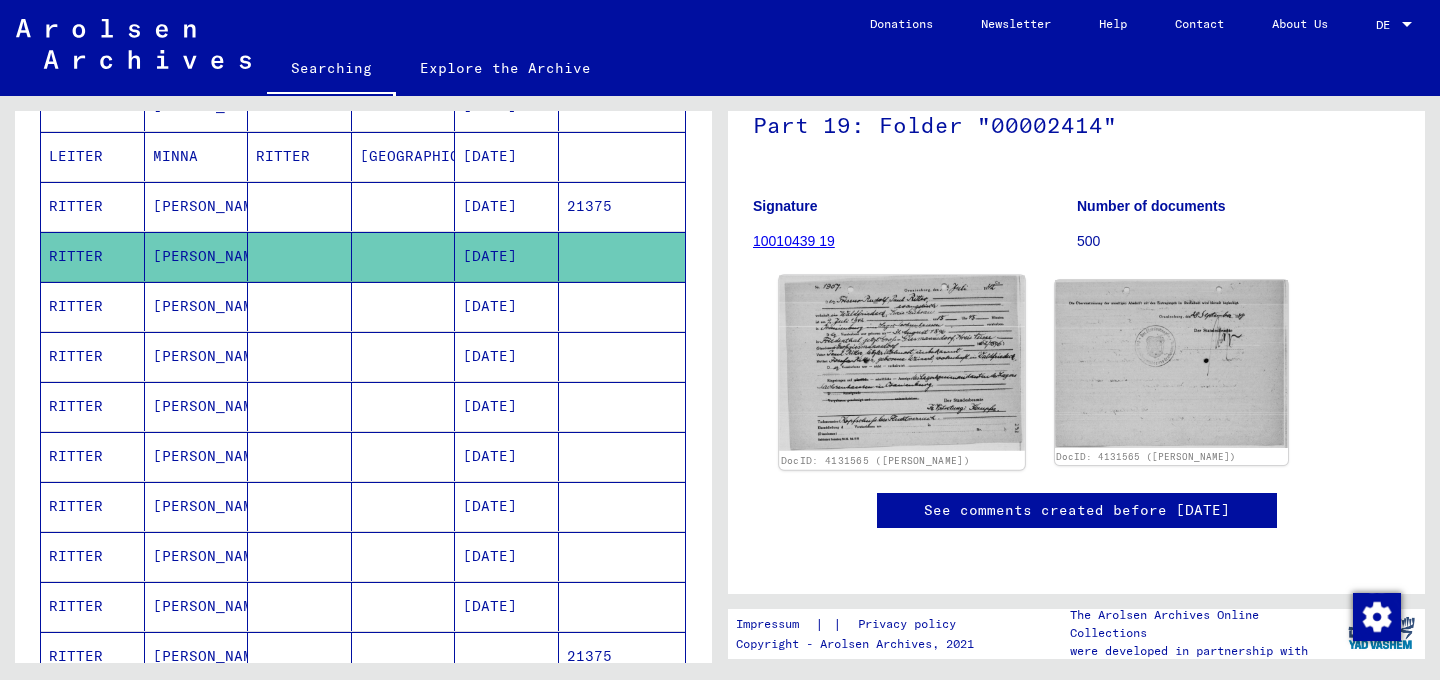 click 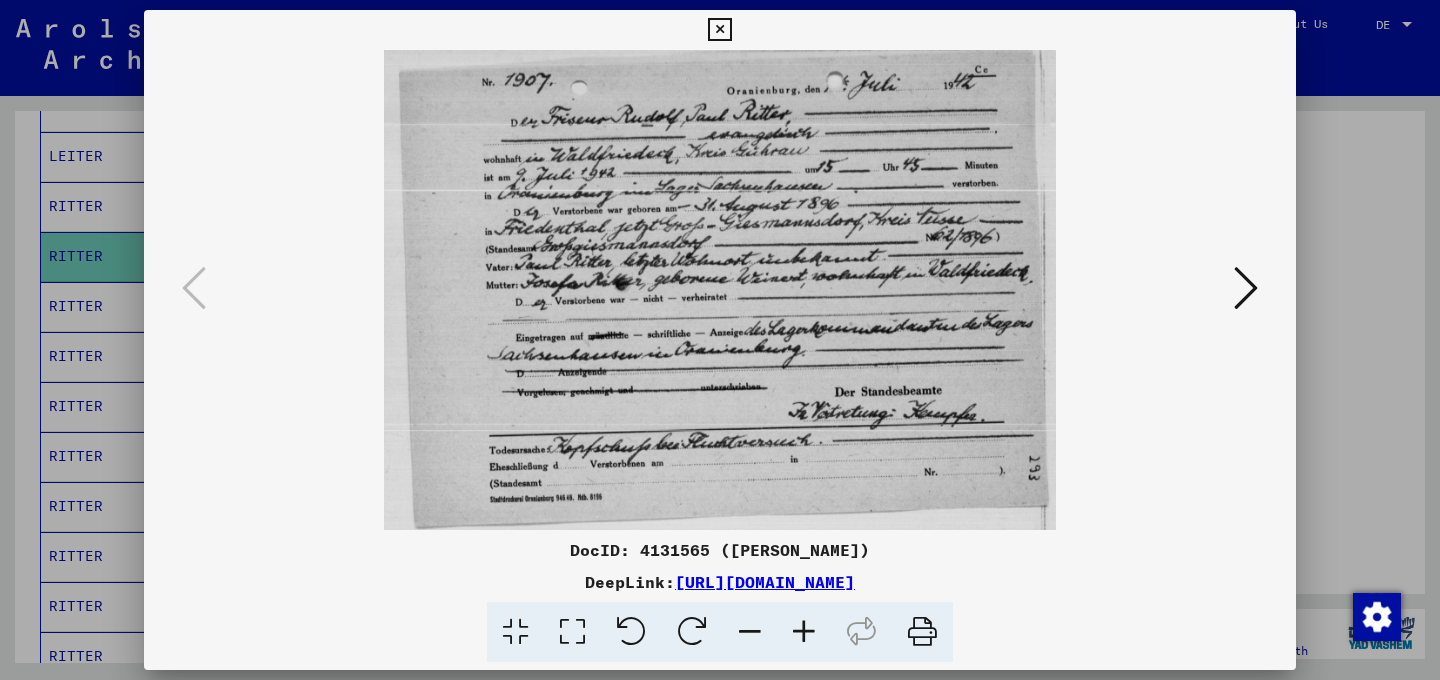 click at bounding box center (719, 30) 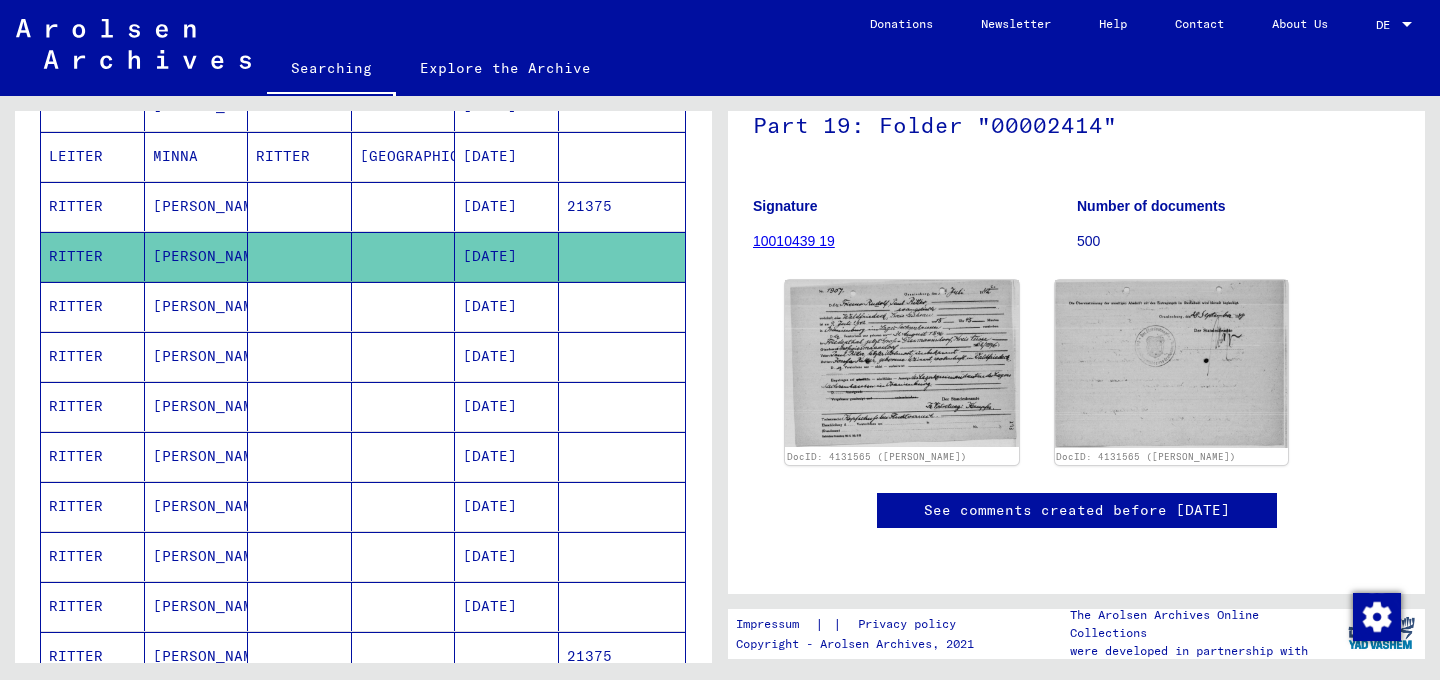 click on "[DATE]" at bounding box center [507, 356] 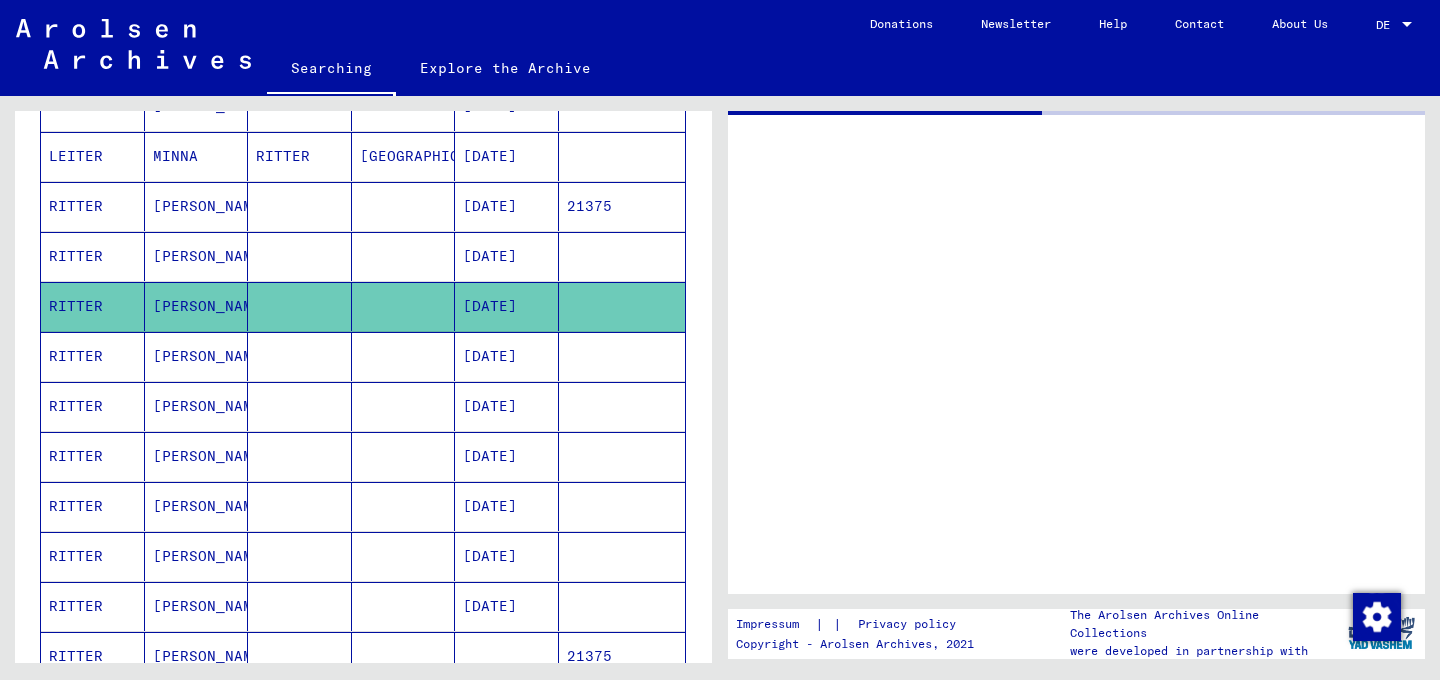 scroll, scrollTop: 0, scrollLeft: 0, axis: both 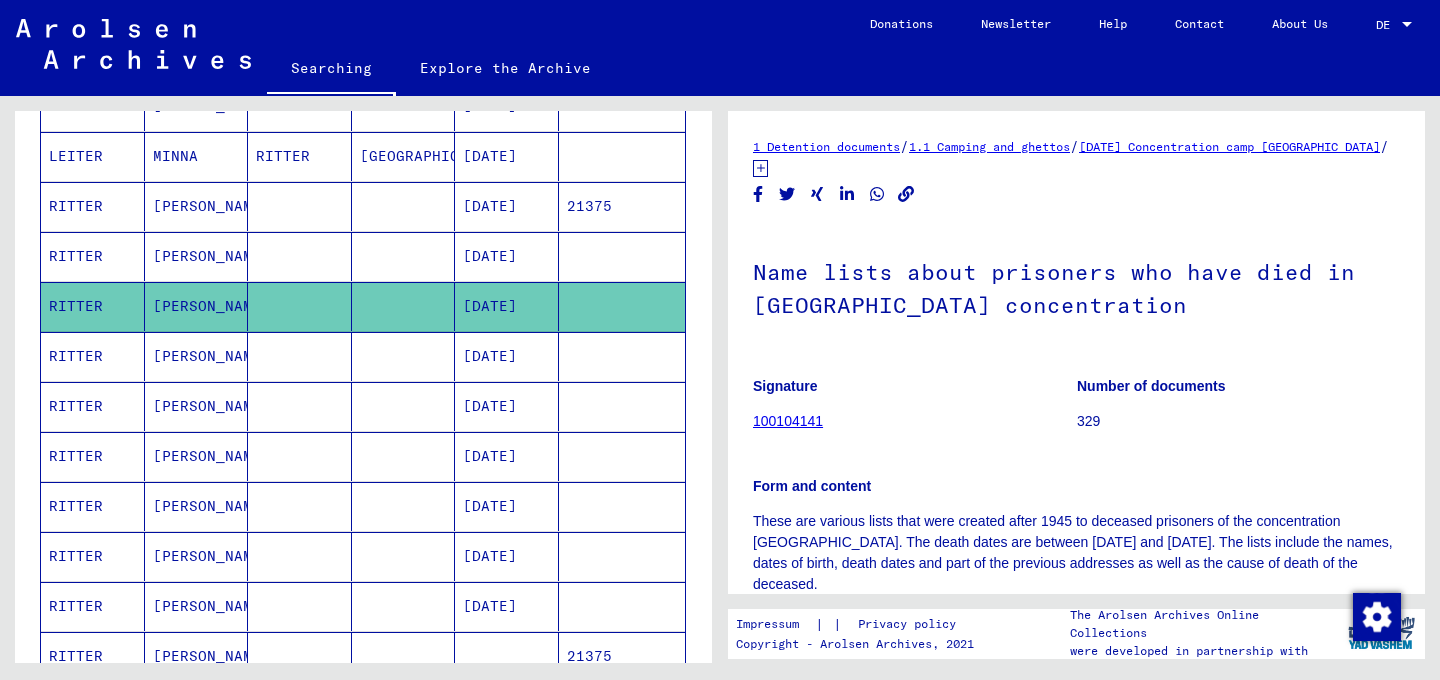 click on "1 Detention documents   /   1.1 Camping and ghettos   /   [DATE] Concentration [GEOGRAPHIC_DATA]   /   [TECHNICAL_ID] Listenmaterial Sachsenhausen   /   Karteikarten und Namenlisten über Häftlinge, die im [GEOGRAPHIC_DATA]      verstorben sind oder als vermisst gelten   /  Name lists about prisoners who have died in [GEOGRAPHIC_DATA] concentration   Signature 100104141 Number of documents 329 Form and content These are various lists that were created after 1945 to deceased prisoners of the concentration [GEOGRAPHIC_DATA]. The death dates are between [DATE] and [DATE]. The lists include the names, dates of birth, death dates and part of the previous addresses as well as the cause of death of the deceased. Zeige alle Metadaten  DocID: 4135663 See comments created before [DATE]" 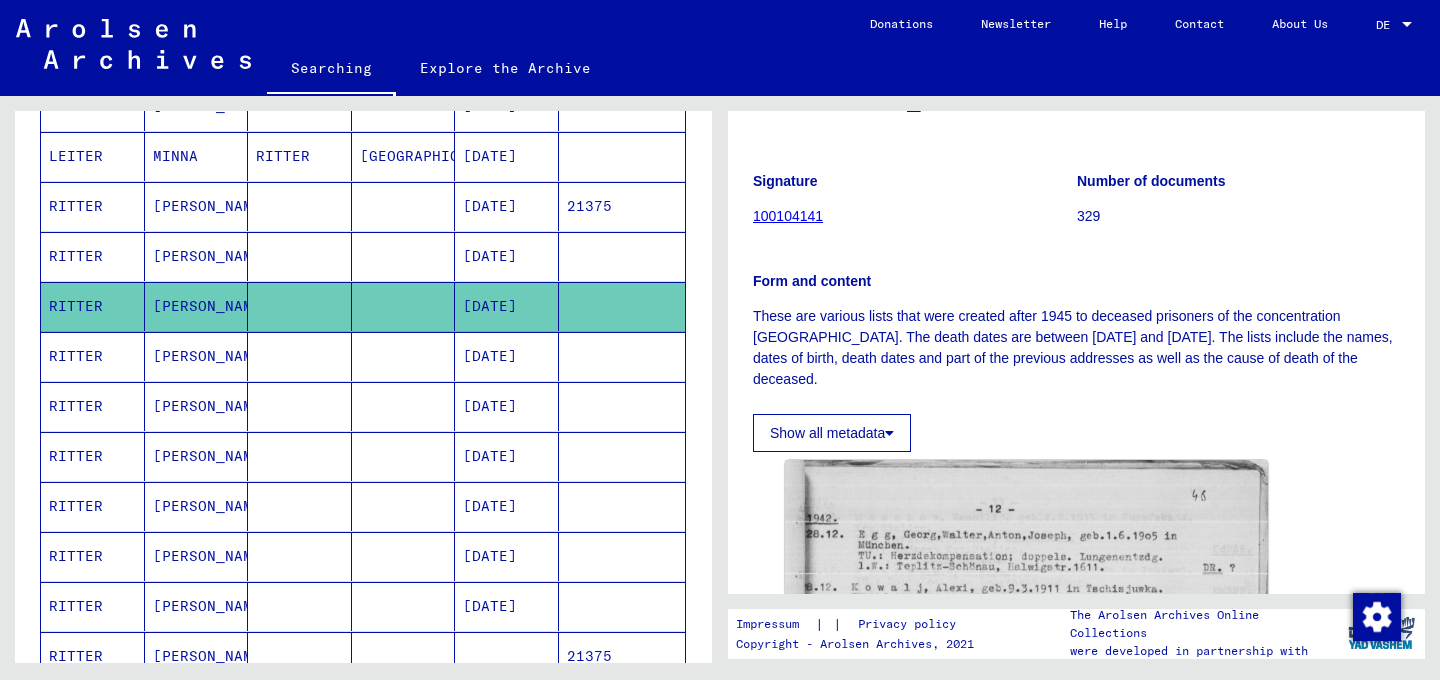 scroll, scrollTop: 198, scrollLeft: 0, axis: vertical 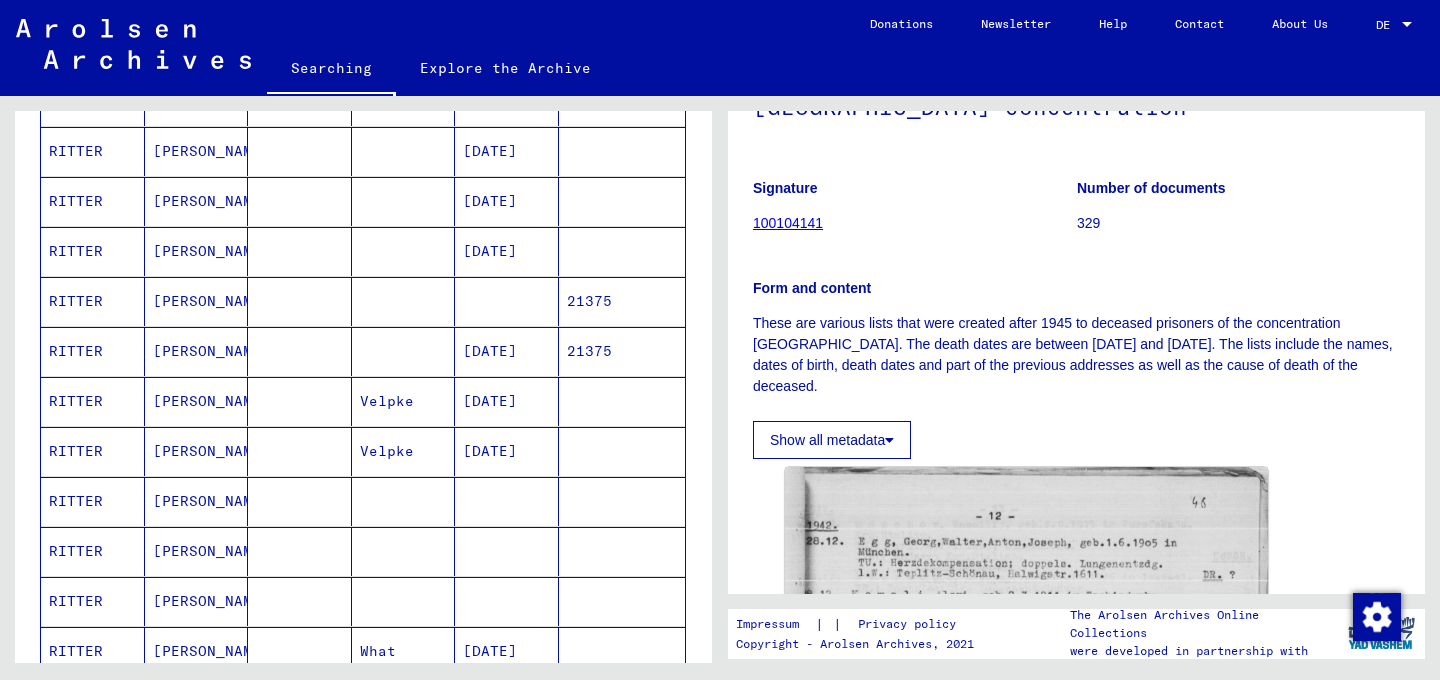 click at bounding box center [404, 301] 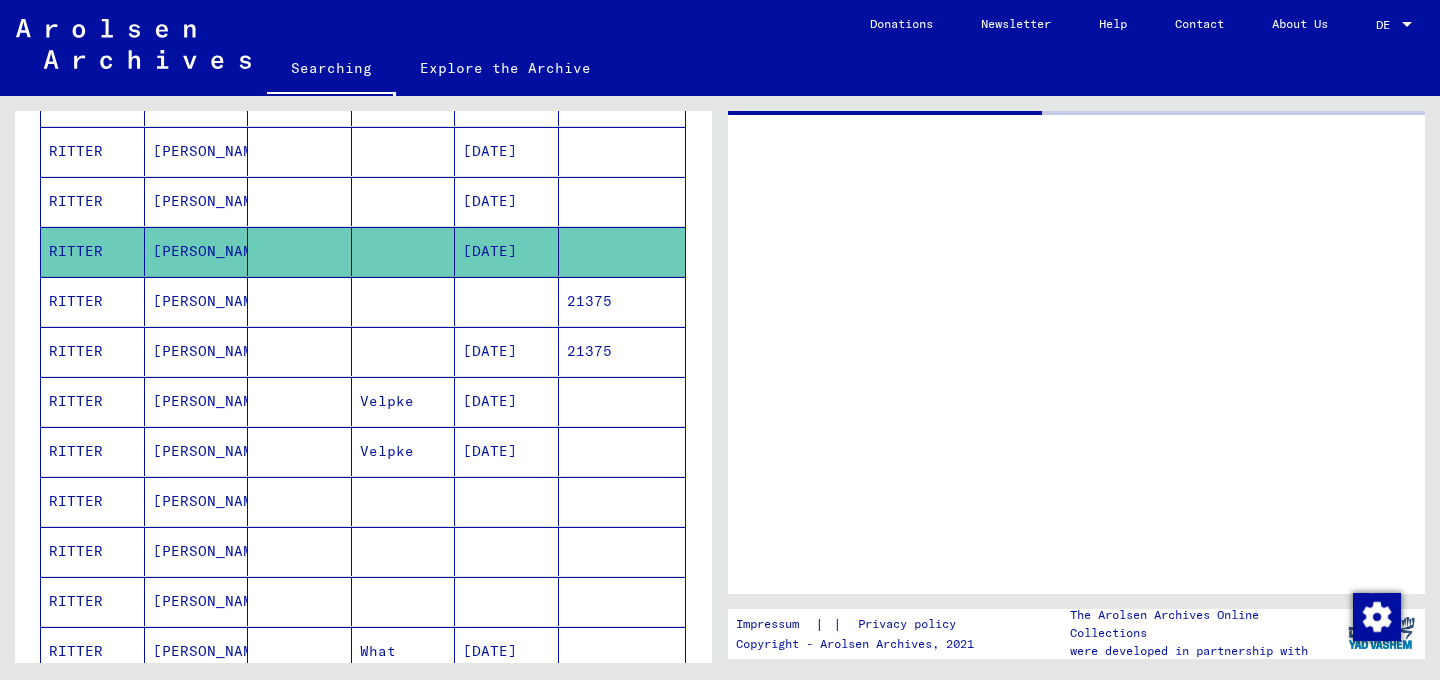 scroll, scrollTop: 0, scrollLeft: 0, axis: both 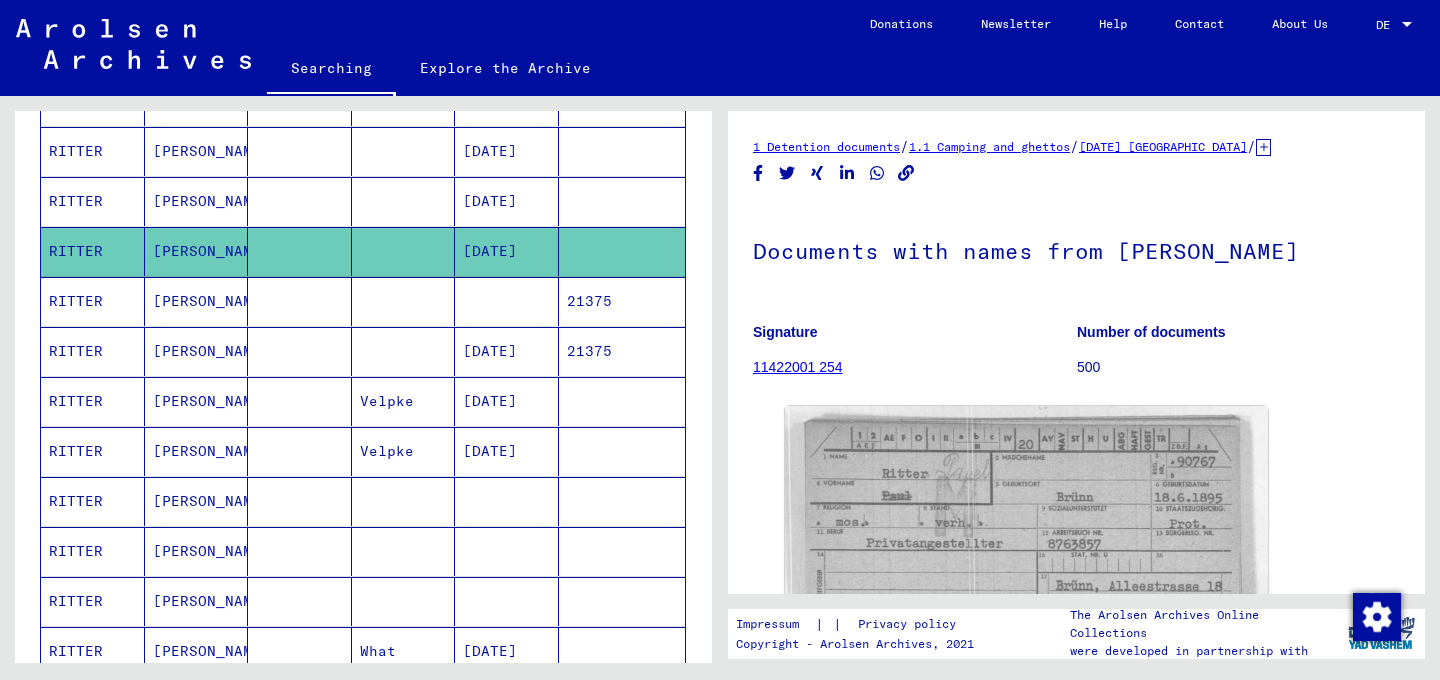 click at bounding box center (507, 351) 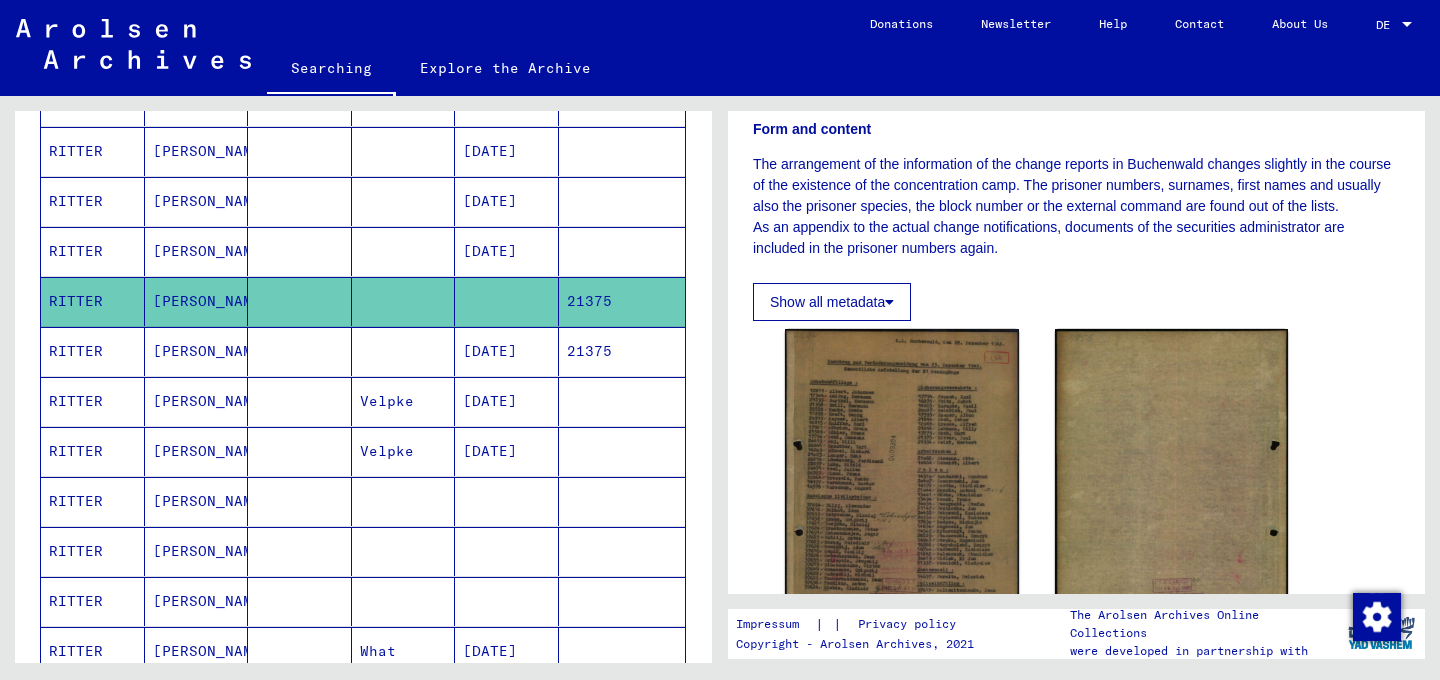 scroll, scrollTop: 293, scrollLeft: 0, axis: vertical 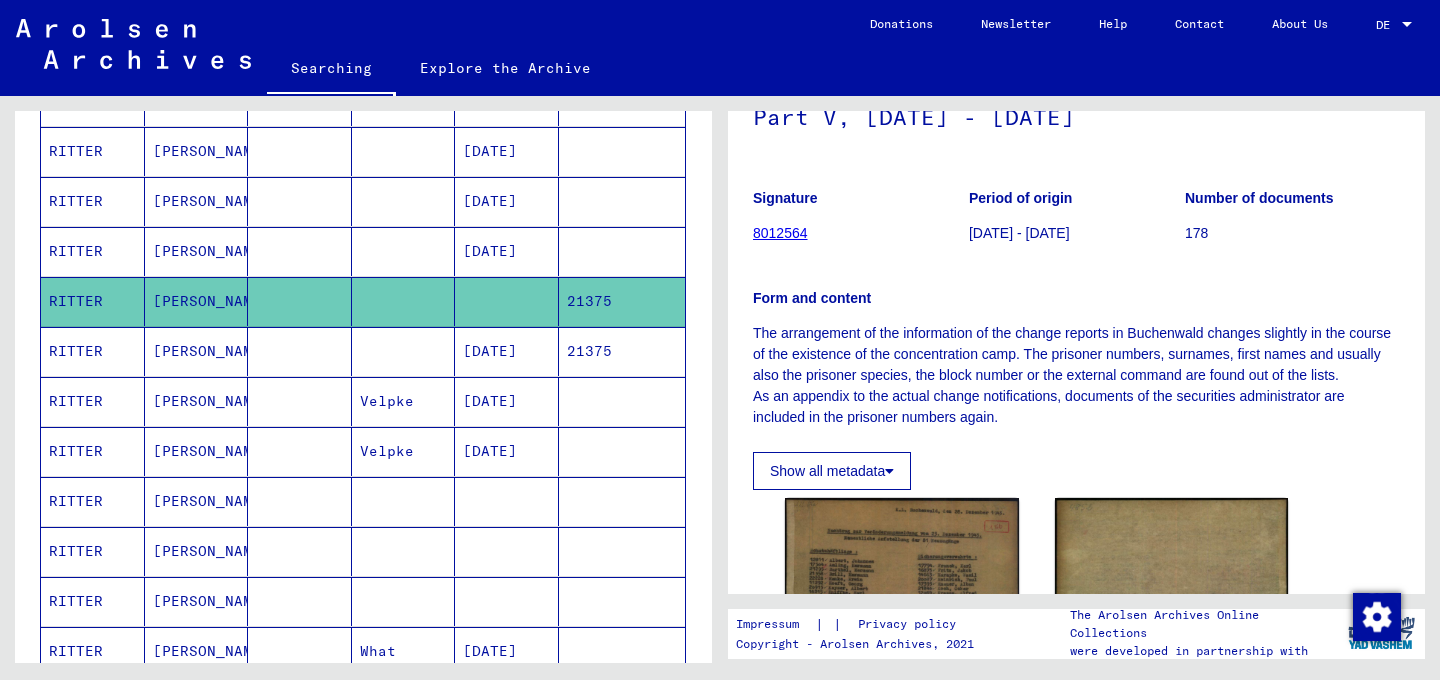 click on "178" 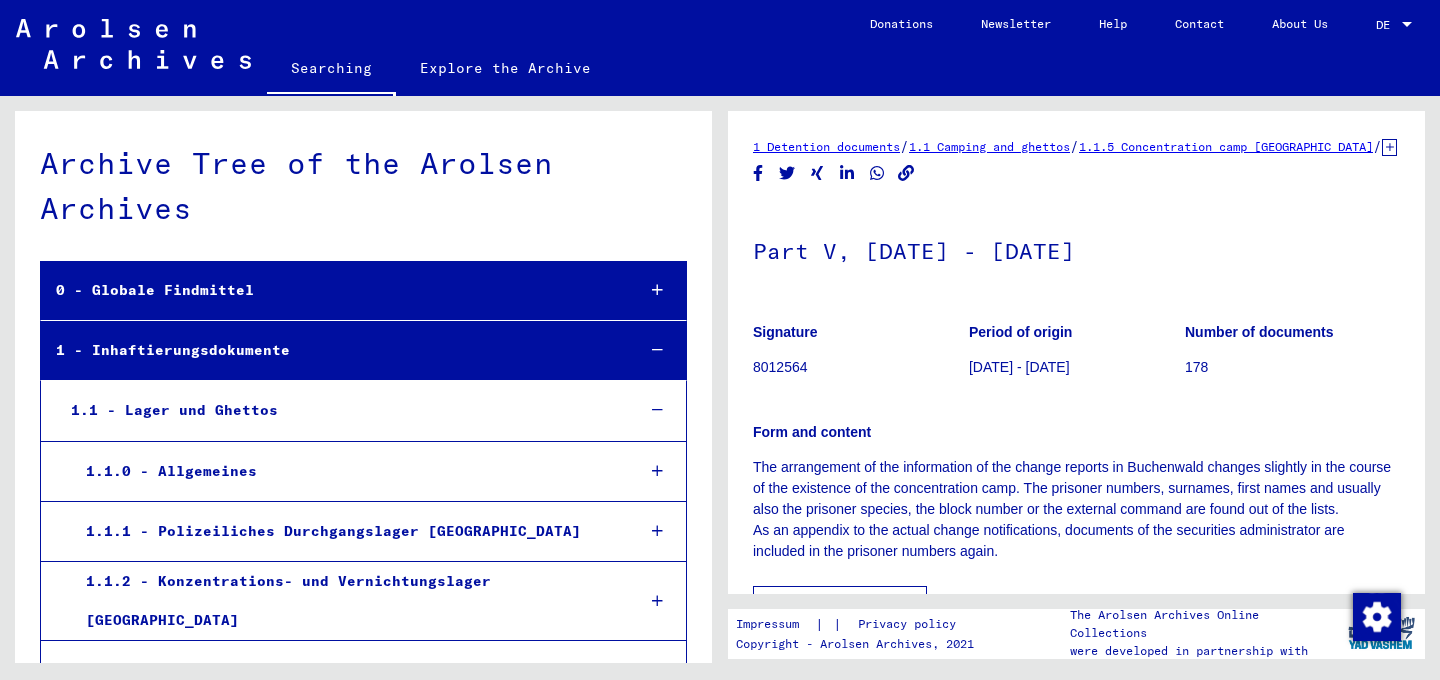scroll, scrollTop: 581, scrollLeft: 0, axis: vertical 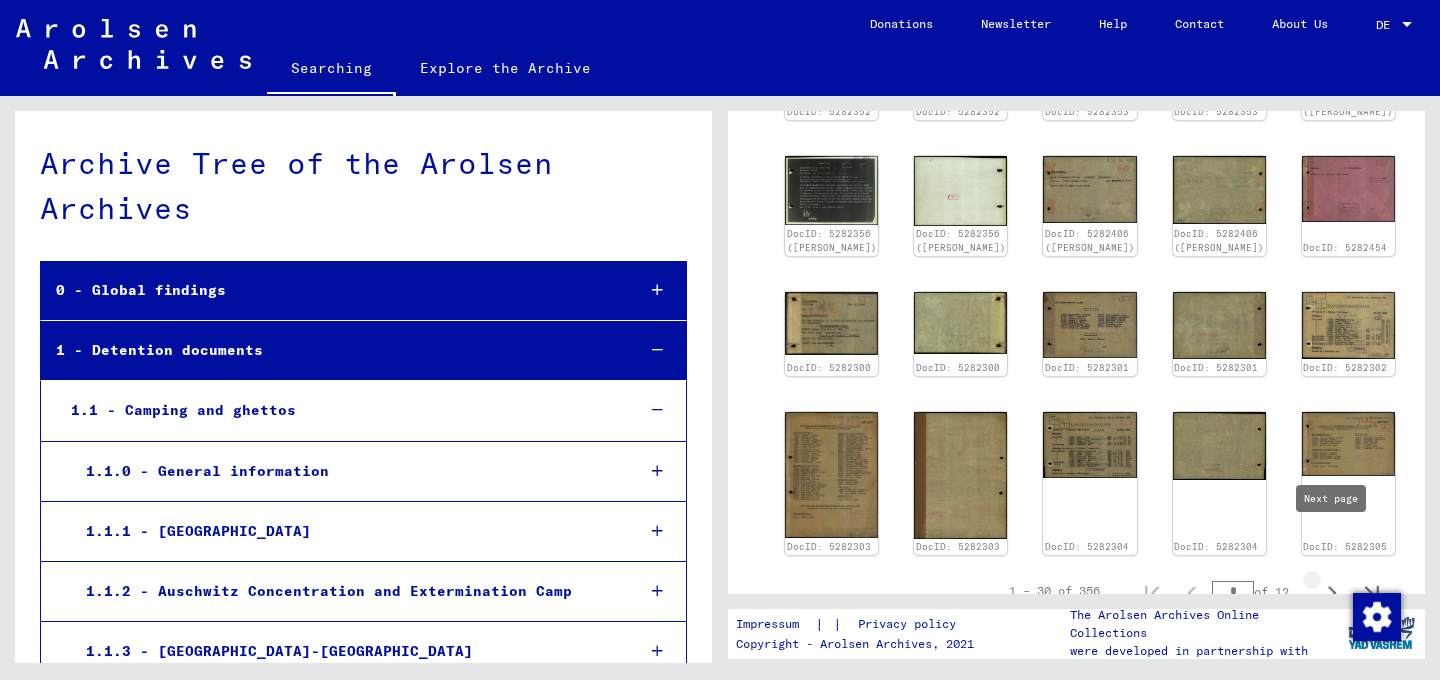 click 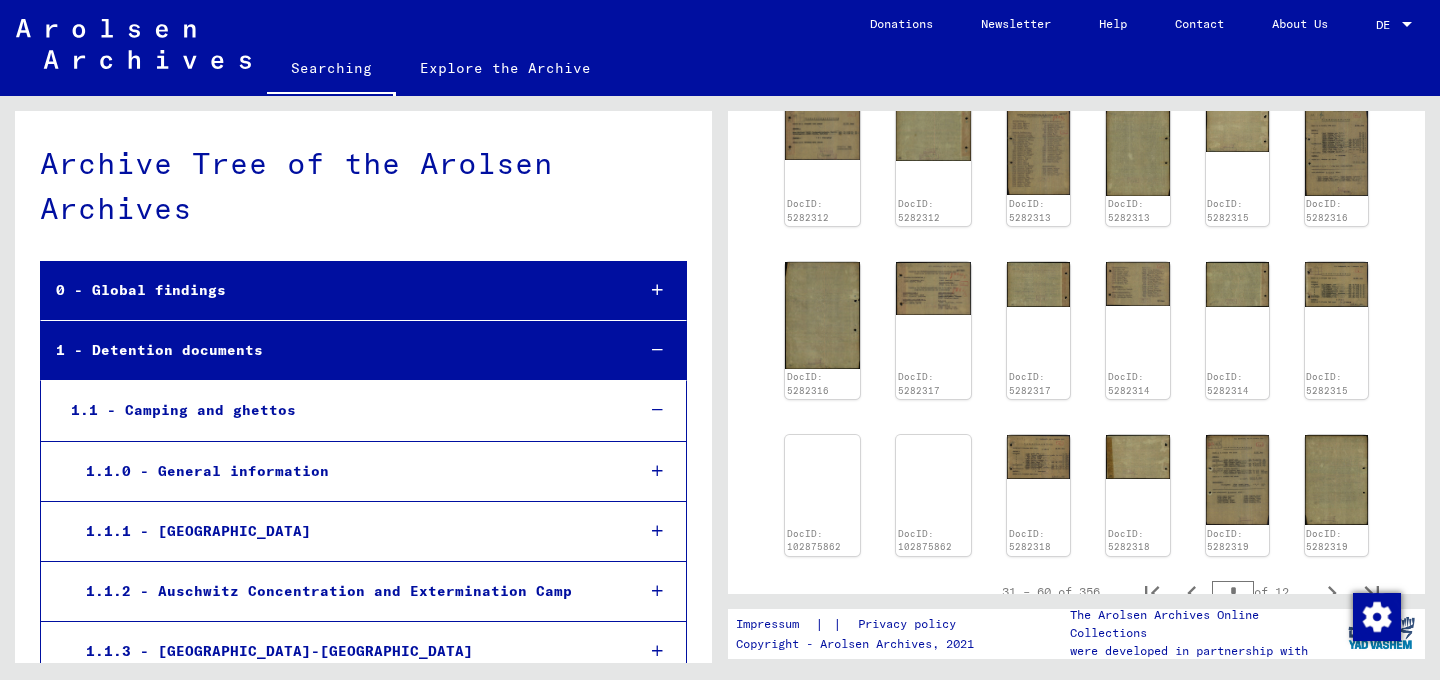 scroll, scrollTop: 1030, scrollLeft: 0, axis: vertical 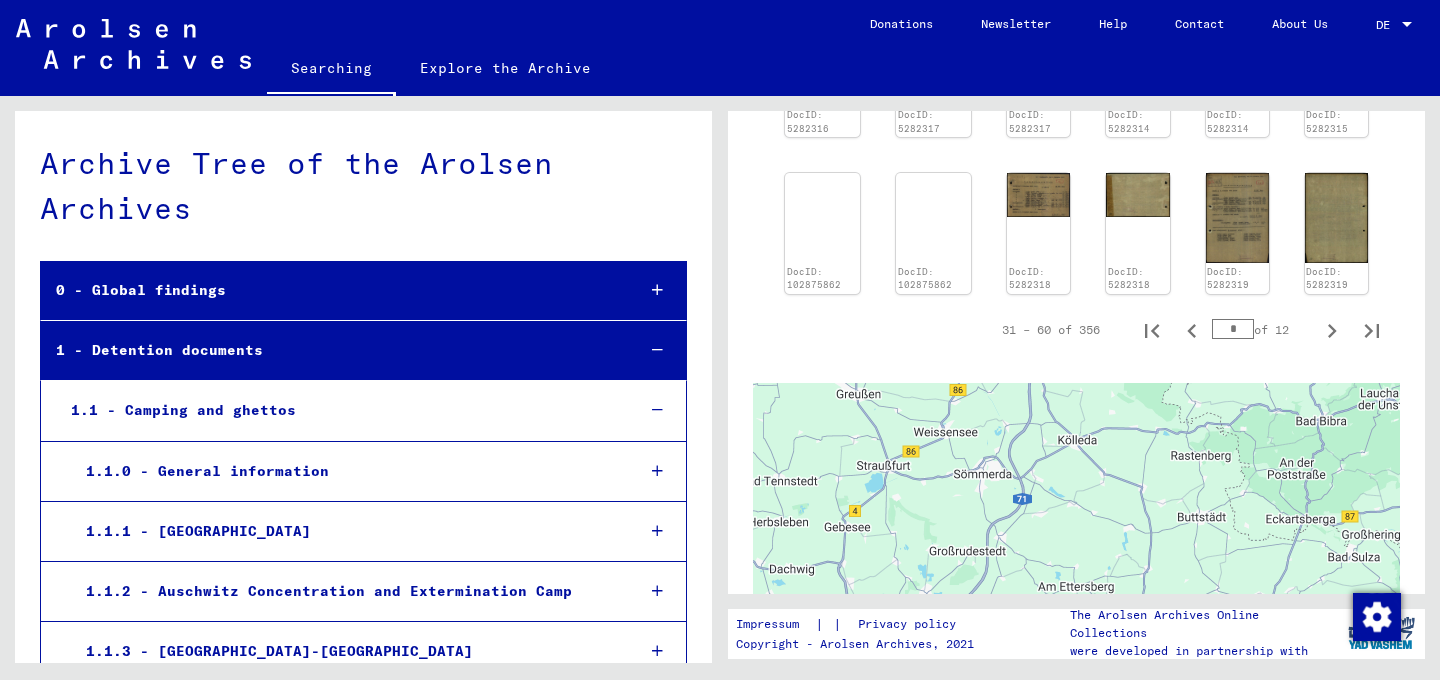 click on "Archive Tree of the Arolsen Archives  0 - Global findings 1 - Detention documents 1.1 - Camping and ghettos 1.1.0 - General information 1.1.1 - [GEOGRAPHIC_DATA] 1.1.2 - [GEOGRAPHIC_DATA] Concentration and Extermination Camp 1.1.3 - [GEOGRAPHIC_DATA]-[GEOGRAPHIC_DATA] 1.1.4 - Auffanglager [GEOGRAPHIC_DATA] 1.1.5 - Konzentrationslager [GEOGRAPHIC_DATA] [TECHNICAL_ID] - Allgemeine Informationen Konzentrationslager [GEOGRAPHIC_DATA] 24199 [TECHNICAL_ID] - Listenmaterial Buchenwald 136307 Nummern-Zugangsbuch des Konzentrationslagers [GEOGRAPHIC_DATA] (Männer), Buch-Nr.      1 - 82, Häftlings-Nr. 1 - 139538 7639 Blockbücher des Konzentrationslagers [GEOGRAPHIC_DATA] I (Häftlingsnummern: 1 -      12000, 13001 - 114990, 115001 - 140345) 2109 Blockbücher des Konzentrationslagers Buchenwald II (Häftlingsnummern: 1 -      47500) 1358 Blockbücher des Konzentrationslagers [GEOGRAPHIC_DATA] (Häftlingsnummern: 1 -      13000; 40001 - 53000; 74001 - 86000) 596 Arbeitseinsatzbücher des Konzentrationslagers [GEOGRAPHIC_DATA]      (Häftlingsnummern: 1 - 20740) 911 3339 91 660 5" 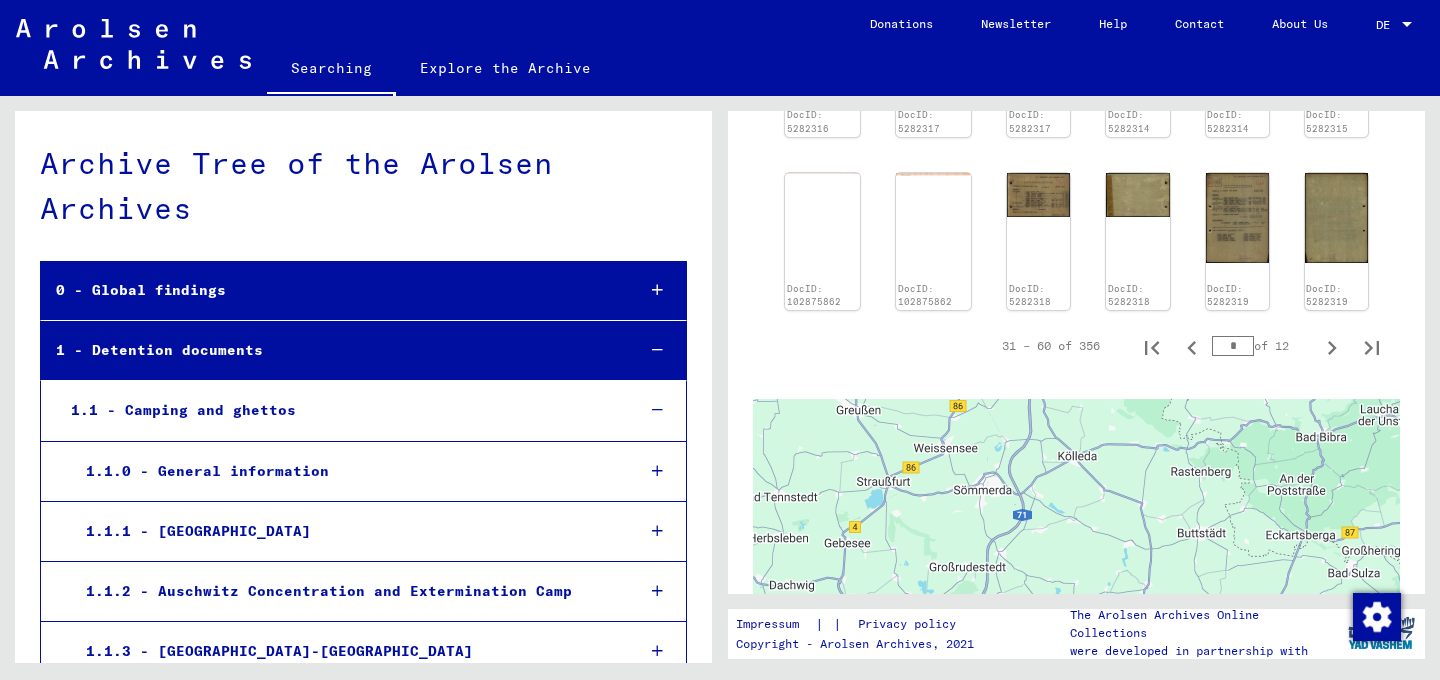scroll, scrollTop: 1221, scrollLeft: 0, axis: vertical 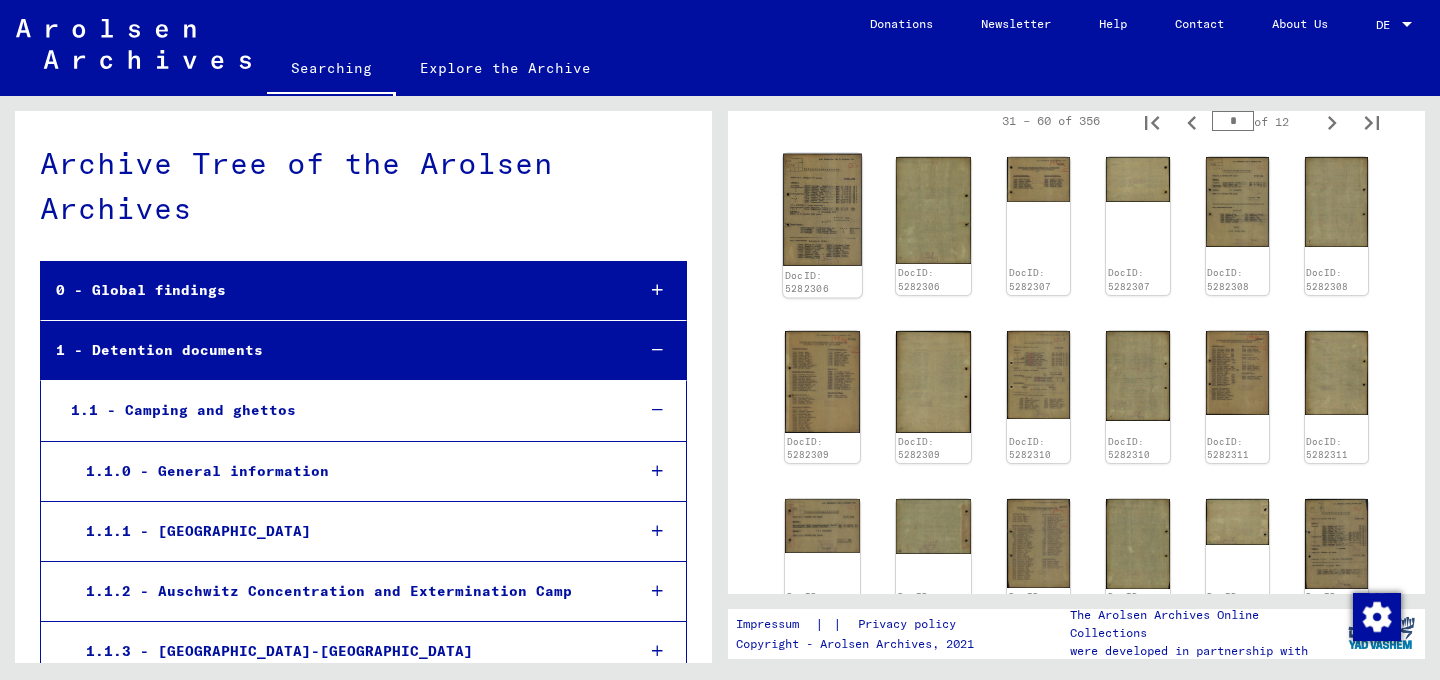 click 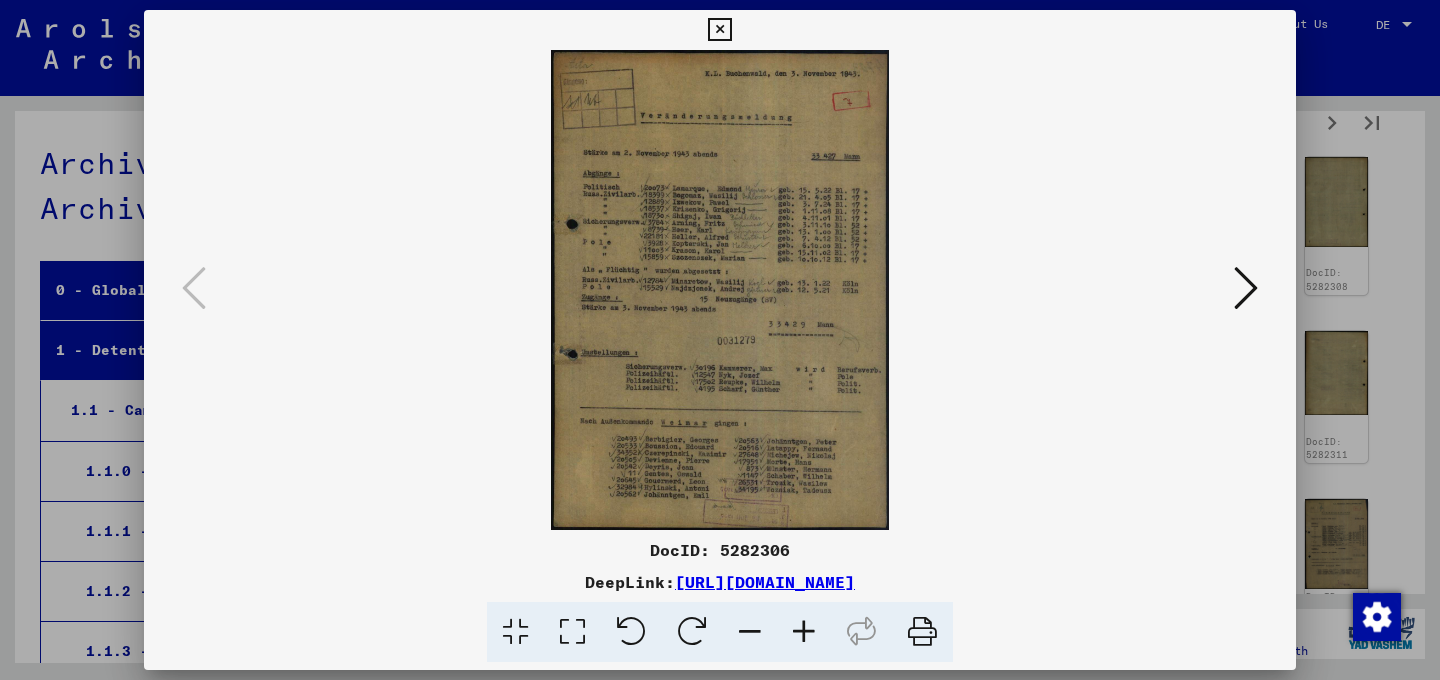 click at bounding box center [1246, 288] 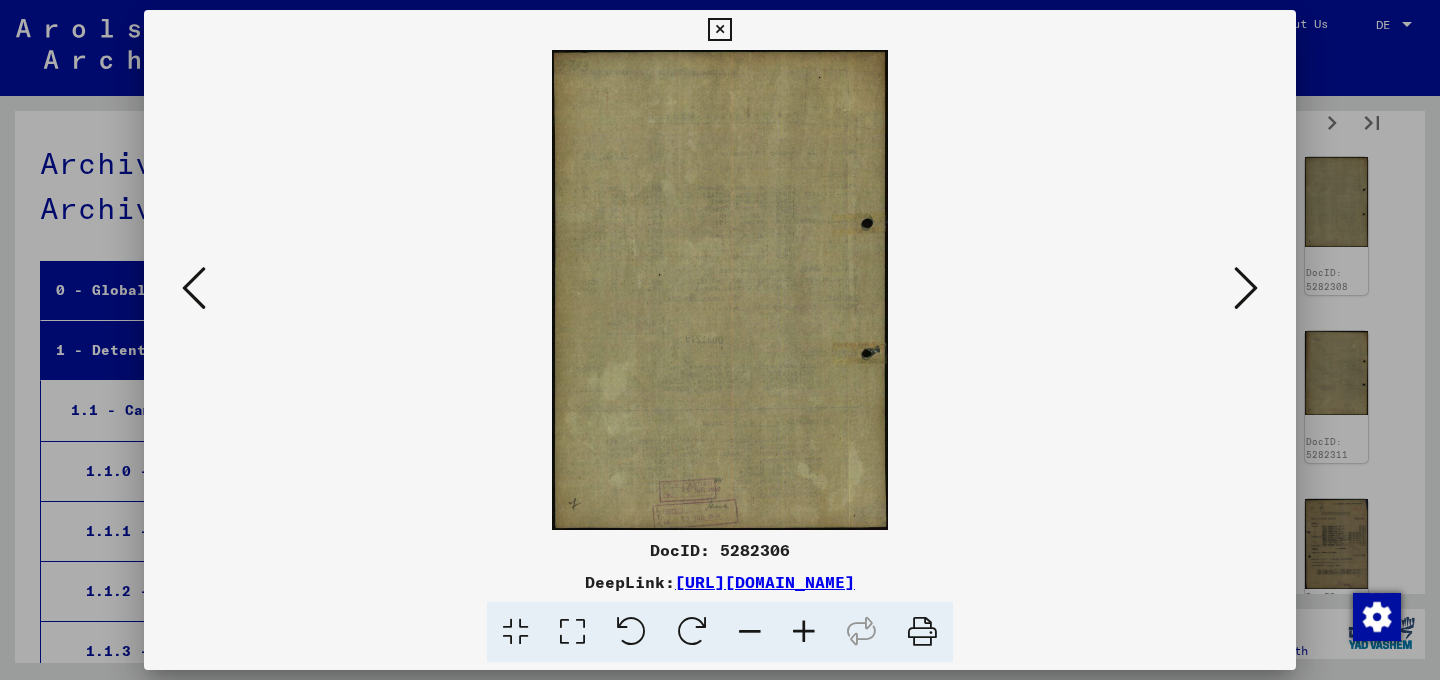 click at bounding box center [1246, 288] 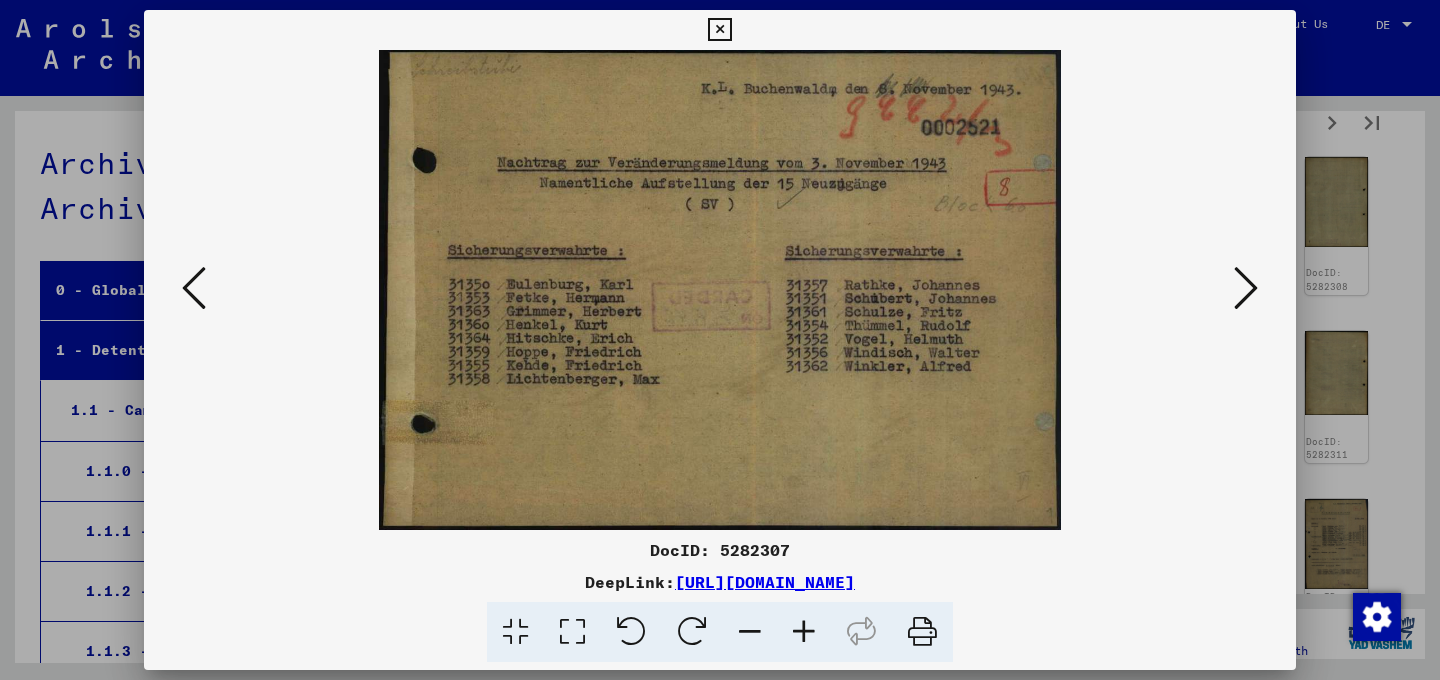 click at bounding box center (1246, 288) 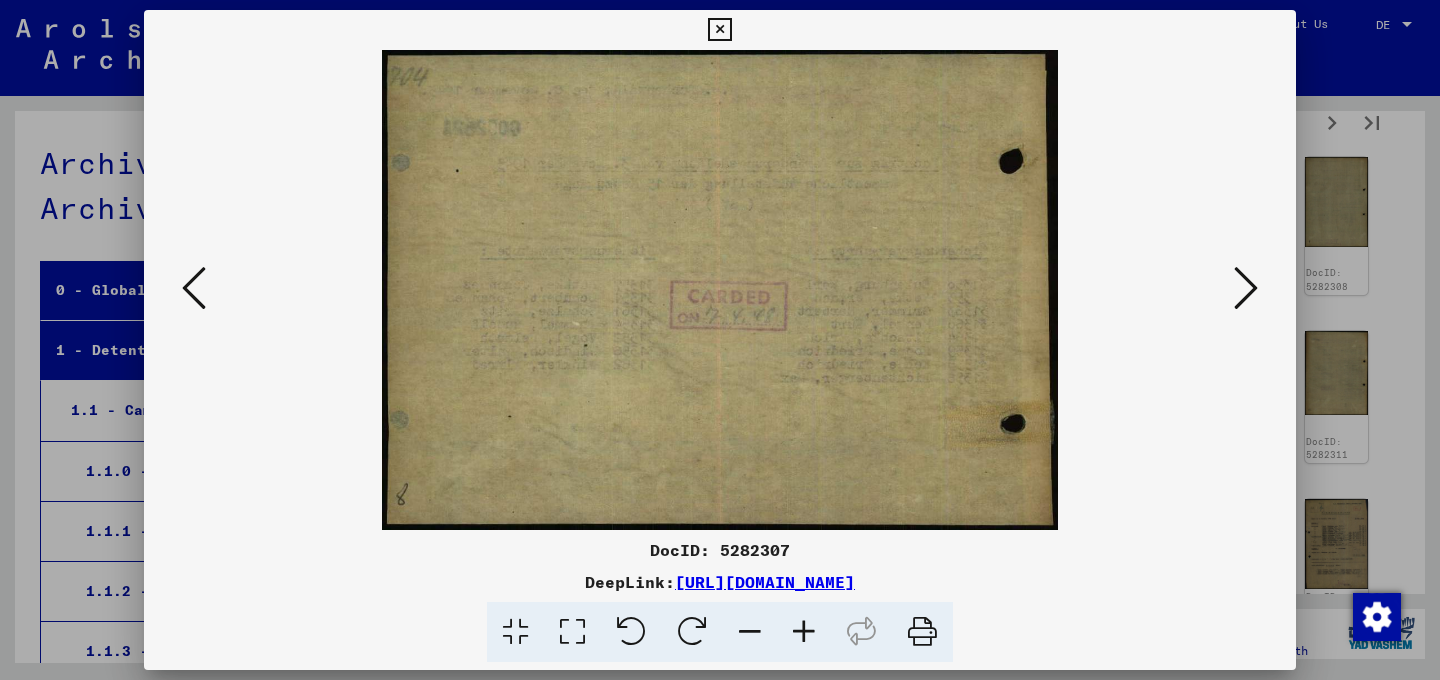 click at bounding box center (1246, 288) 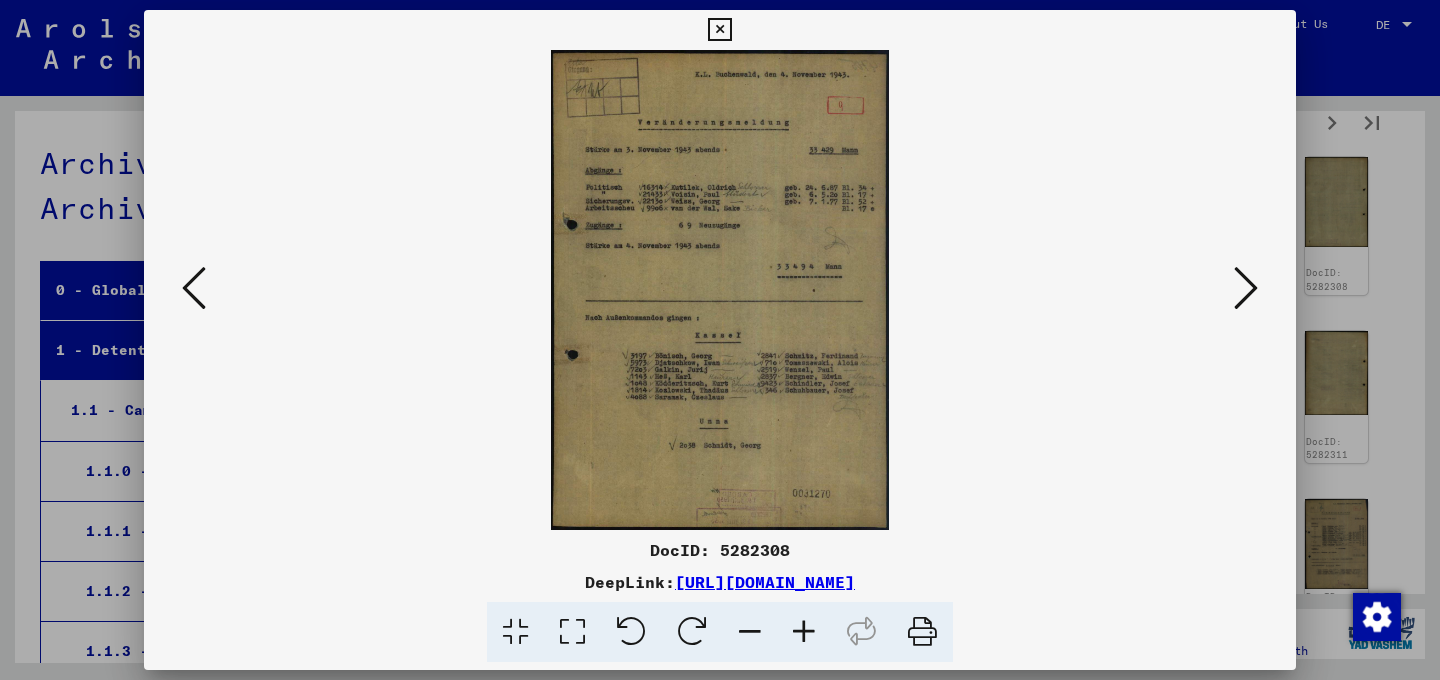 click at bounding box center [1246, 288] 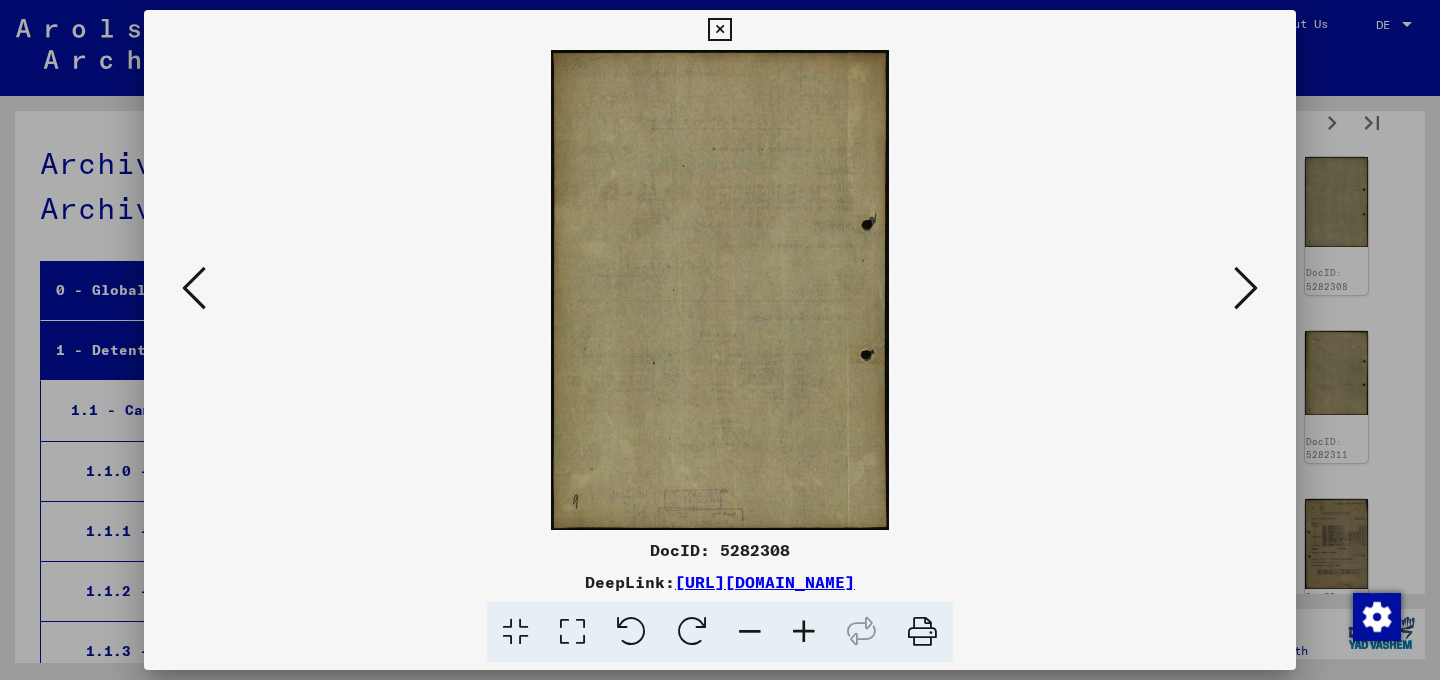 click at bounding box center [1246, 288] 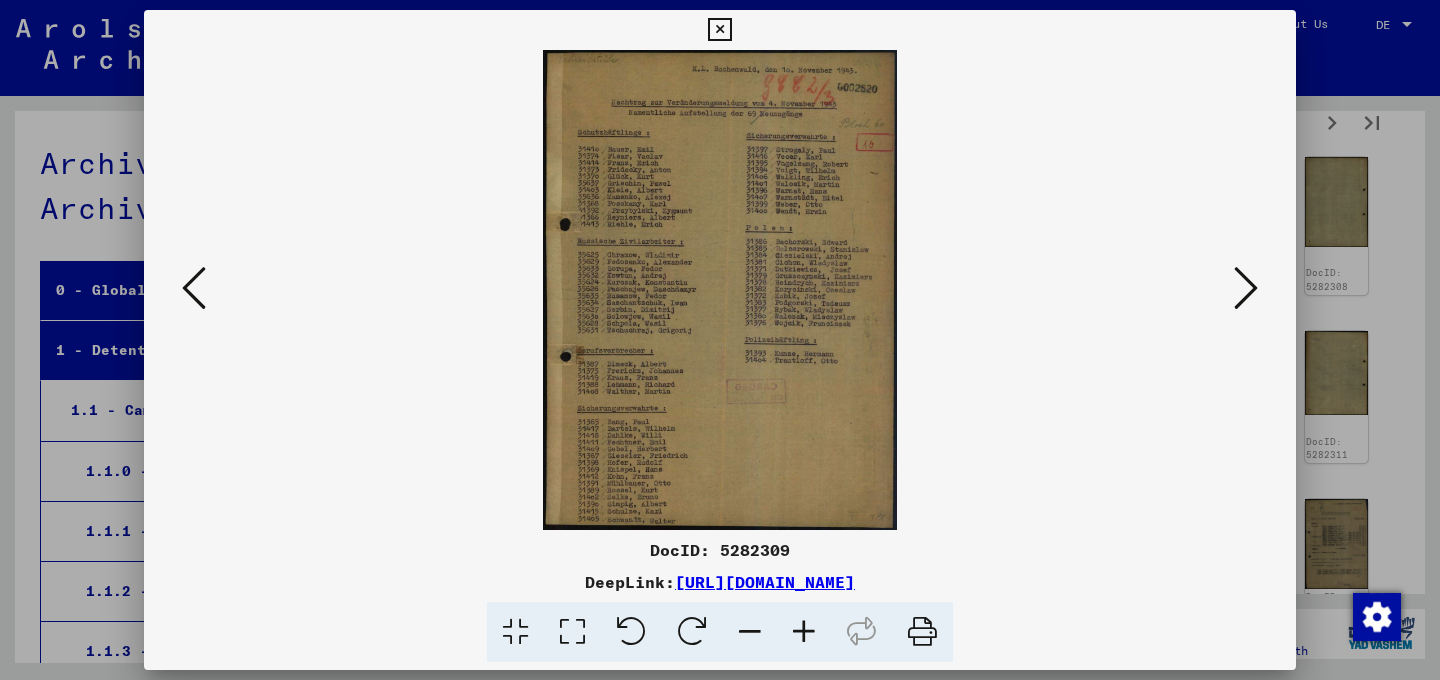 click at bounding box center [1246, 288] 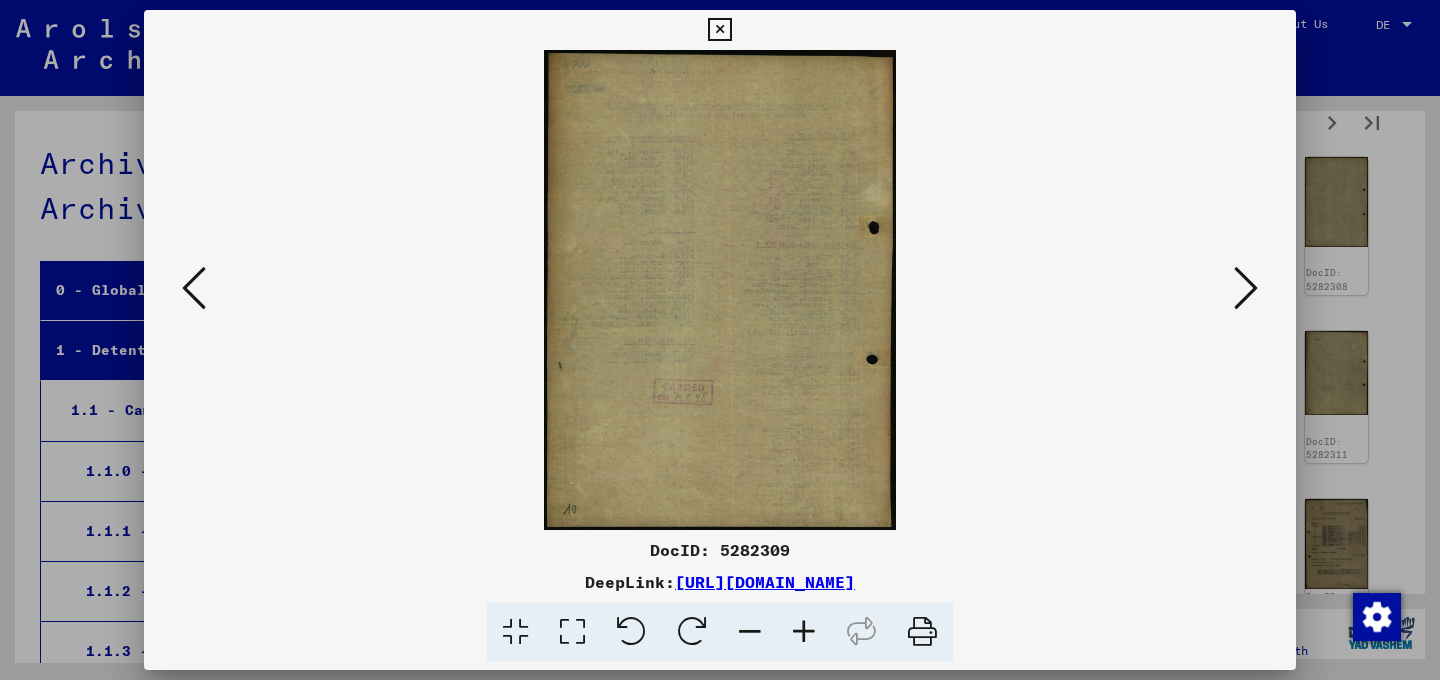 click at bounding box center [1246, 288] 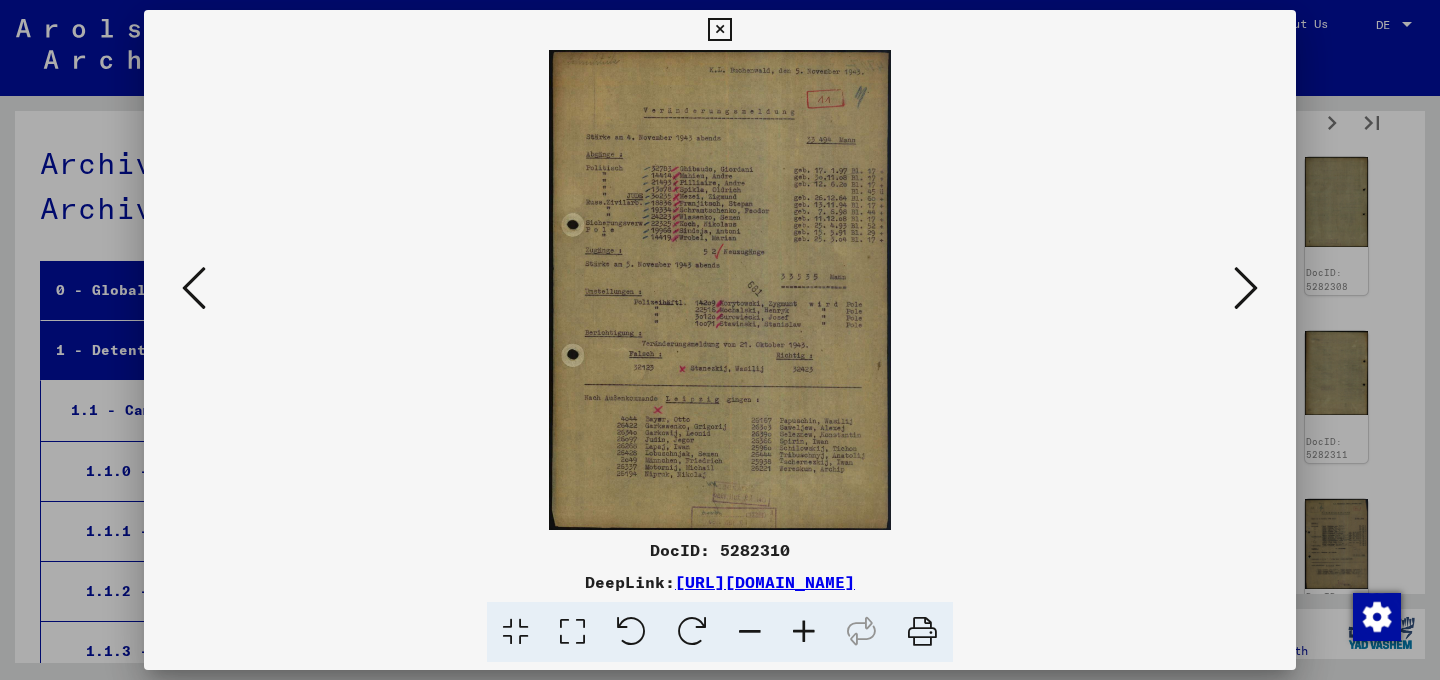 click at bounding box center (1246, 288) 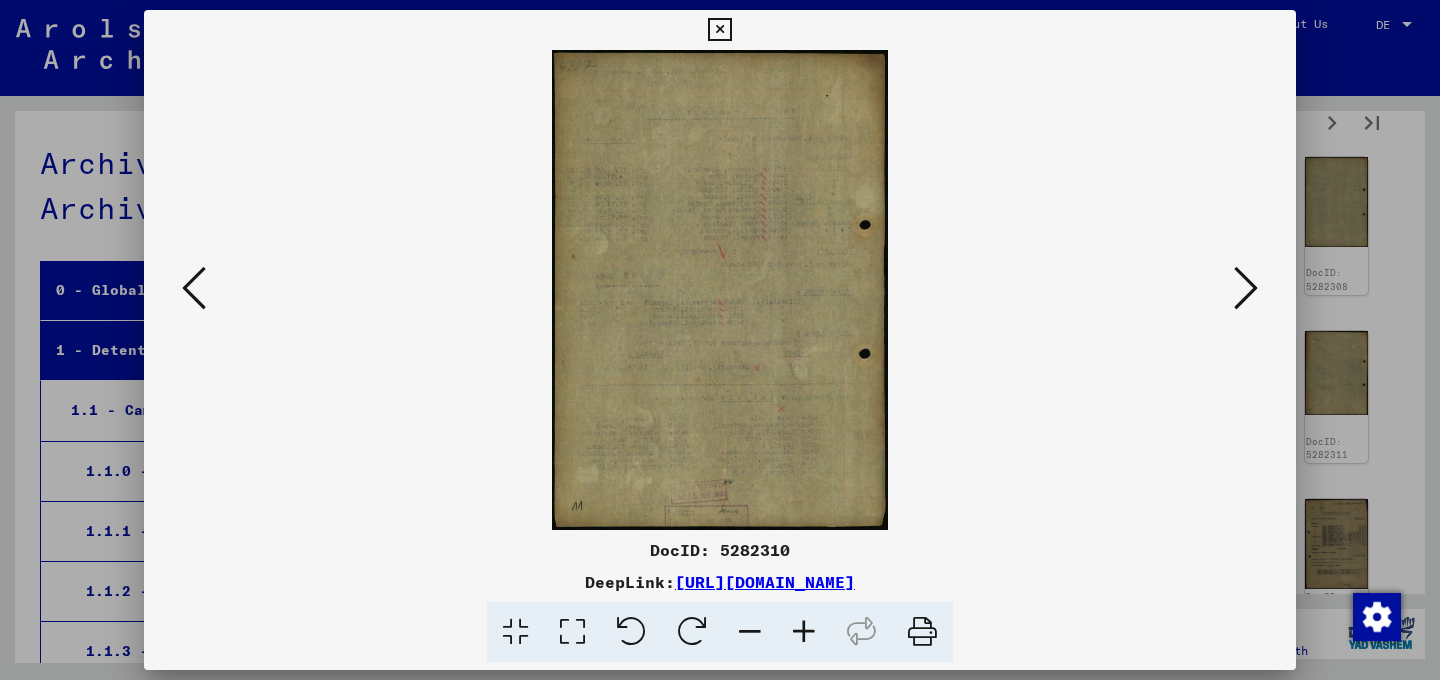 click at bounding box center (1246, 288) 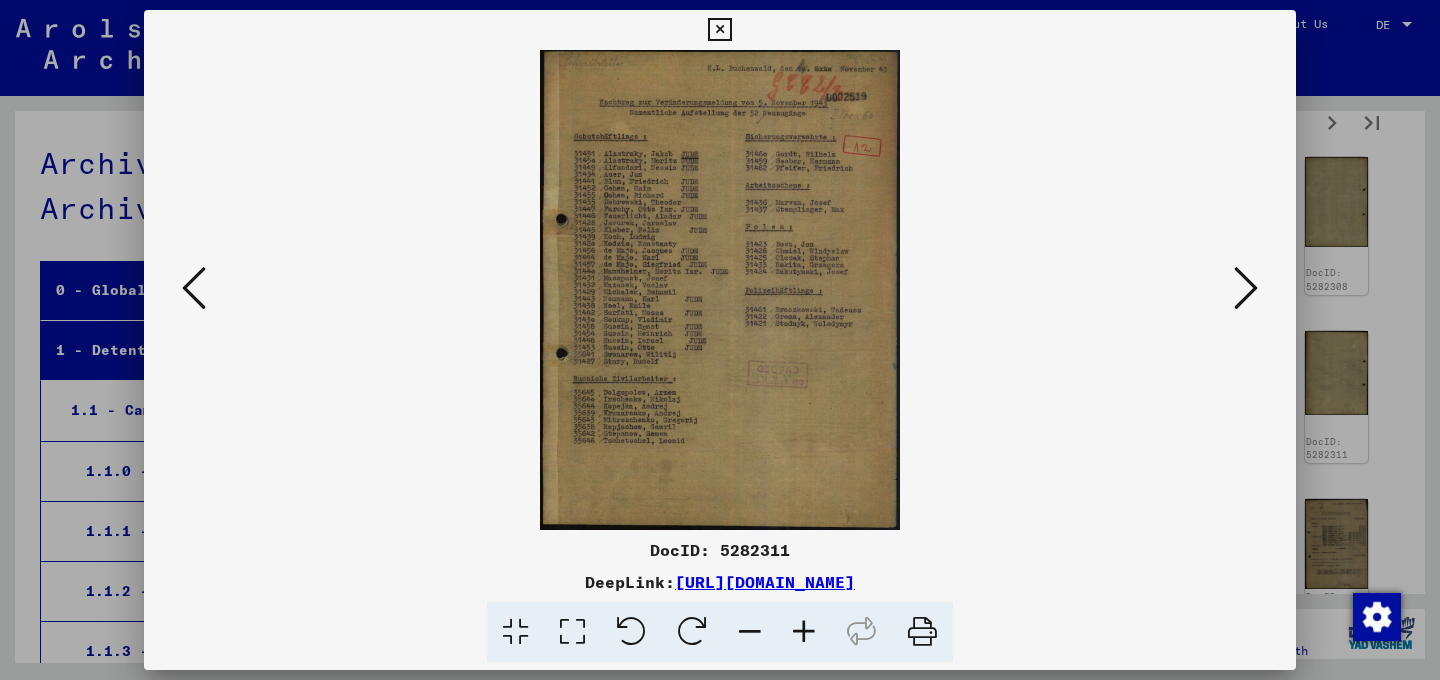 click at bounding box center [1246, 288] 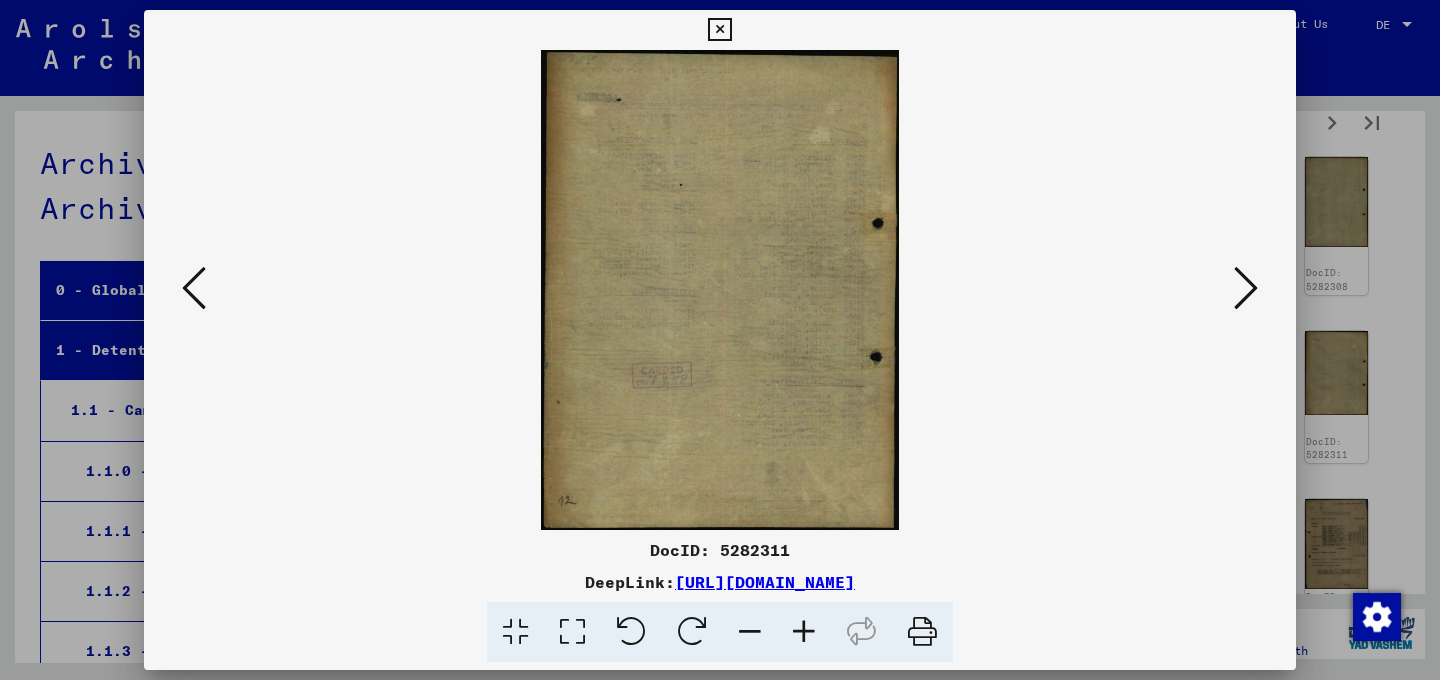 click at bounding box center [1246, 288] 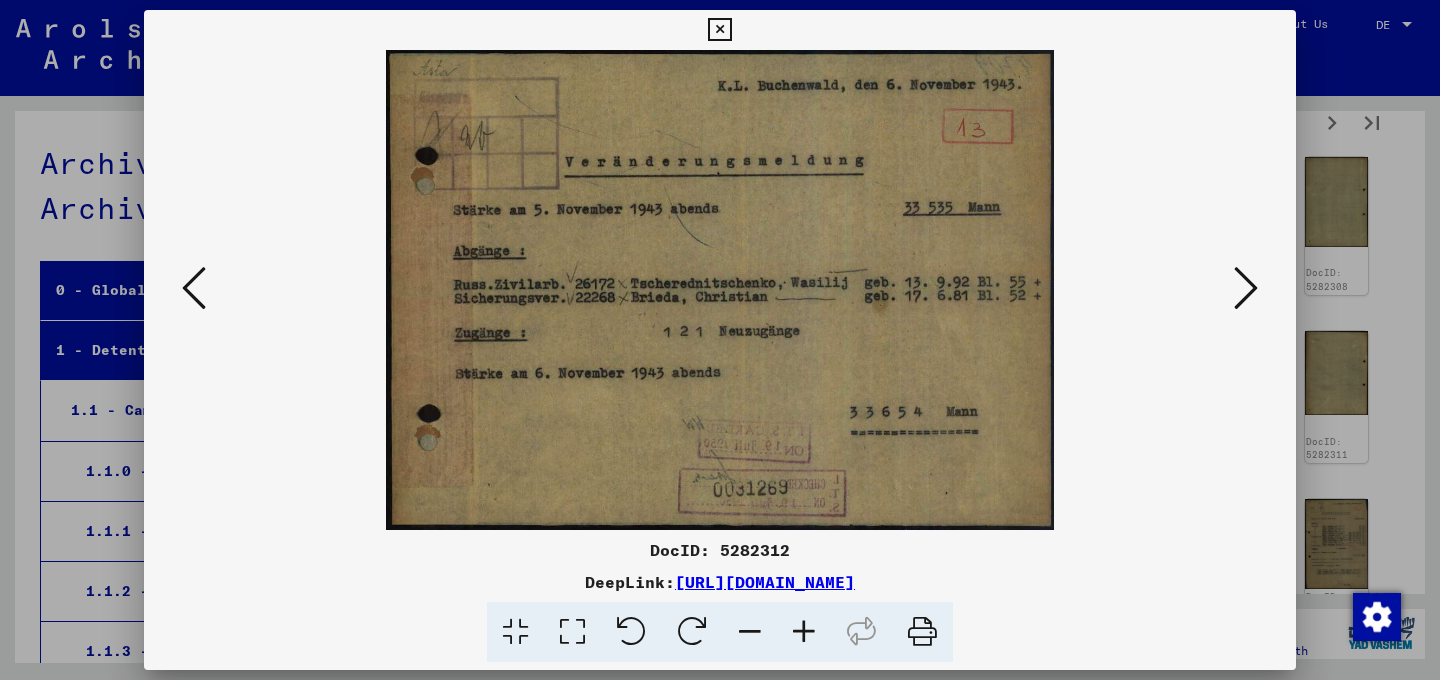 click at bounding box center [1246, 288] 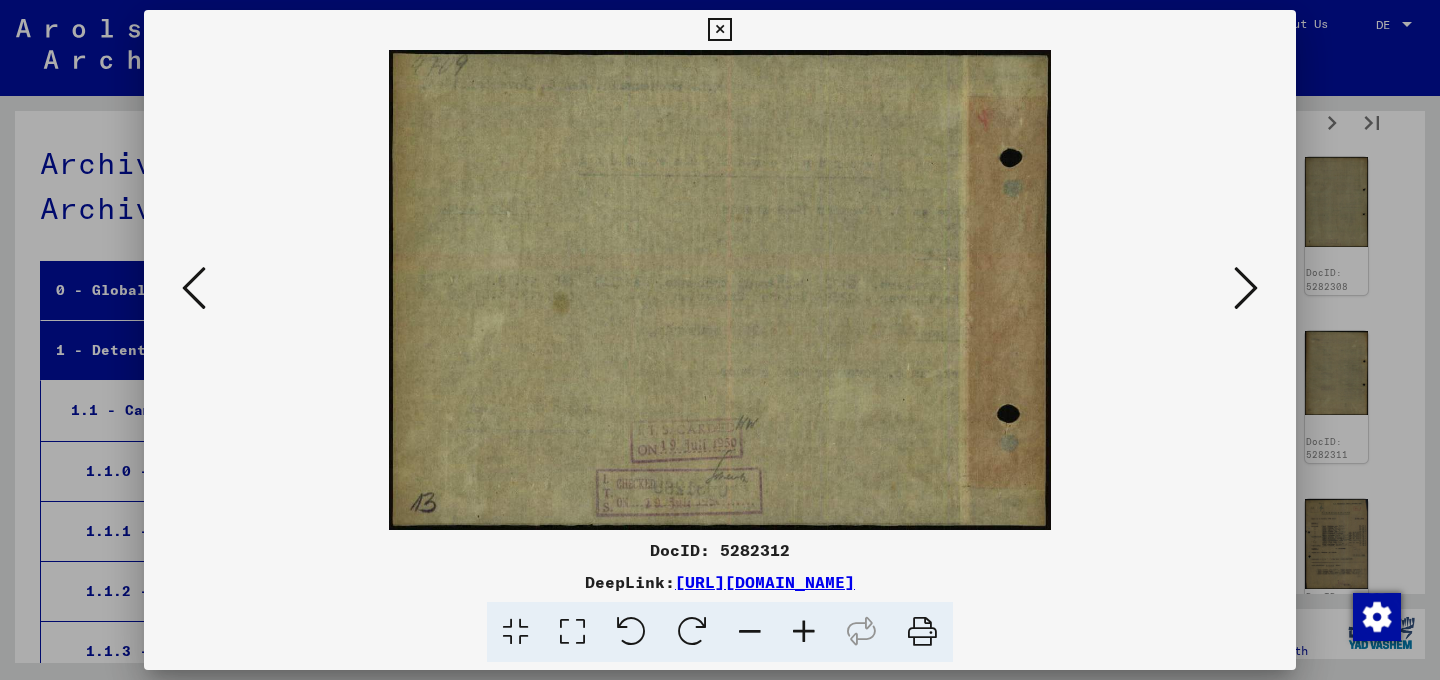 click at bounding box center (1246, 288) 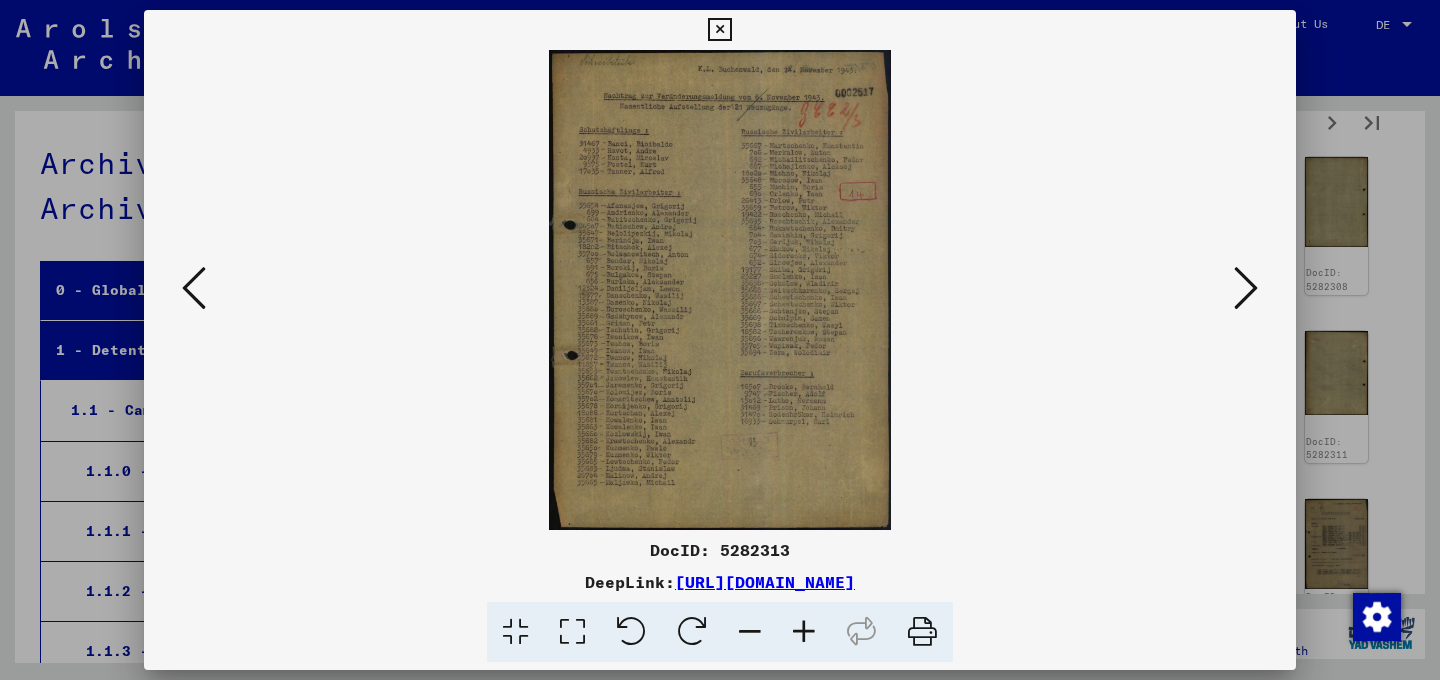 click at bounding box center [719, 30] 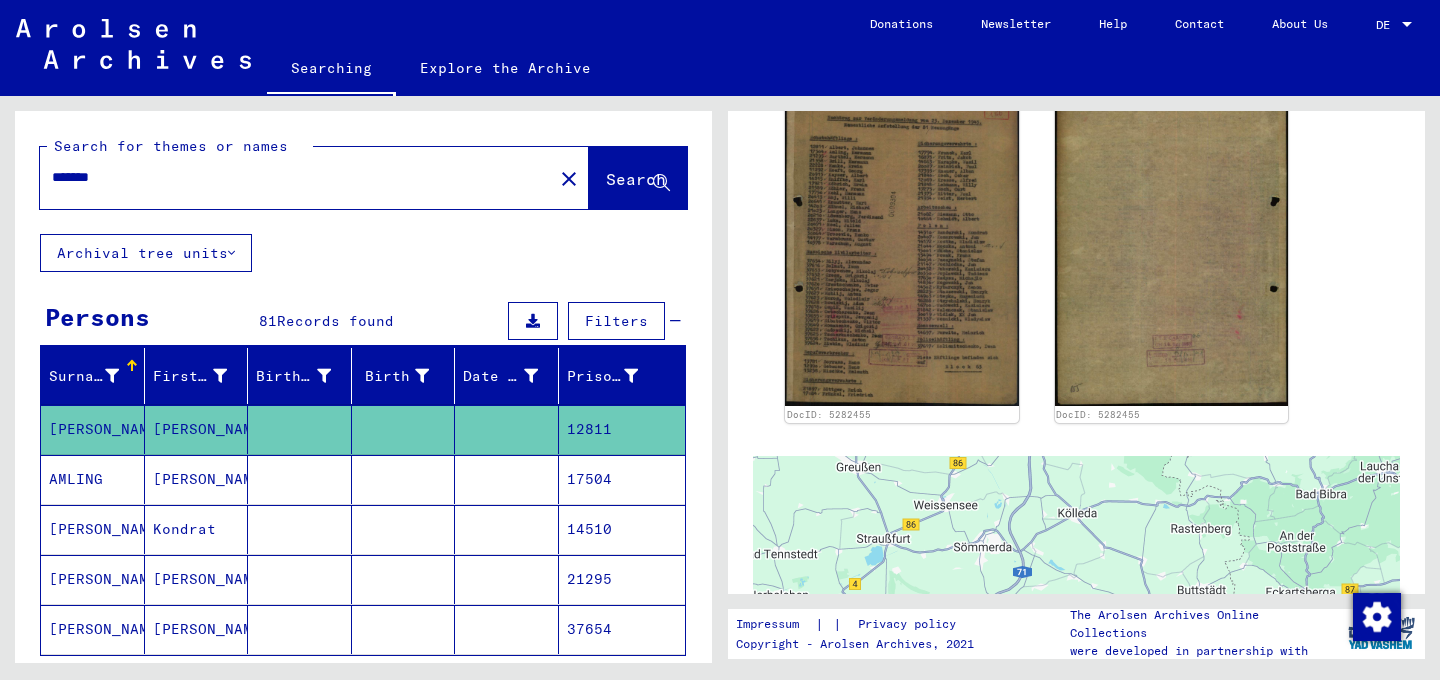scroll, scrollTop: 640, scrollLeft: 0, axis: vertical 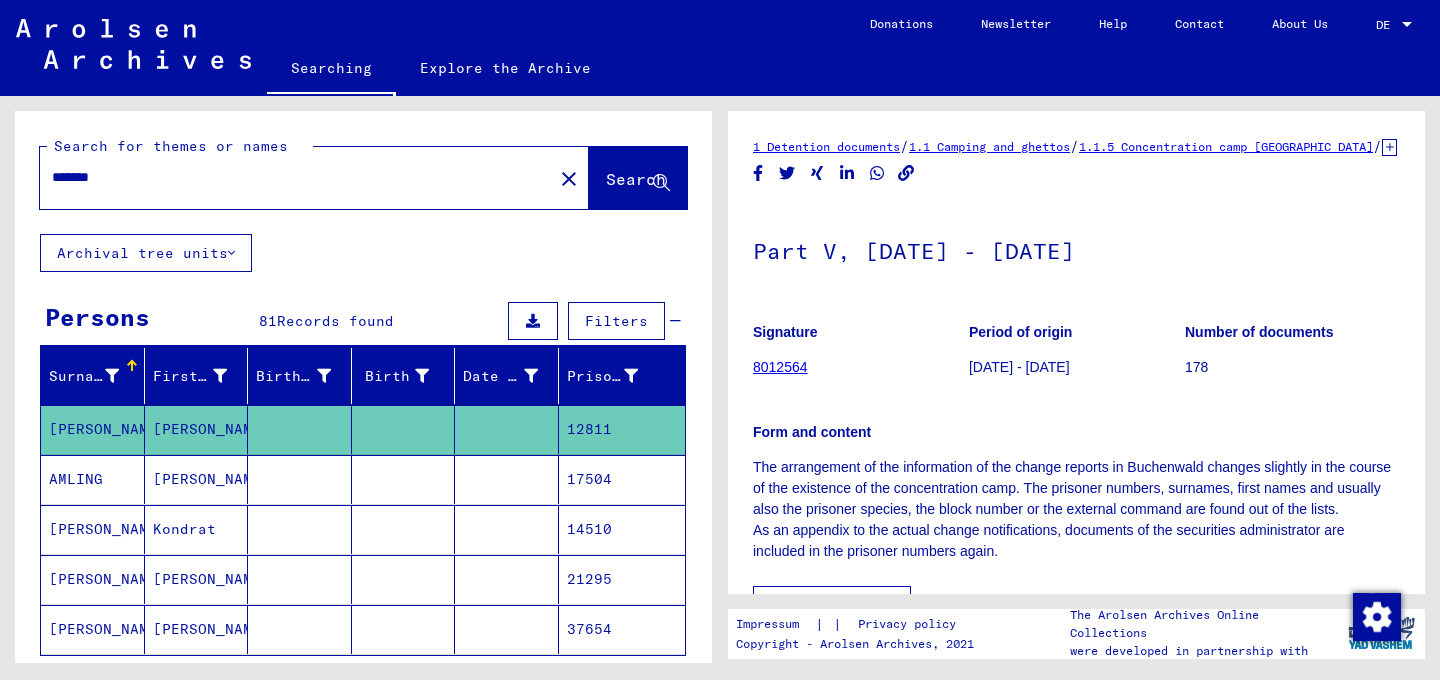 type on "**********" 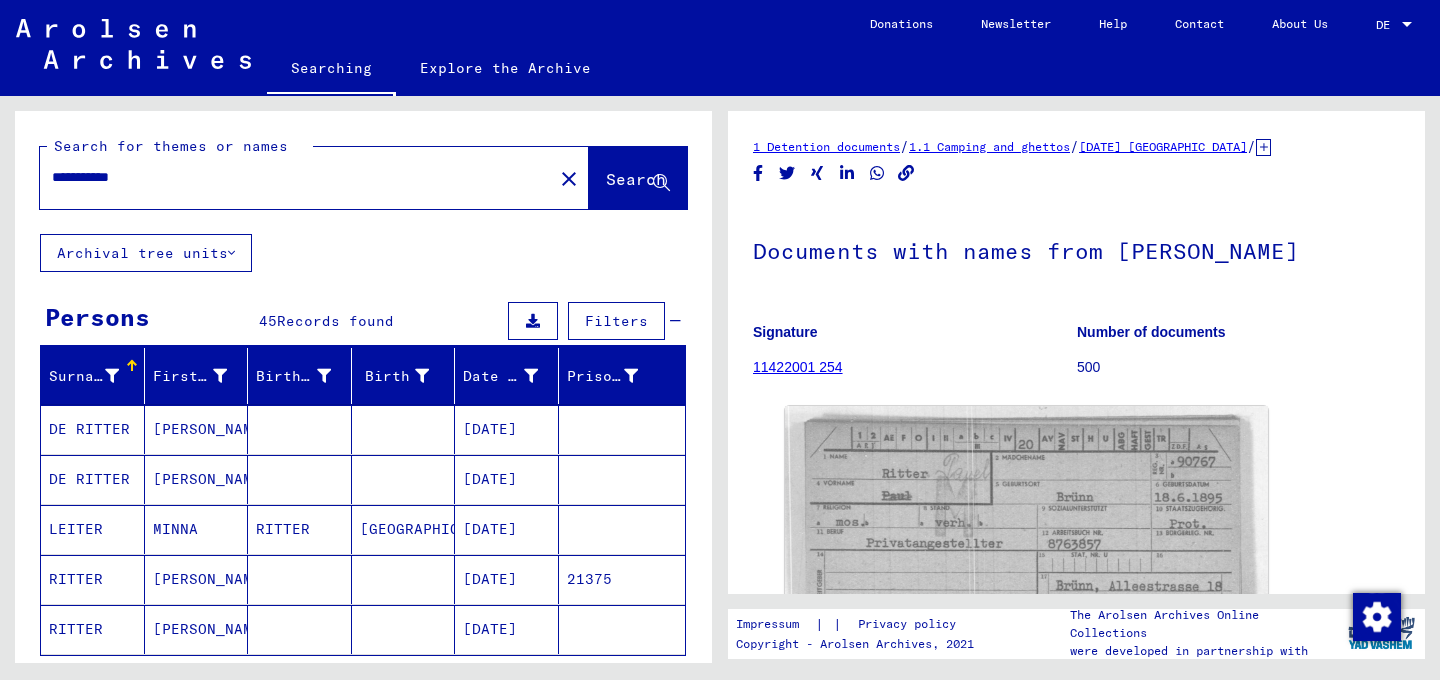 scroll, scrollTop: 183, scrollLeft: 0, axis: vertical 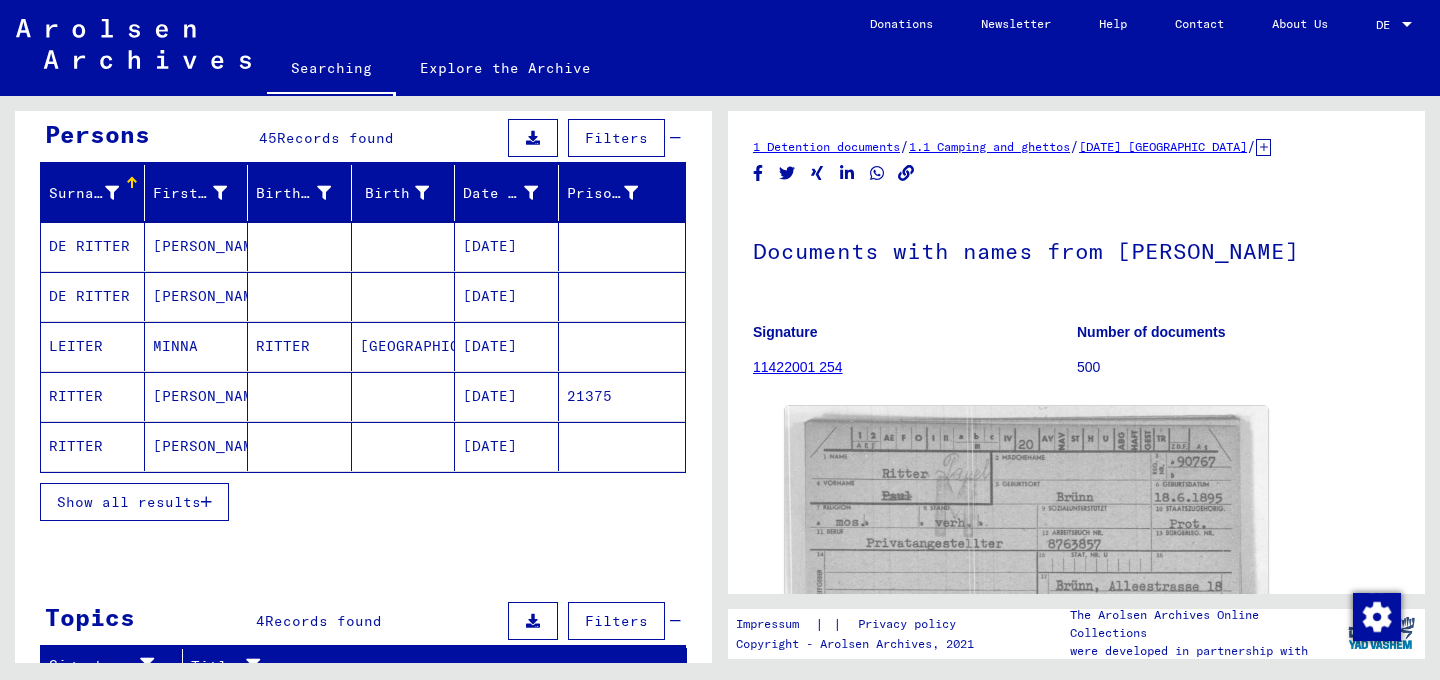click on "Show all results" at bounding box center (134, 502) 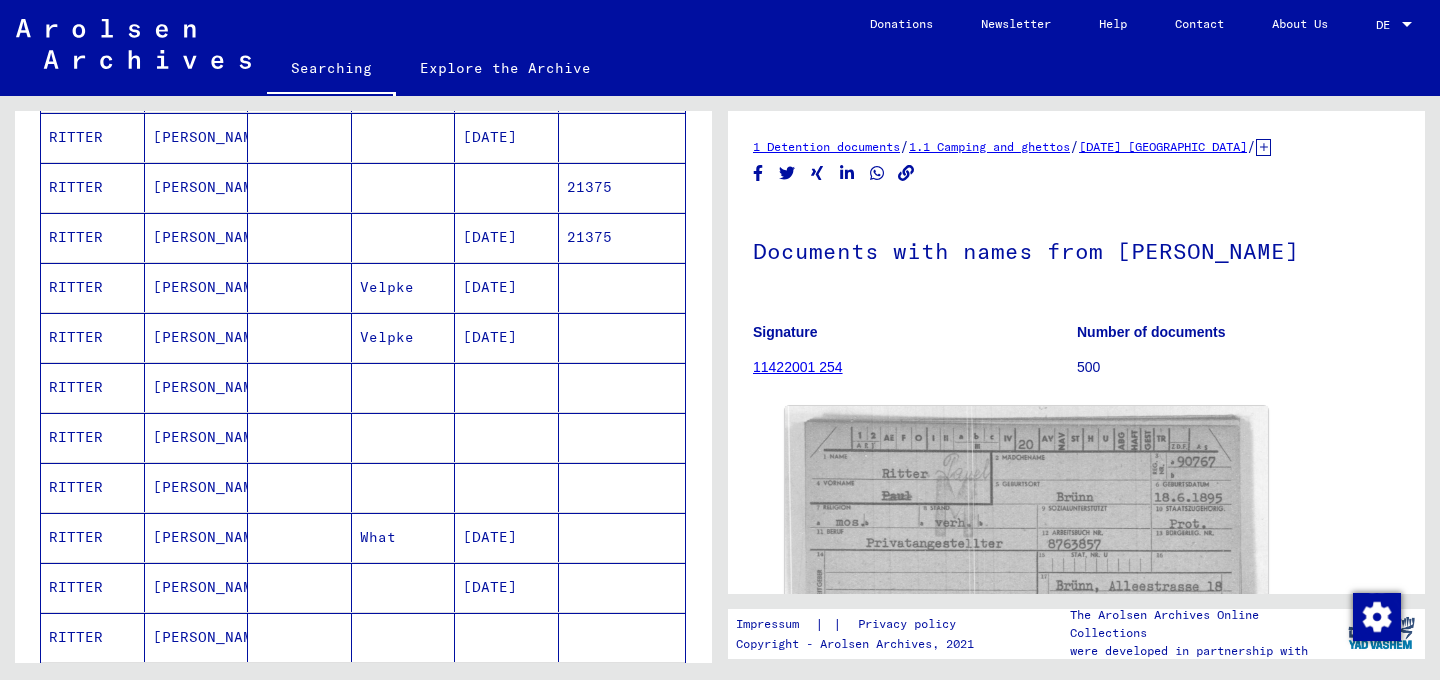 scroll, scrollTop: 851, scrollLeft: 0, axis: vertical 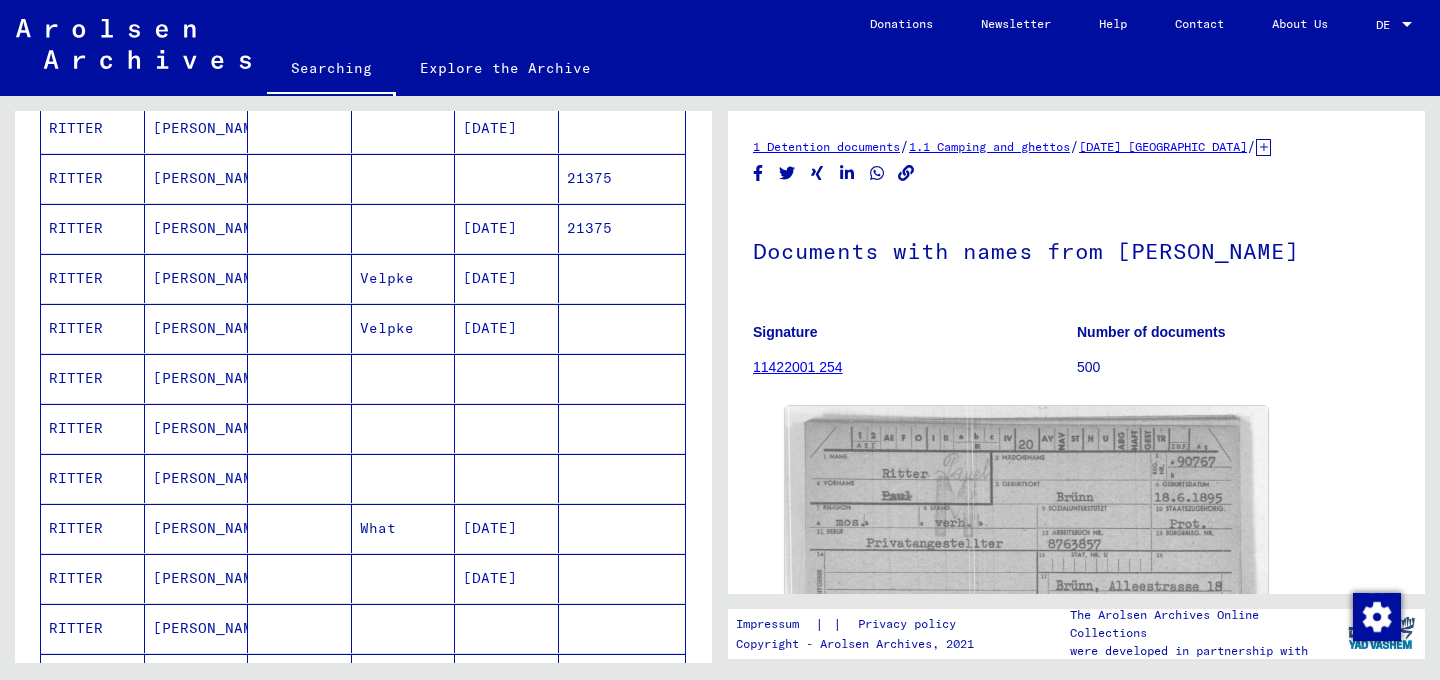 click on "[DATE]" at bounding box center (507, 328) 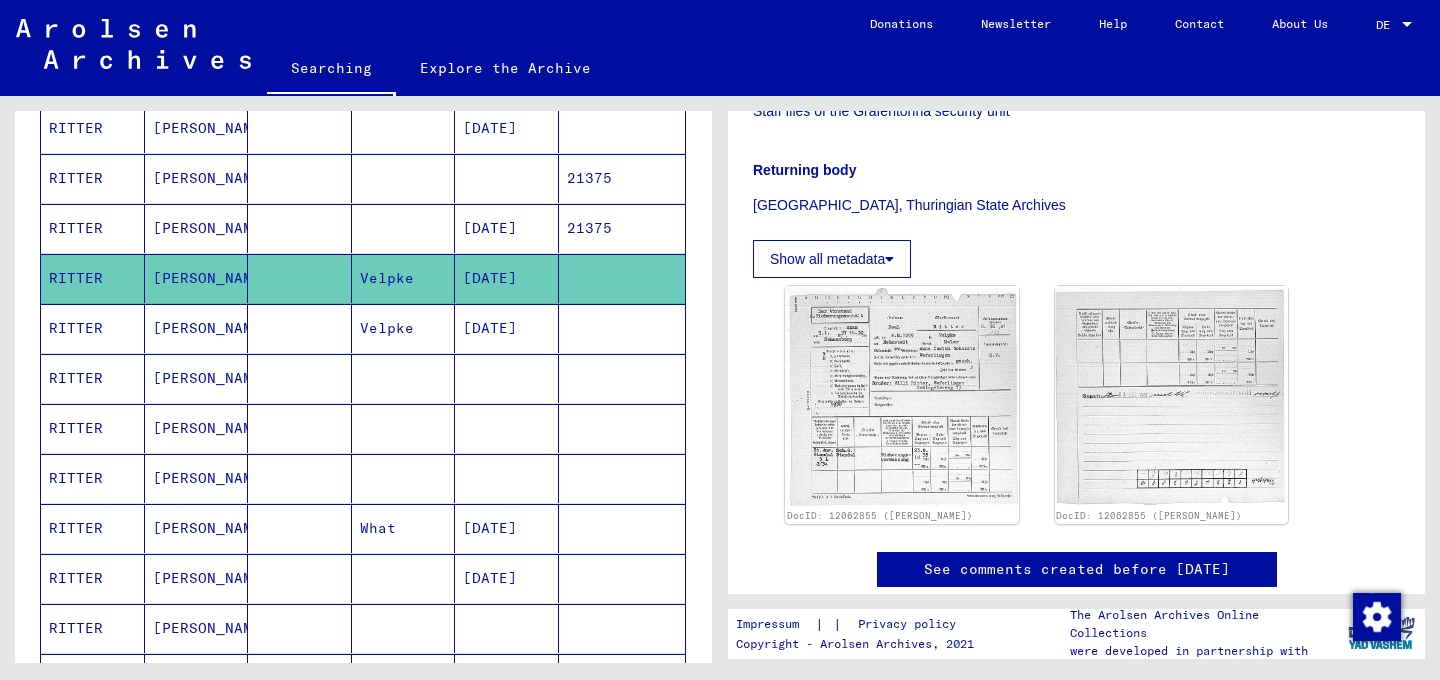 scroll, scrollTop: 437, scrollLeft: 0, axis: vertical 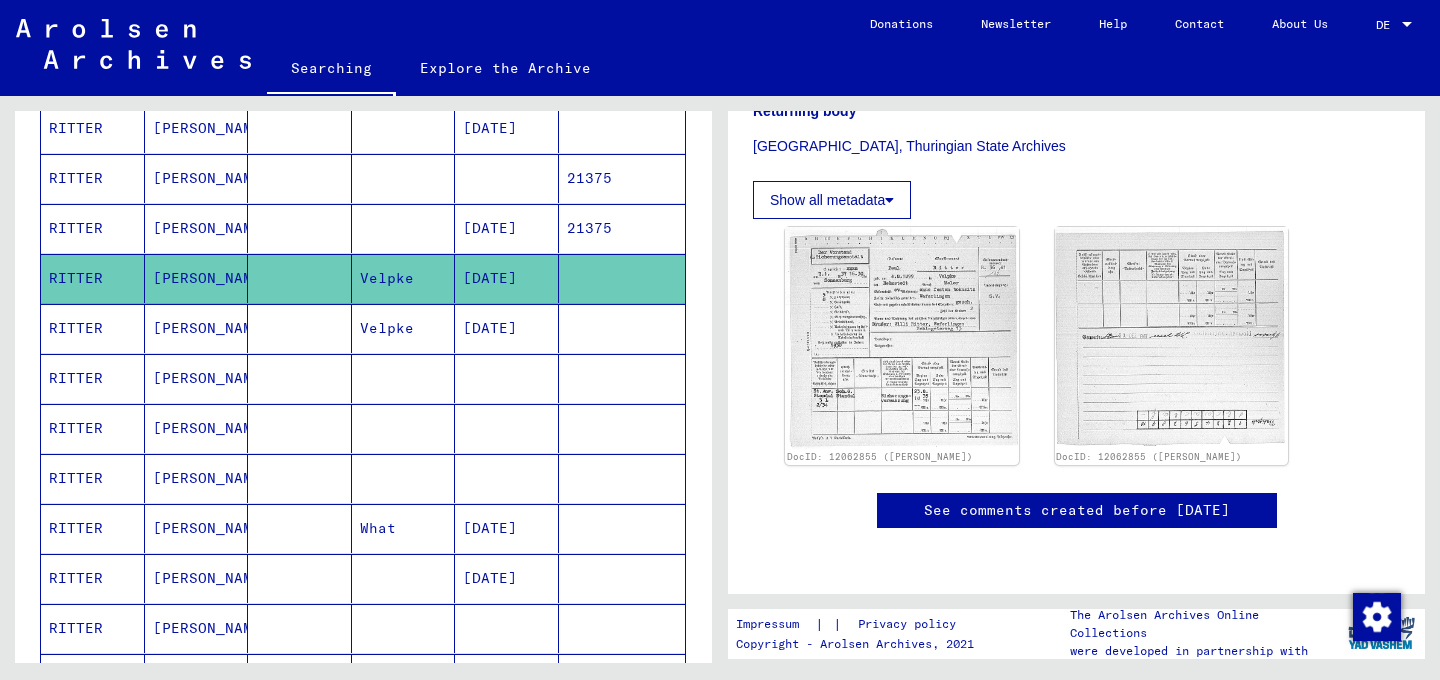 click at bounding box center (404, 428) 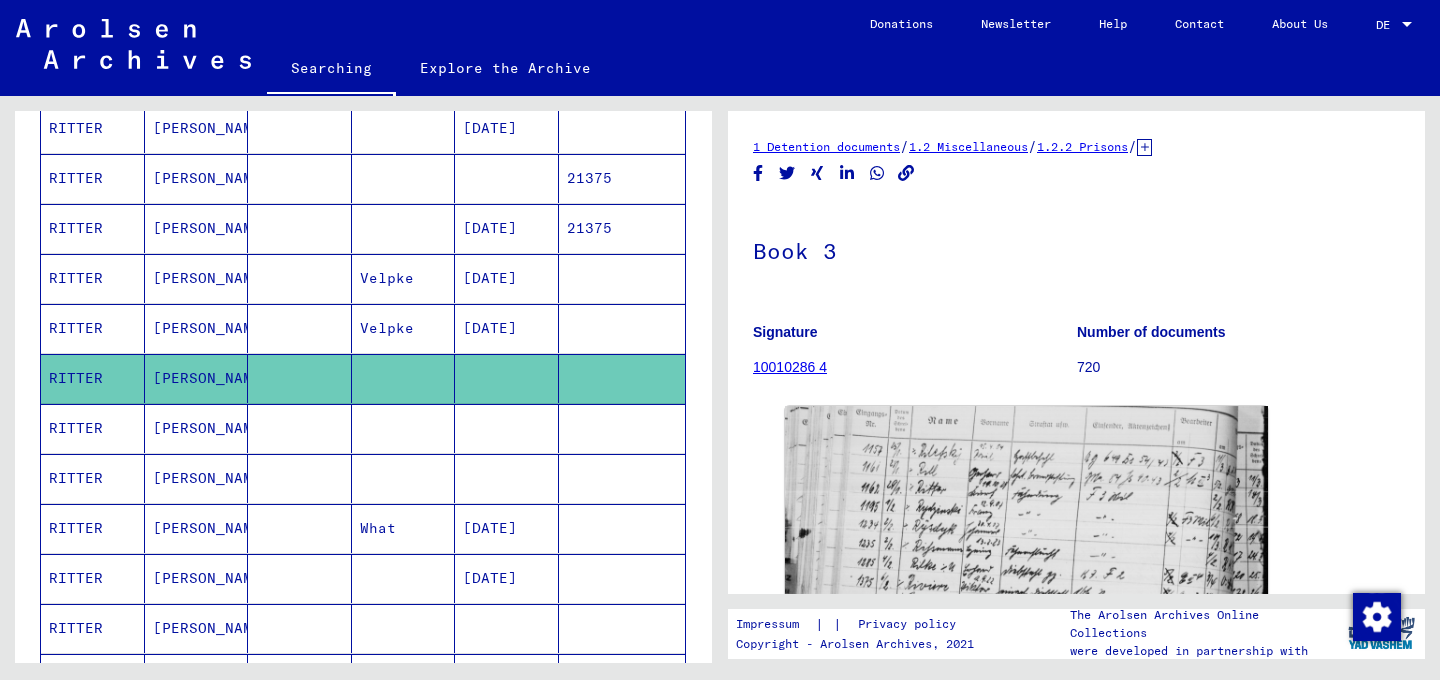 click at bounding box center [507, 478] 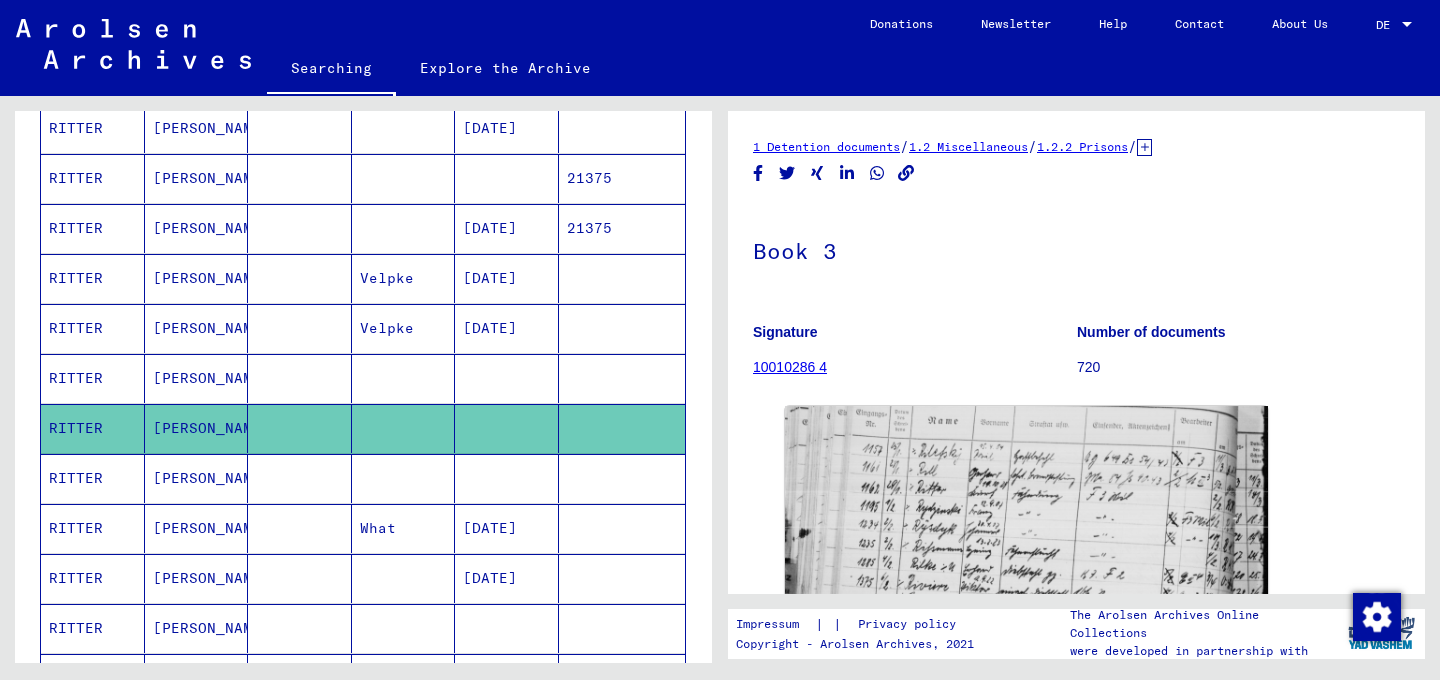 click at bounding box center (507, 528) 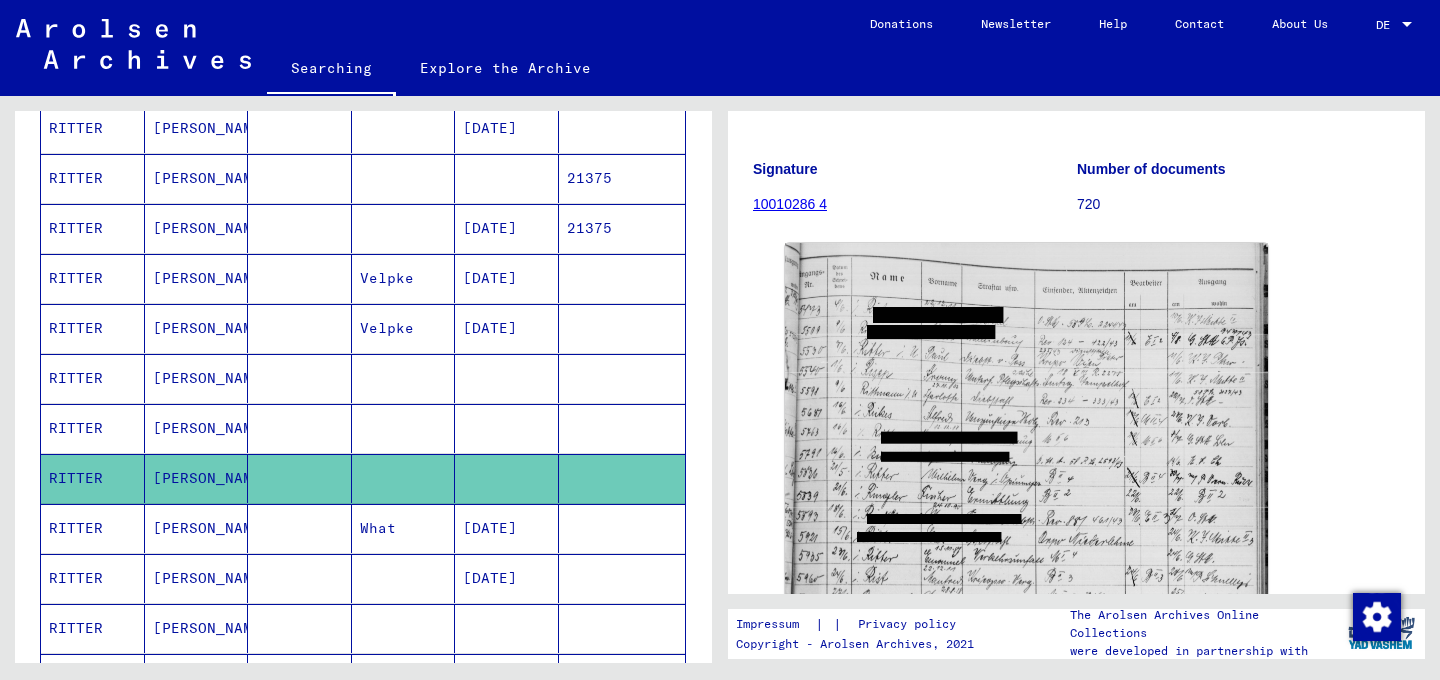 scroll, scrollTop: 168, scrollLeft: 0, axis: vertical 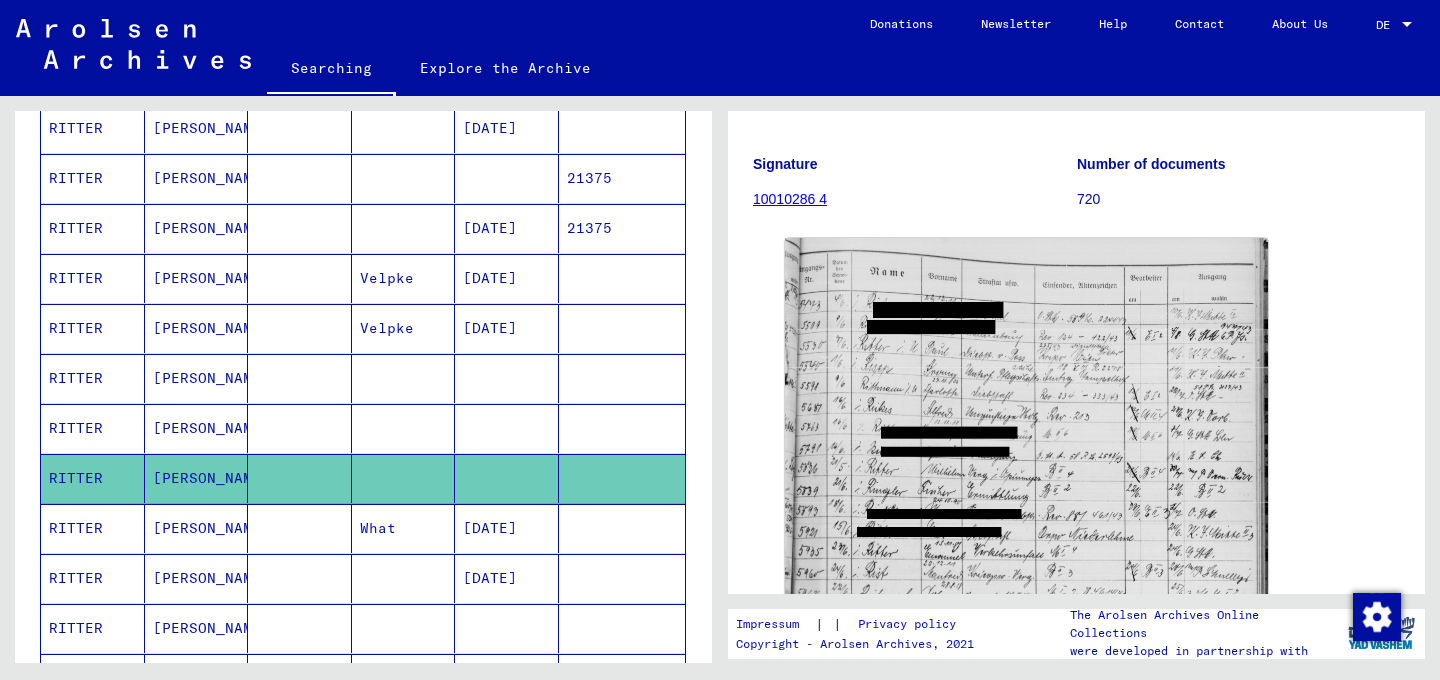 click on "[DATE]" at bounding box center (507, 578) 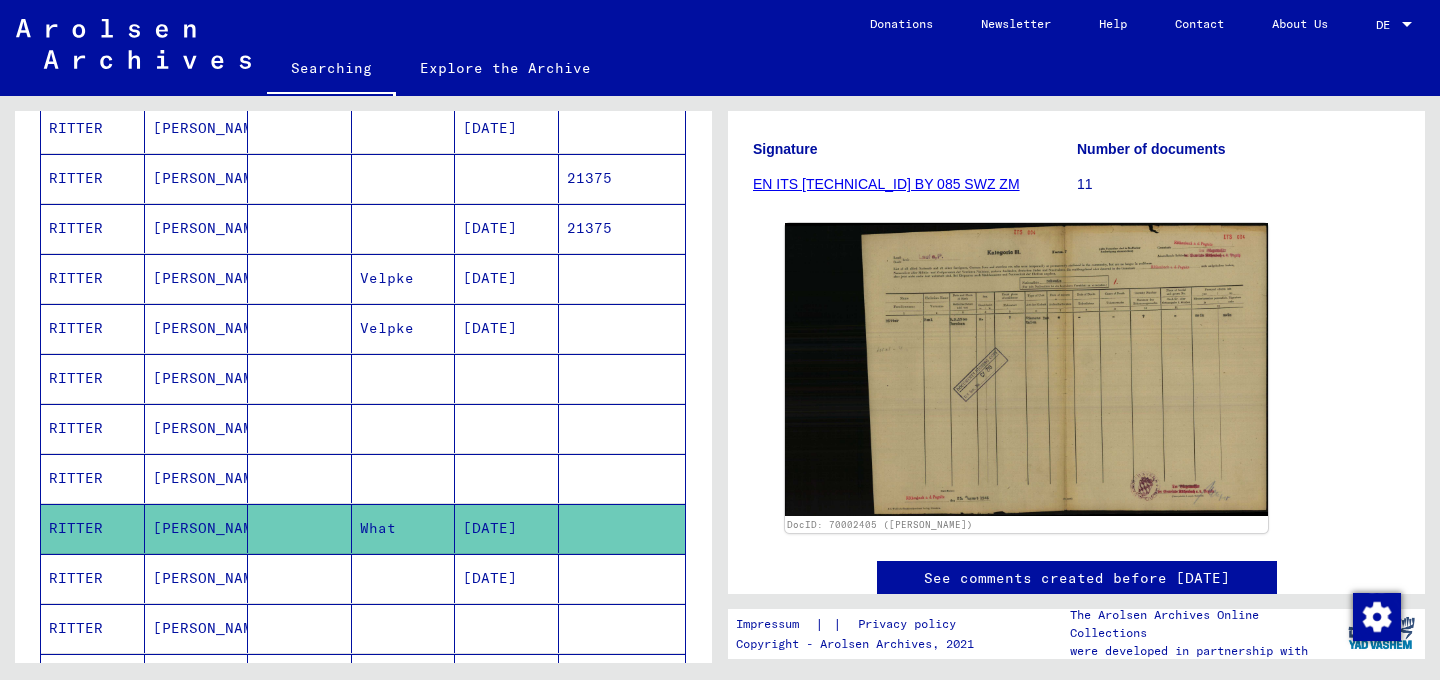 scroll, scrollTop: 296, scrollLeft: 0, axis: vertical 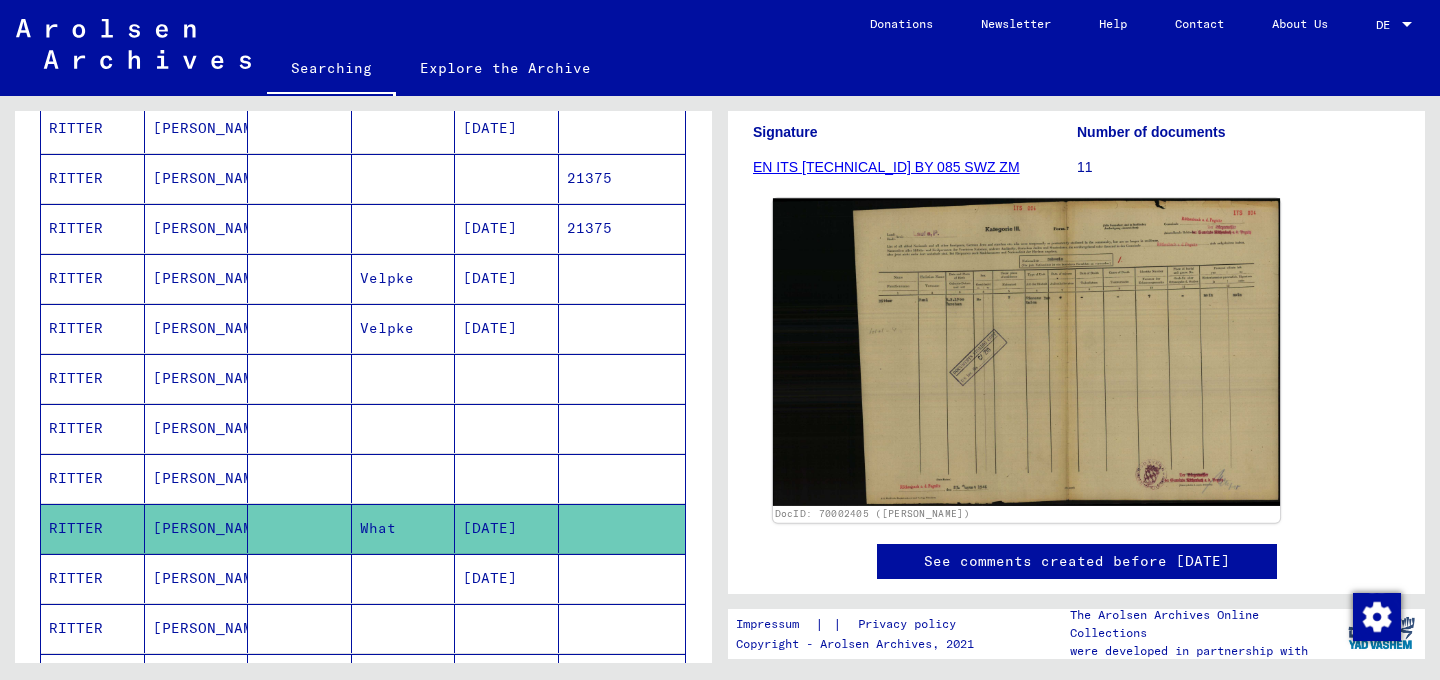 click 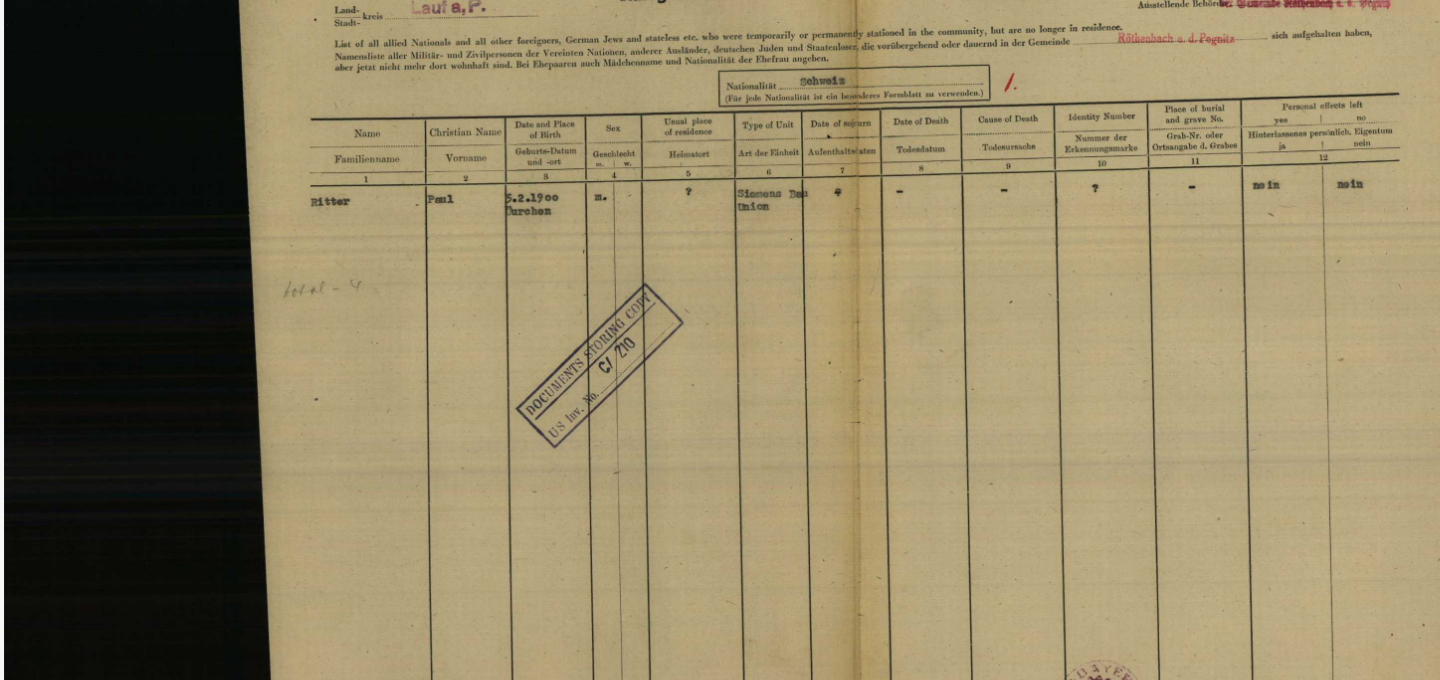 drag, startPoint x: 737, startPoint y: 187, endPoint x: 690, endPoint y: 302, distance: 124.23365 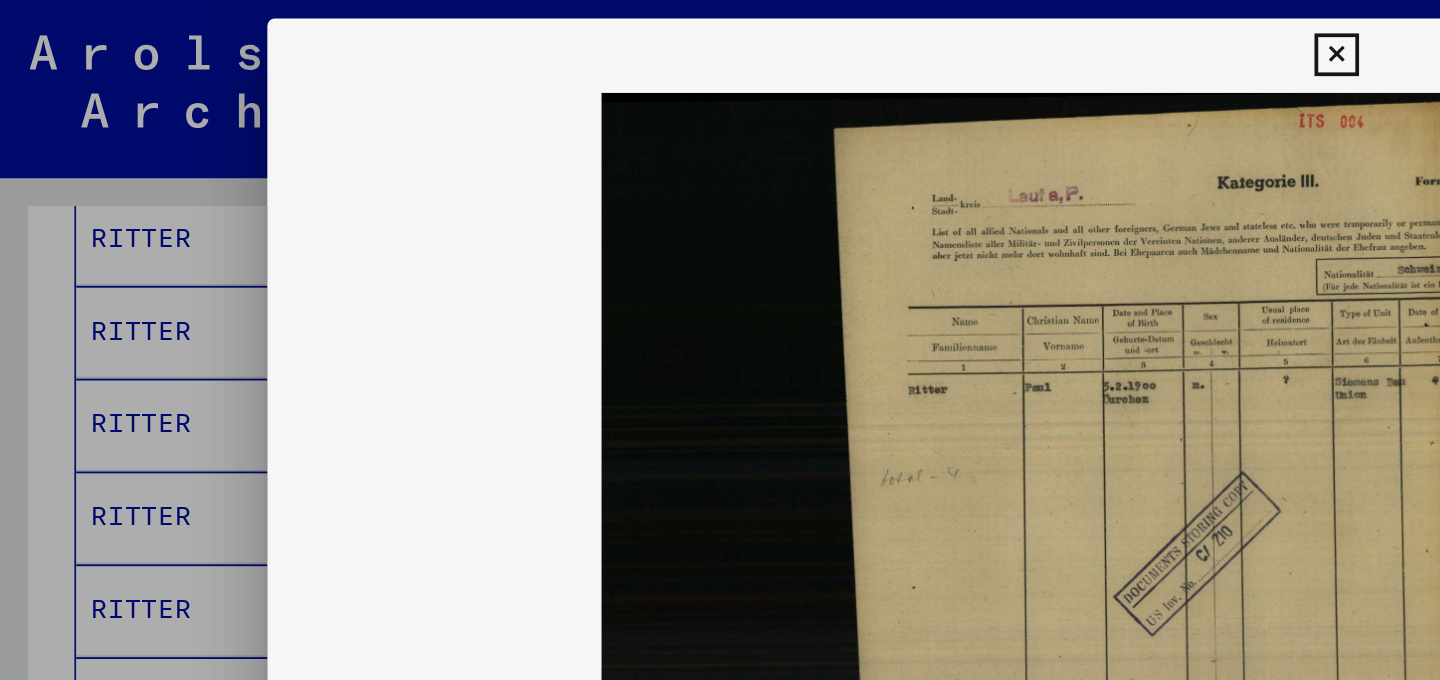 scroll, scrollTop: 0, scrollLeft: 0, axis: both 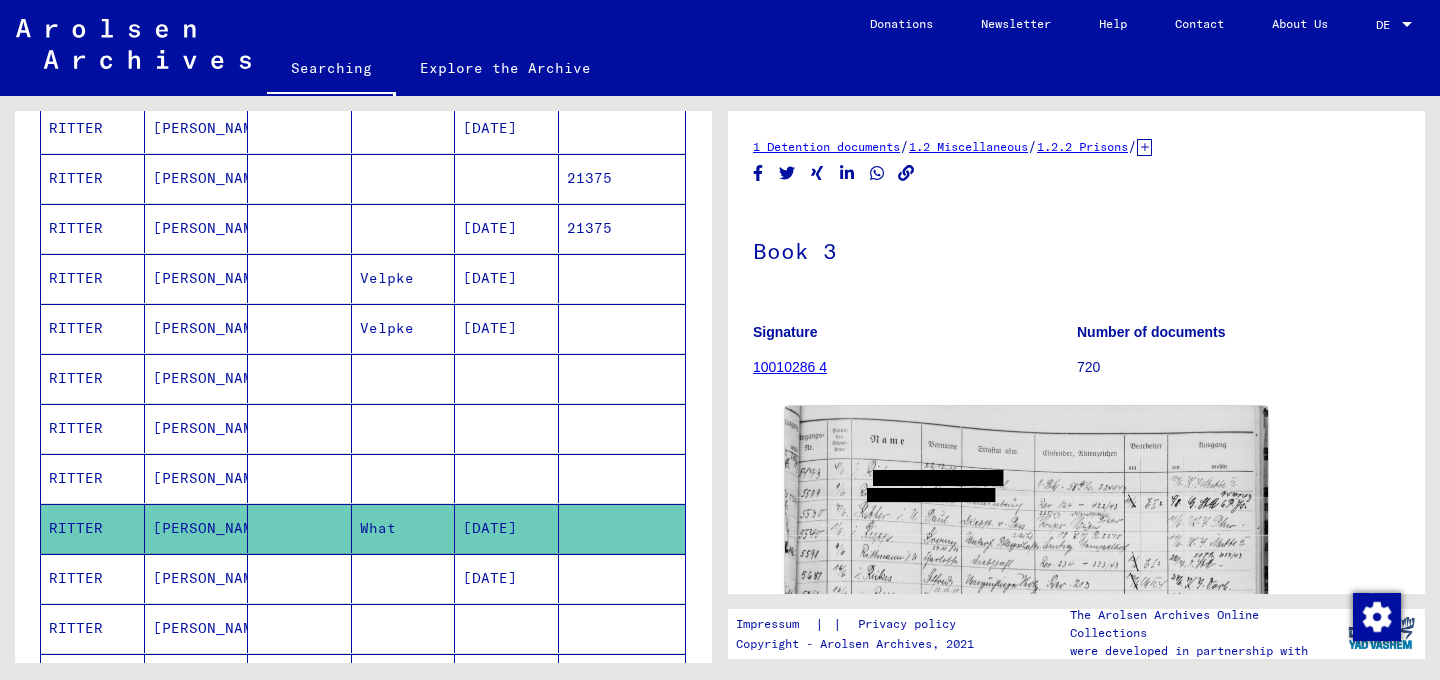click at bounding box center [404, 628] 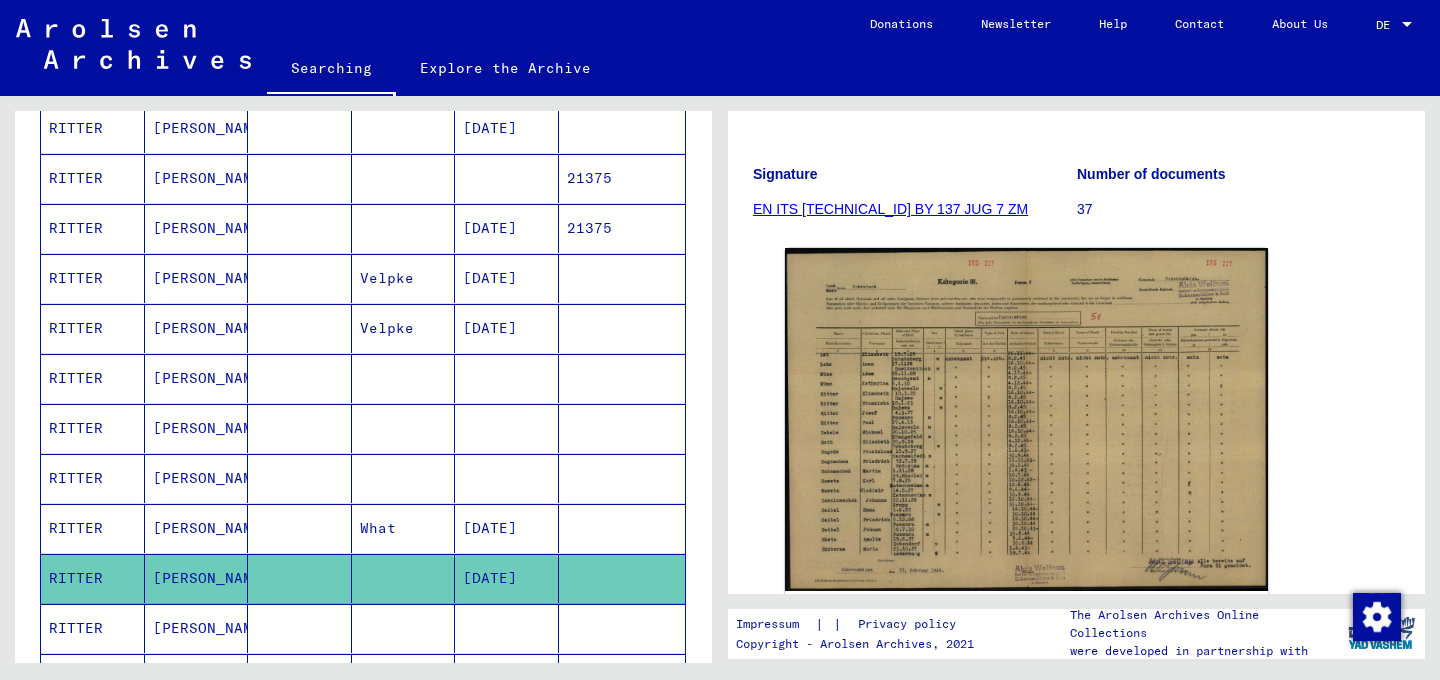 scroll, scrollTop: 218, scrollLeft: 0, axis: vertical 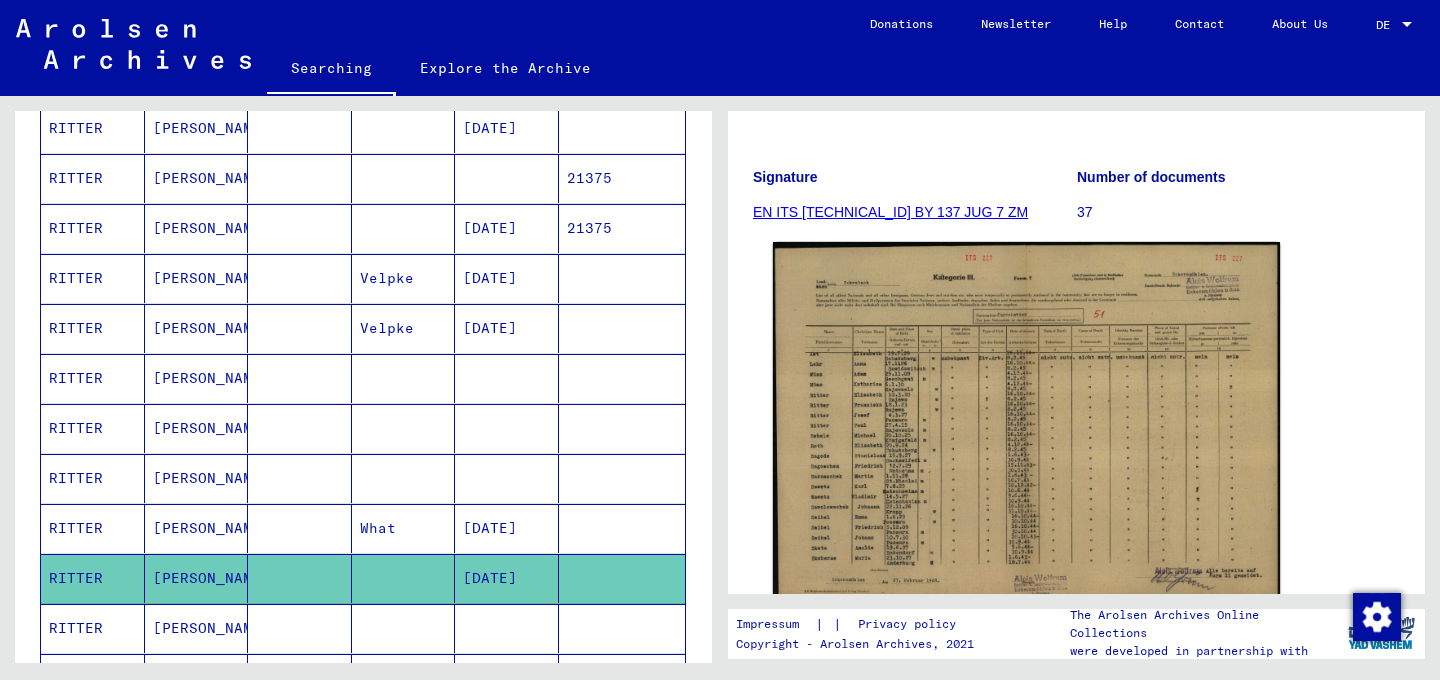 click 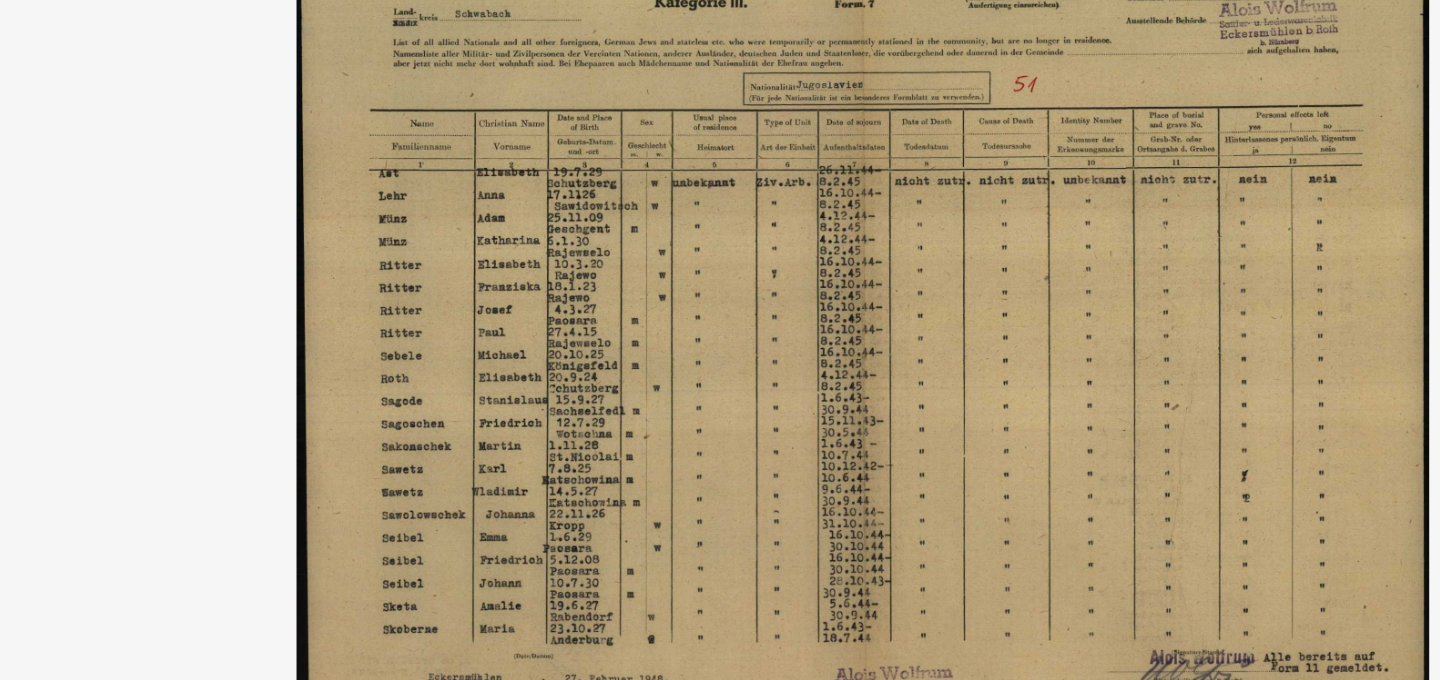 scroll, scrollTop: 0, scrollLeft: 0, axis: both 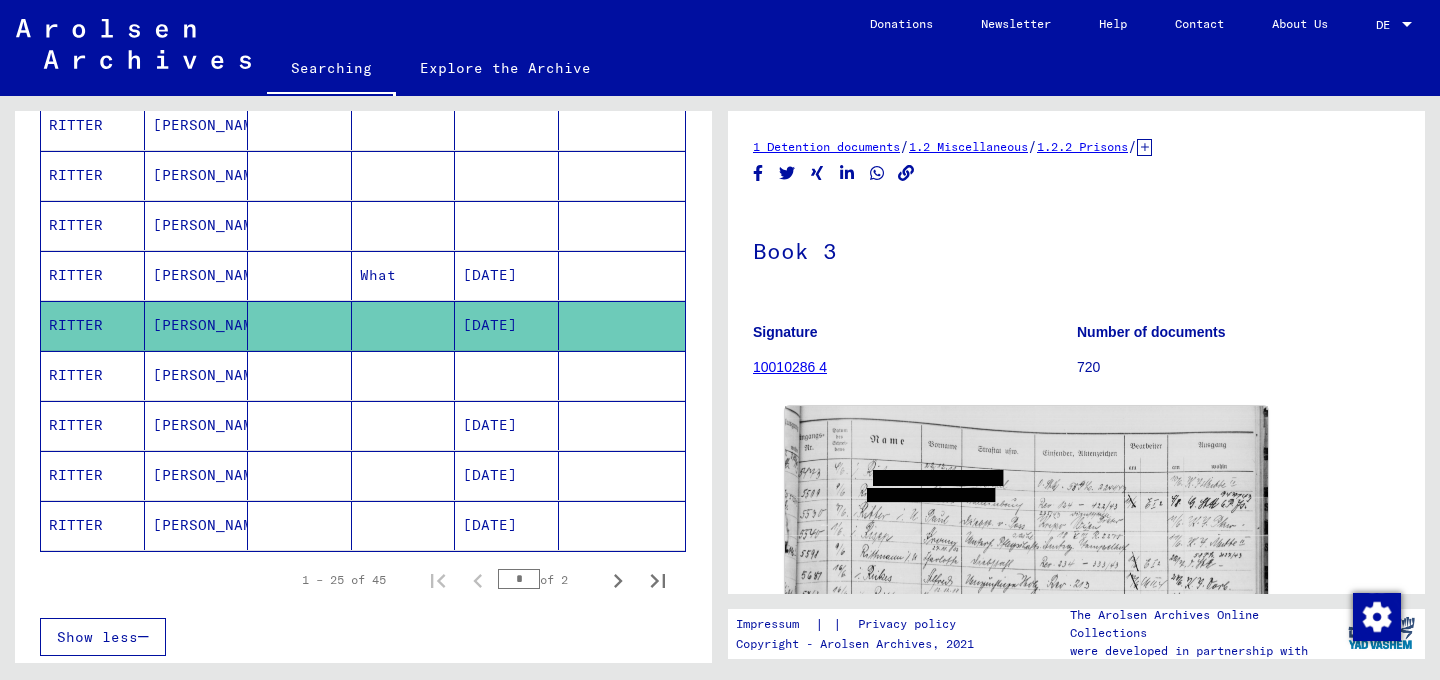 click at bounding box center [507, 425] 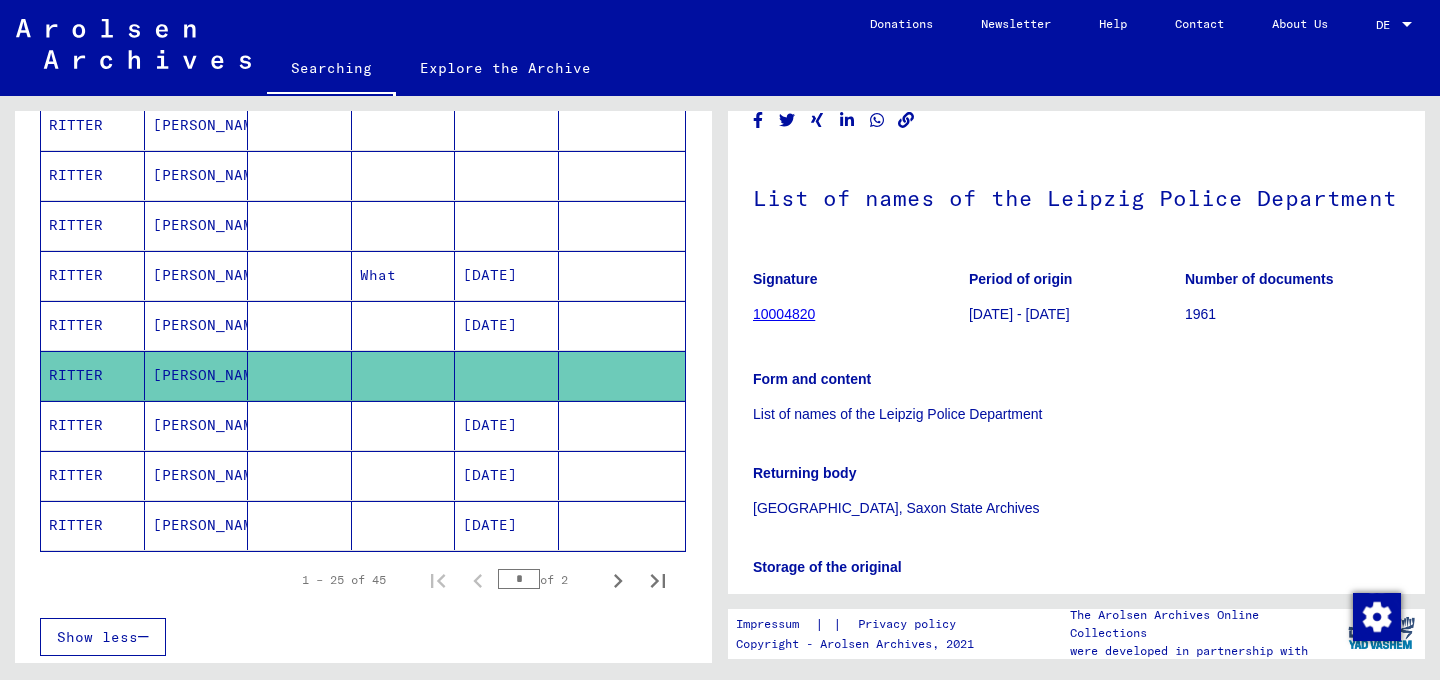 scroll, scrollTop: 62, scrollLeft: 0, axis: vertical 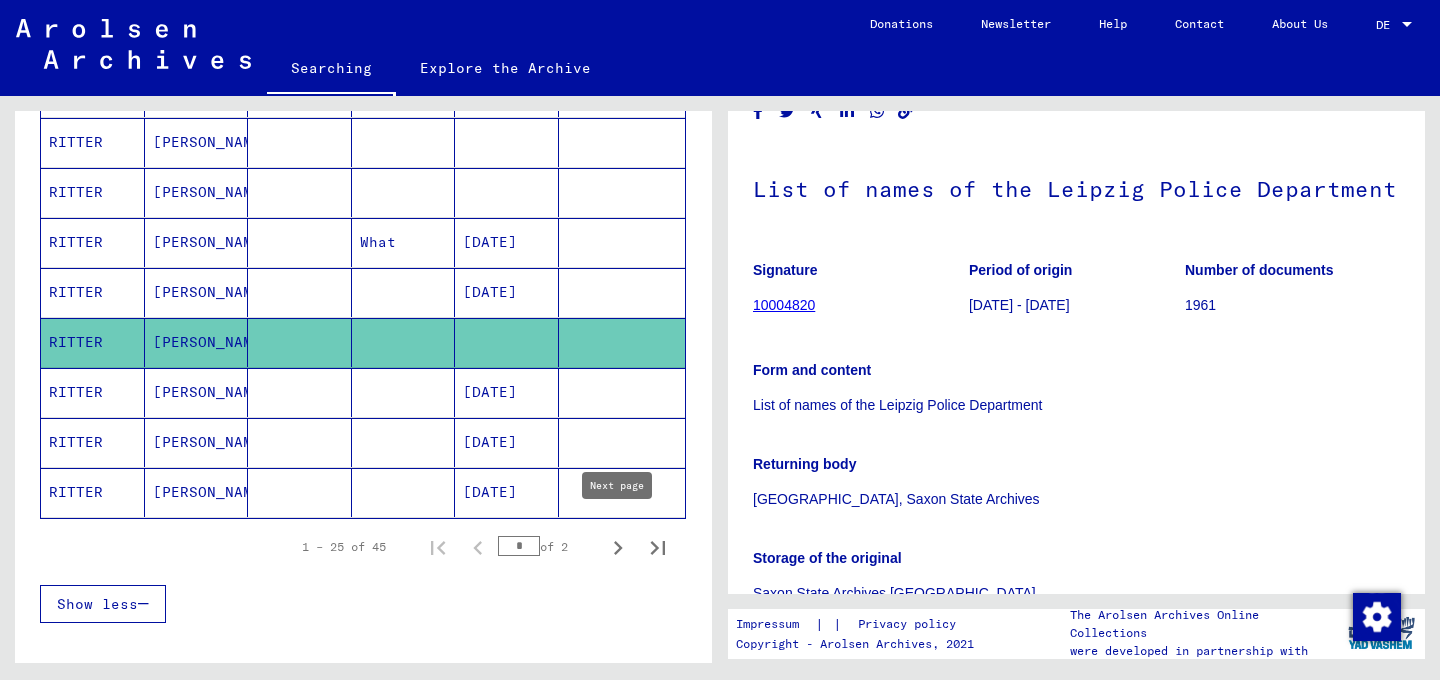 click 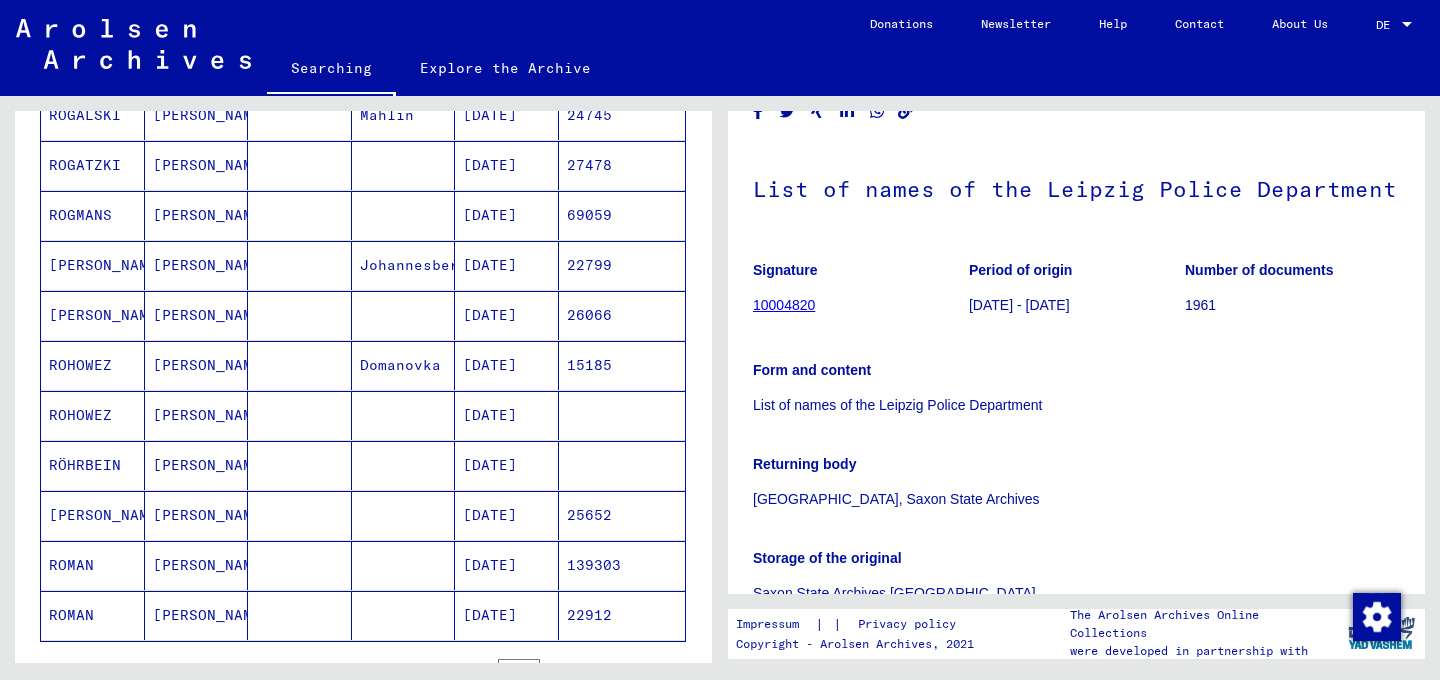 scroll, scrollTop: 0, scrollLeft: 0, axis: both 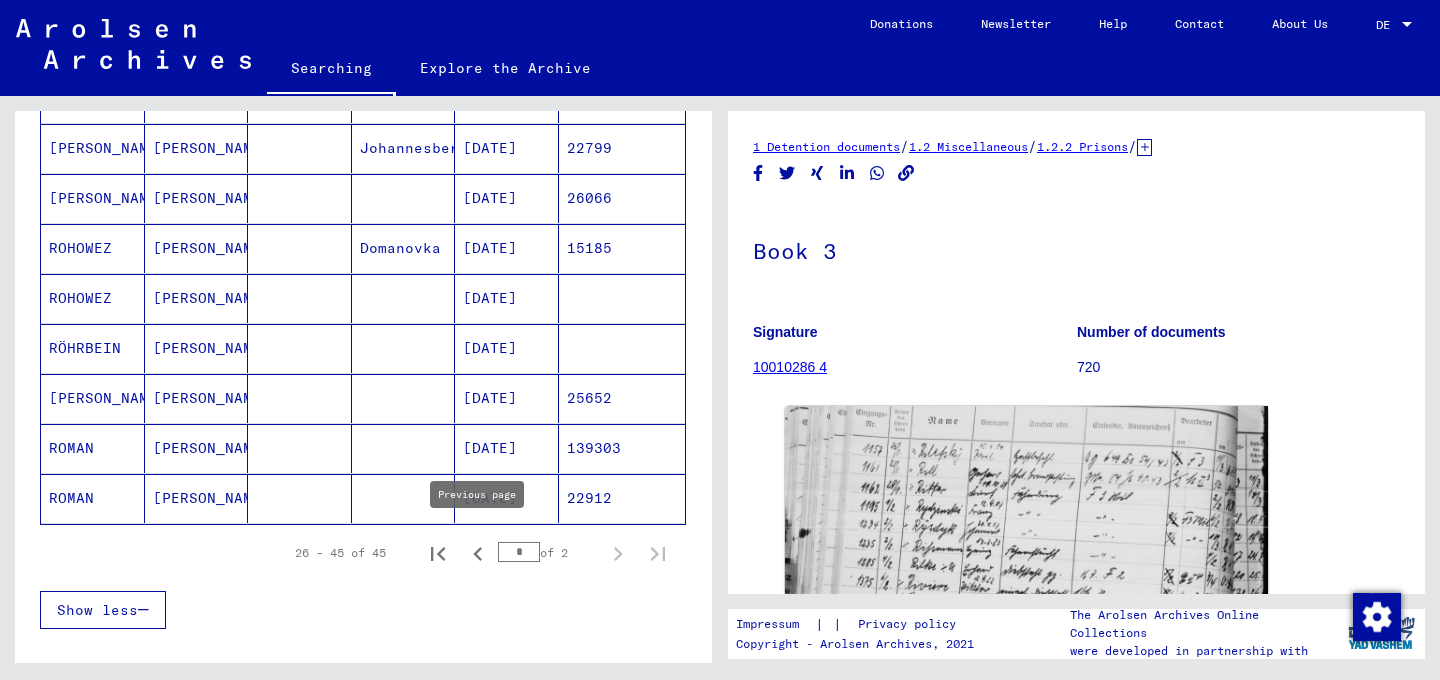 click 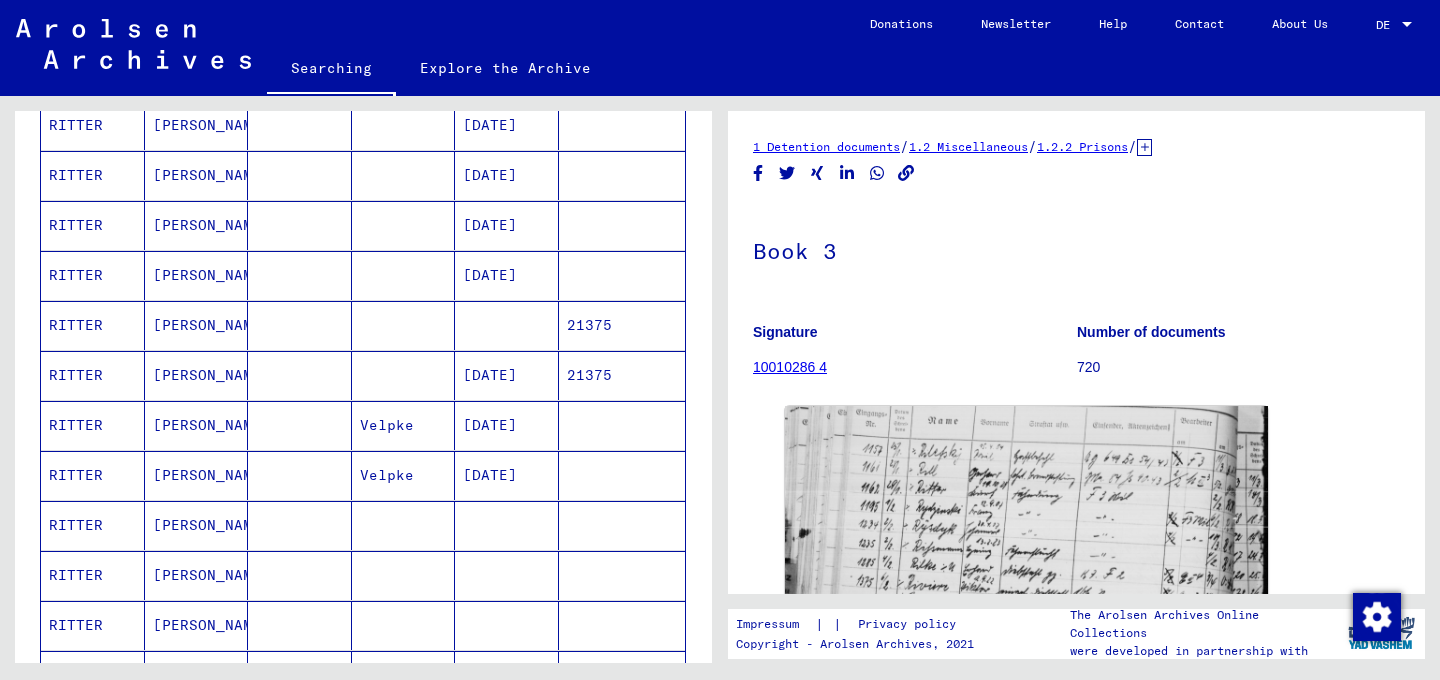 scroll, scrollTop: 698, scrollLeft: 0, axis: vertical 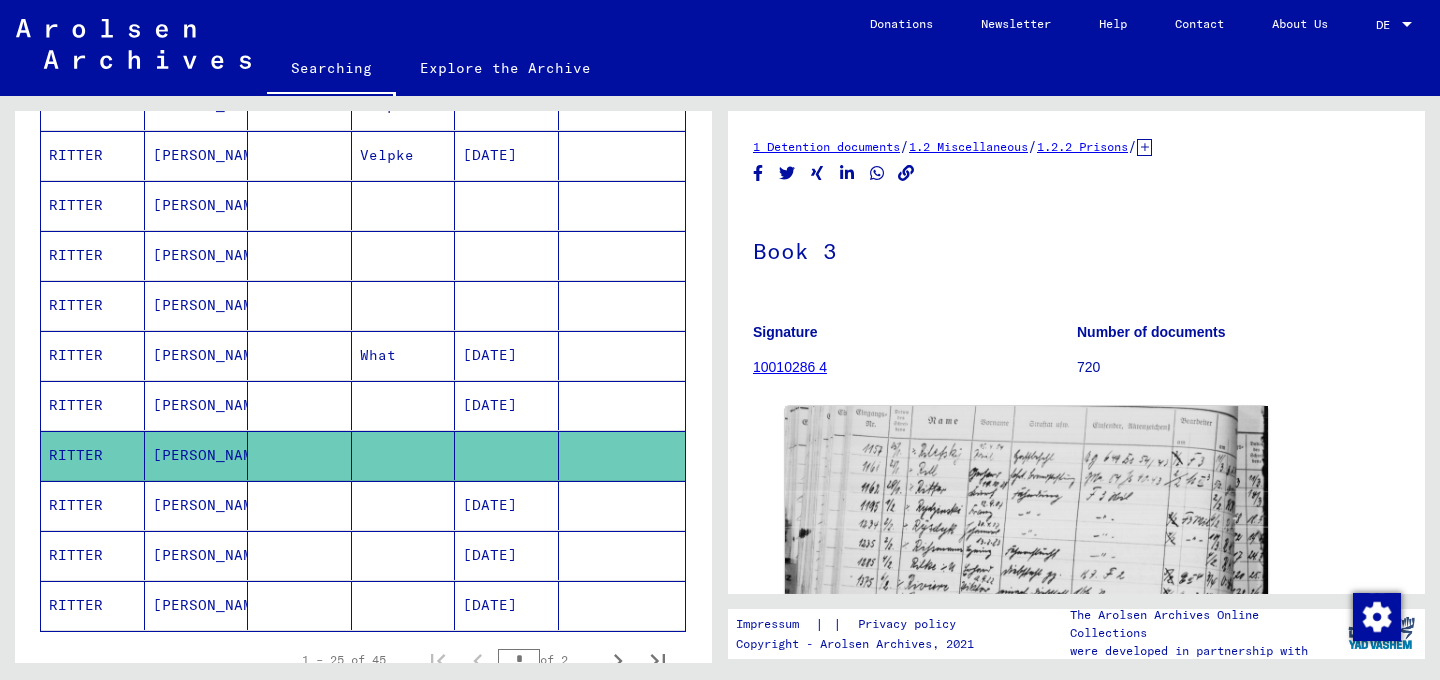 click 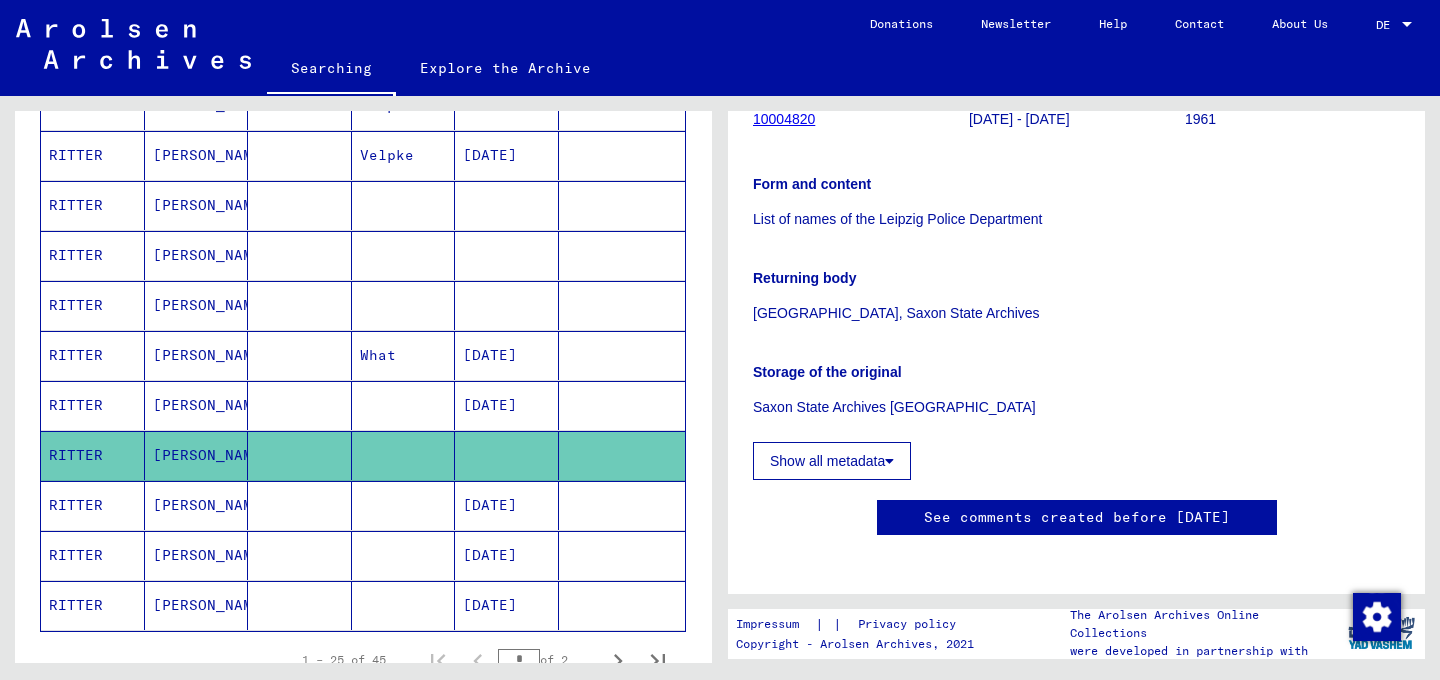 scroll, scrollTop: 253, scrollLeft: 0, axis: vertical 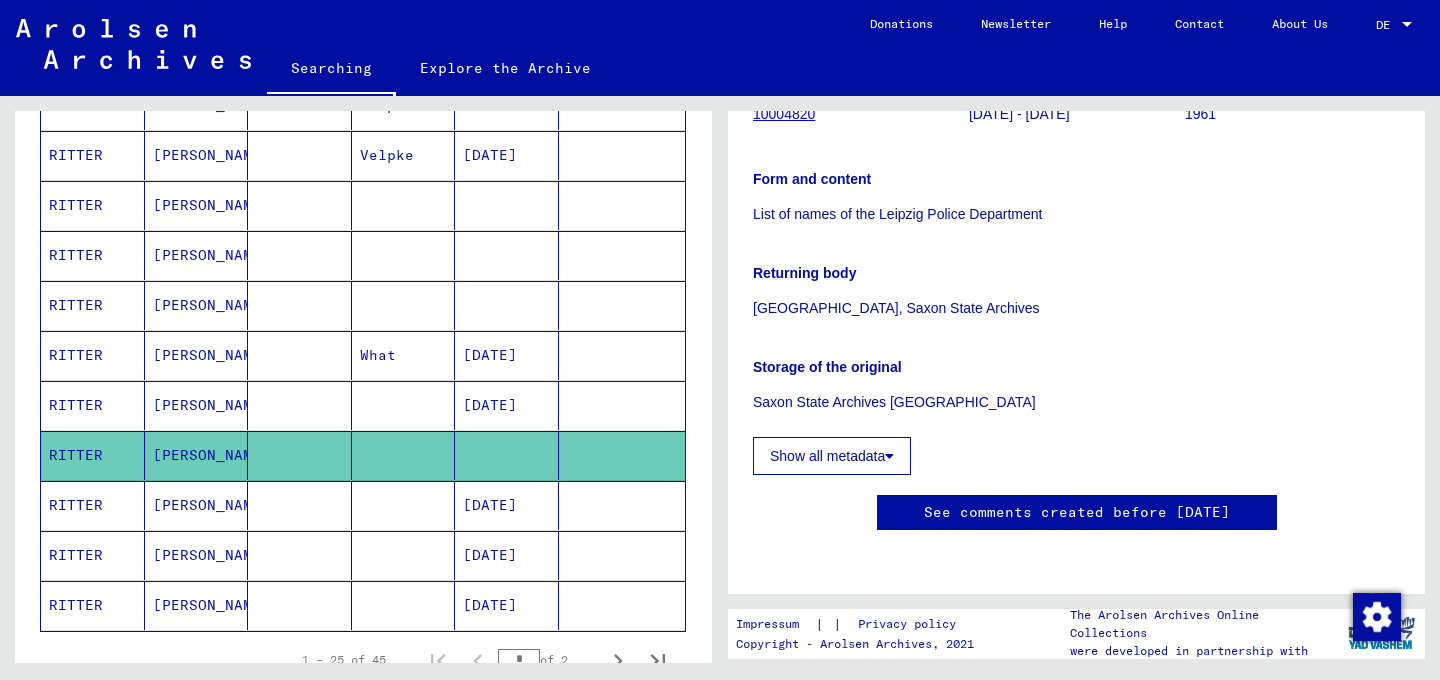click on "Saxon State Archives [GEOGRAPHIC_DATA]" 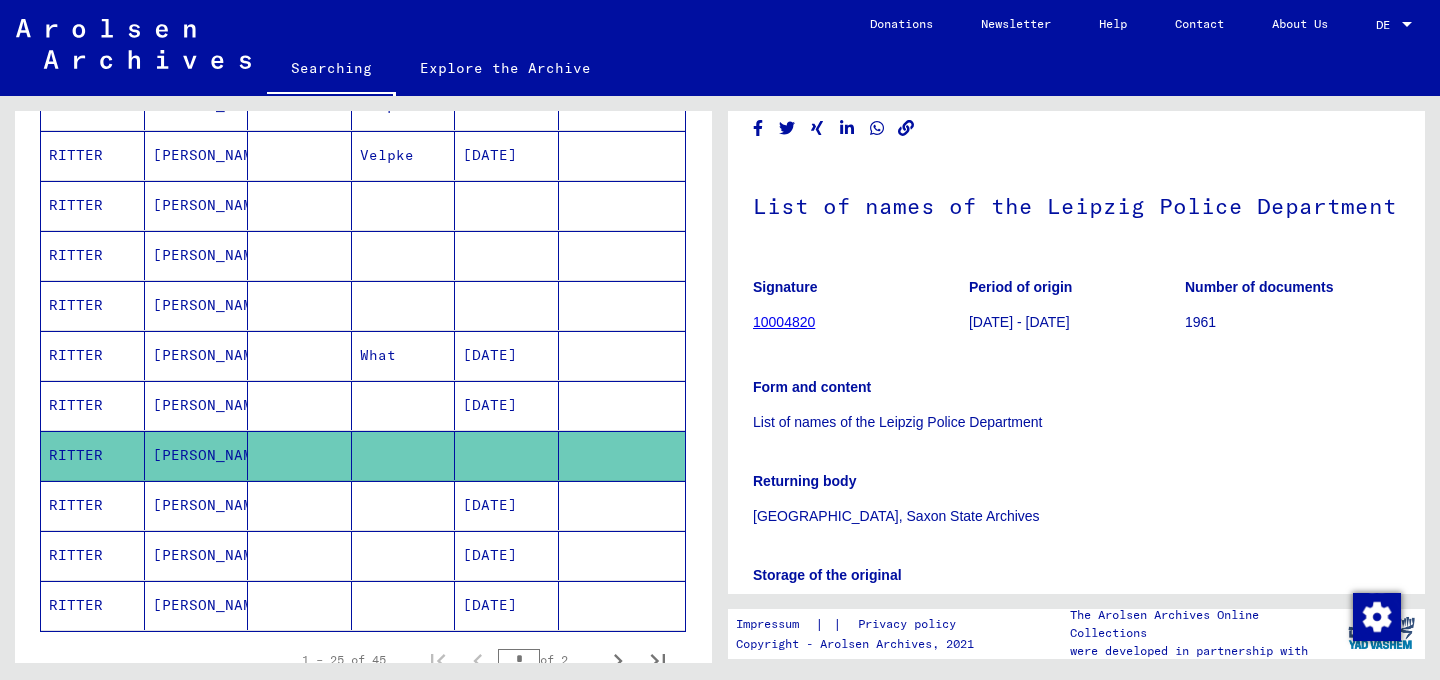 scroll, scrollTop: 43, scrollLeft: 0, axis: vertical 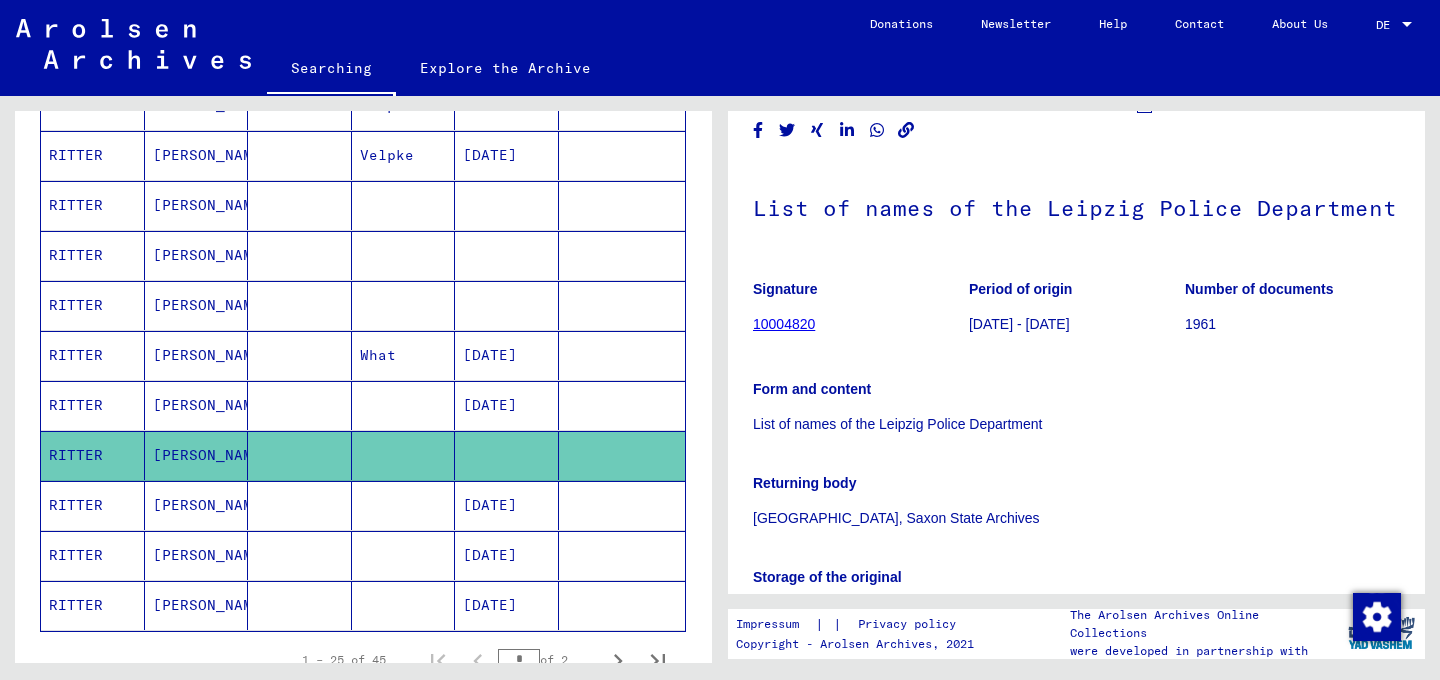 click on "10004820" 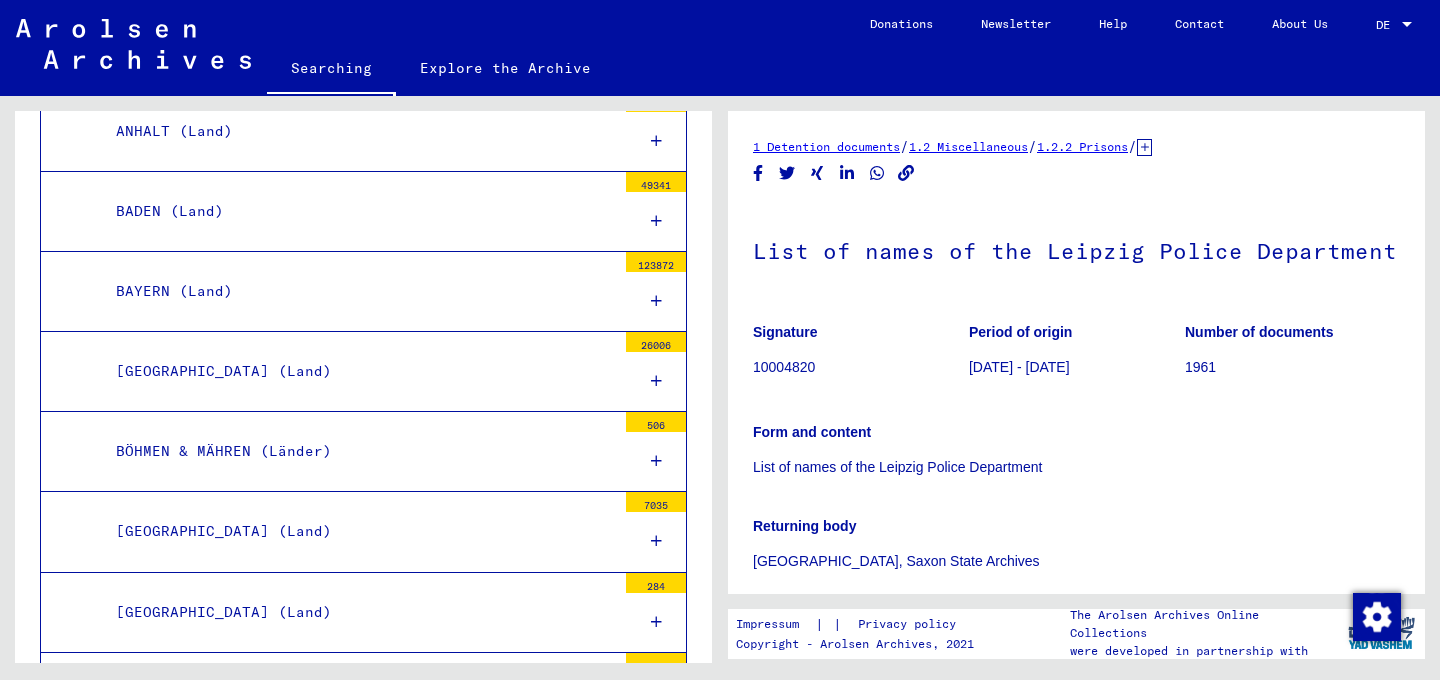 scroll, scrollTop: 1063, scrollLeft: 0, axis: vertical 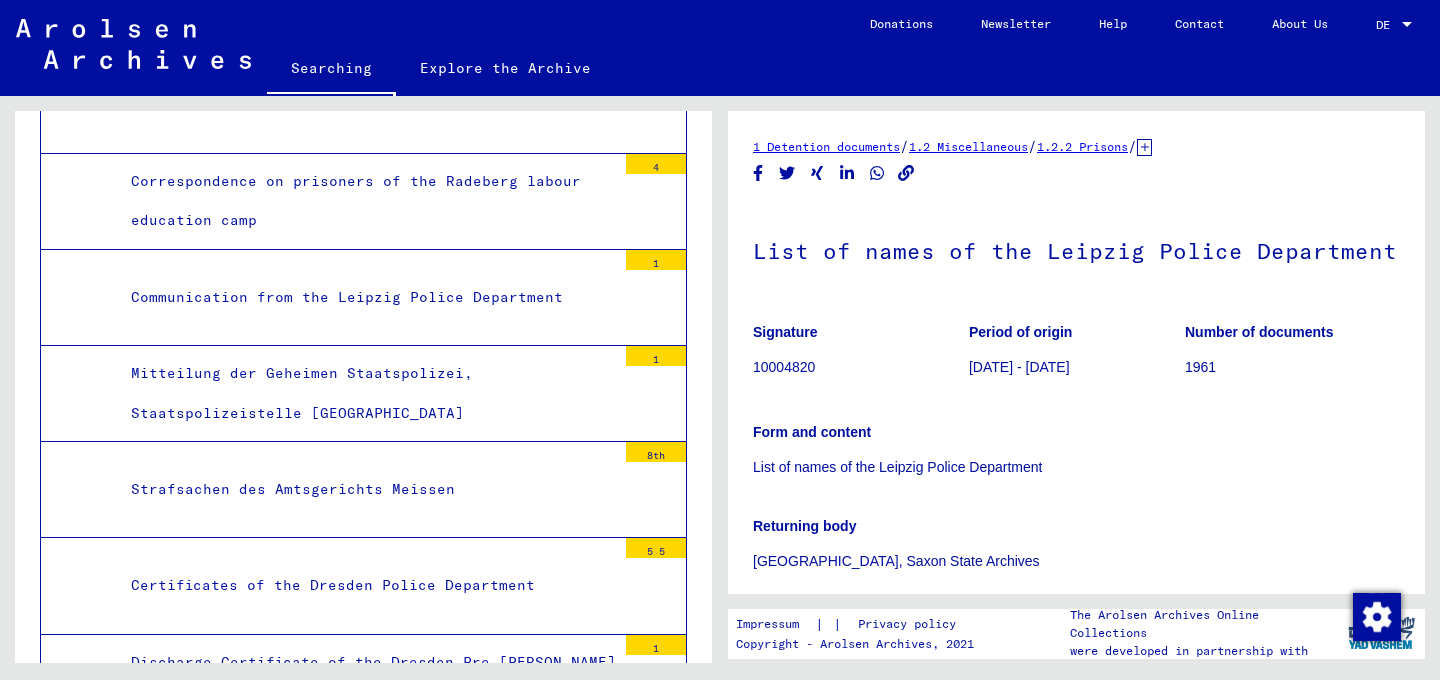 click on "Notification of the Dresden Criminal Police Control Centre, sales office [GEOGRAPHIC_DATA]" at bounding box center [366, 1644] 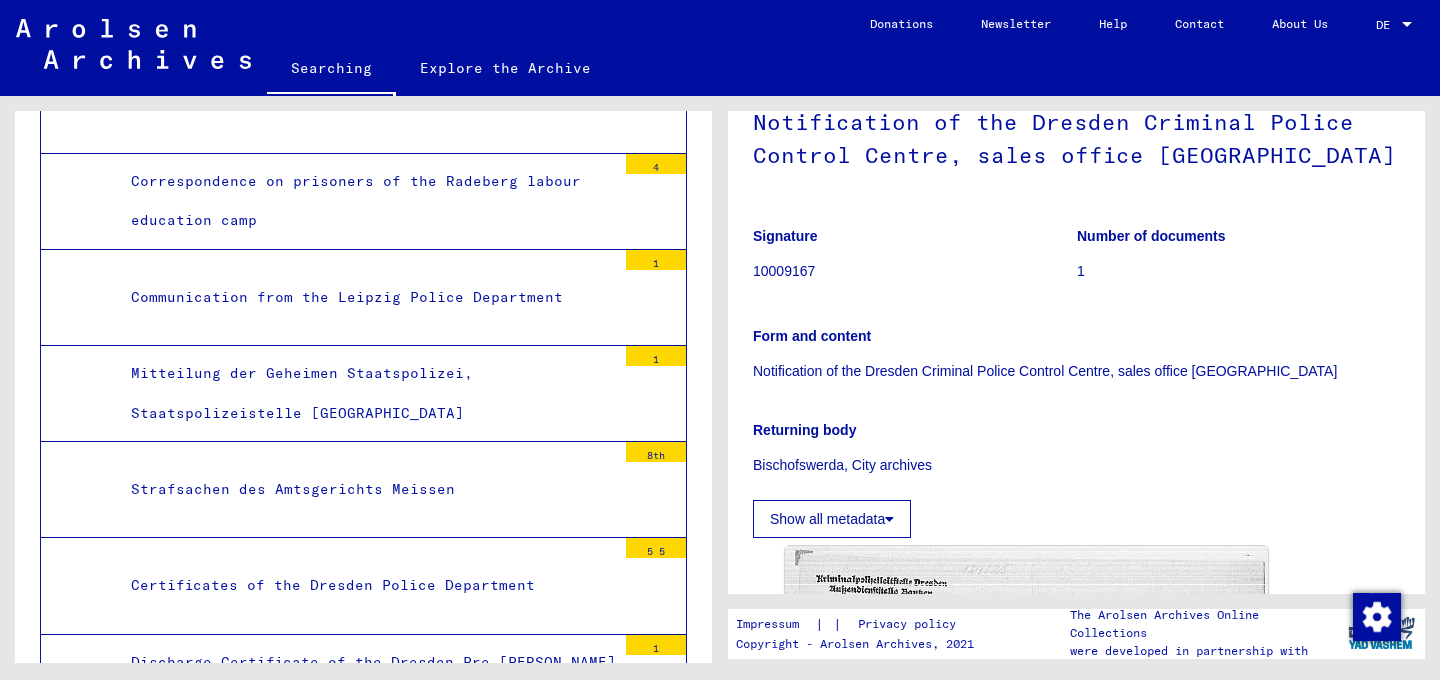 scroll, scrollTop: 0, scrollLeft: 0, axis: both 